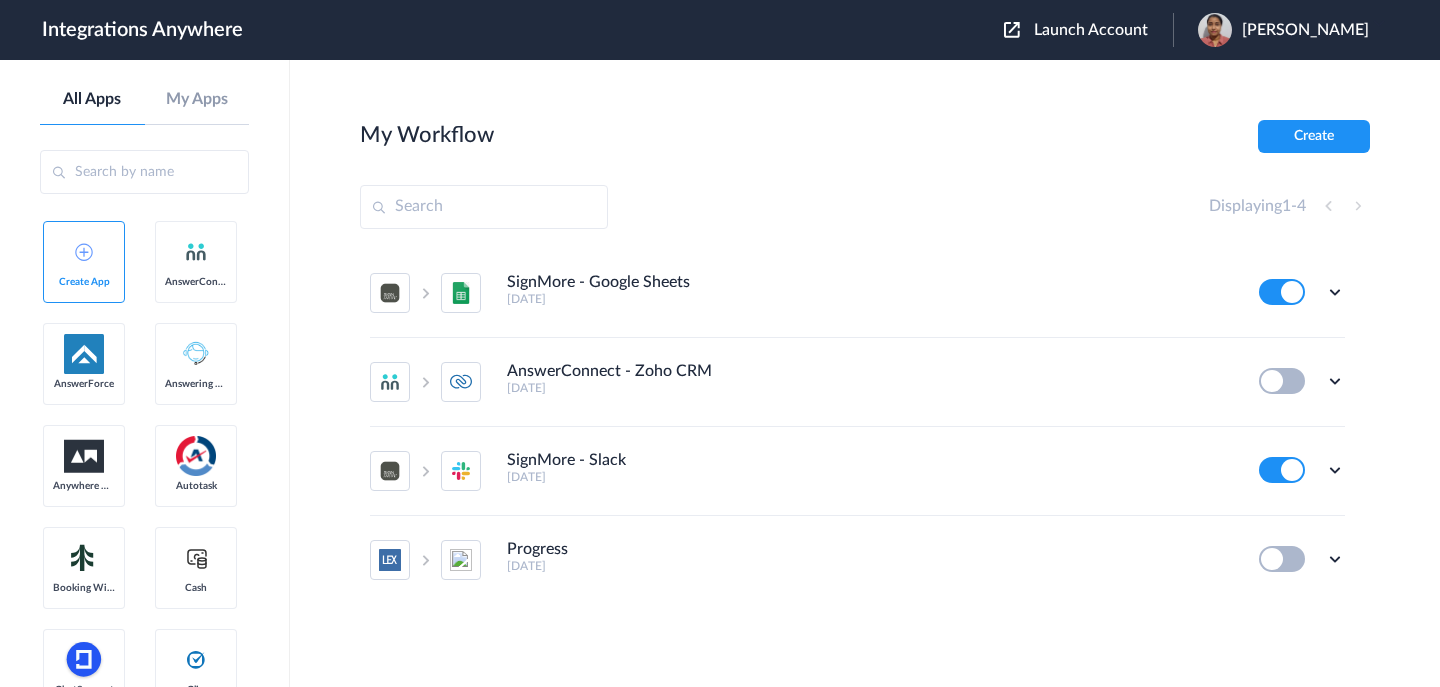scroll, scrollTop: 0, scrollLeft: 0, axis: both 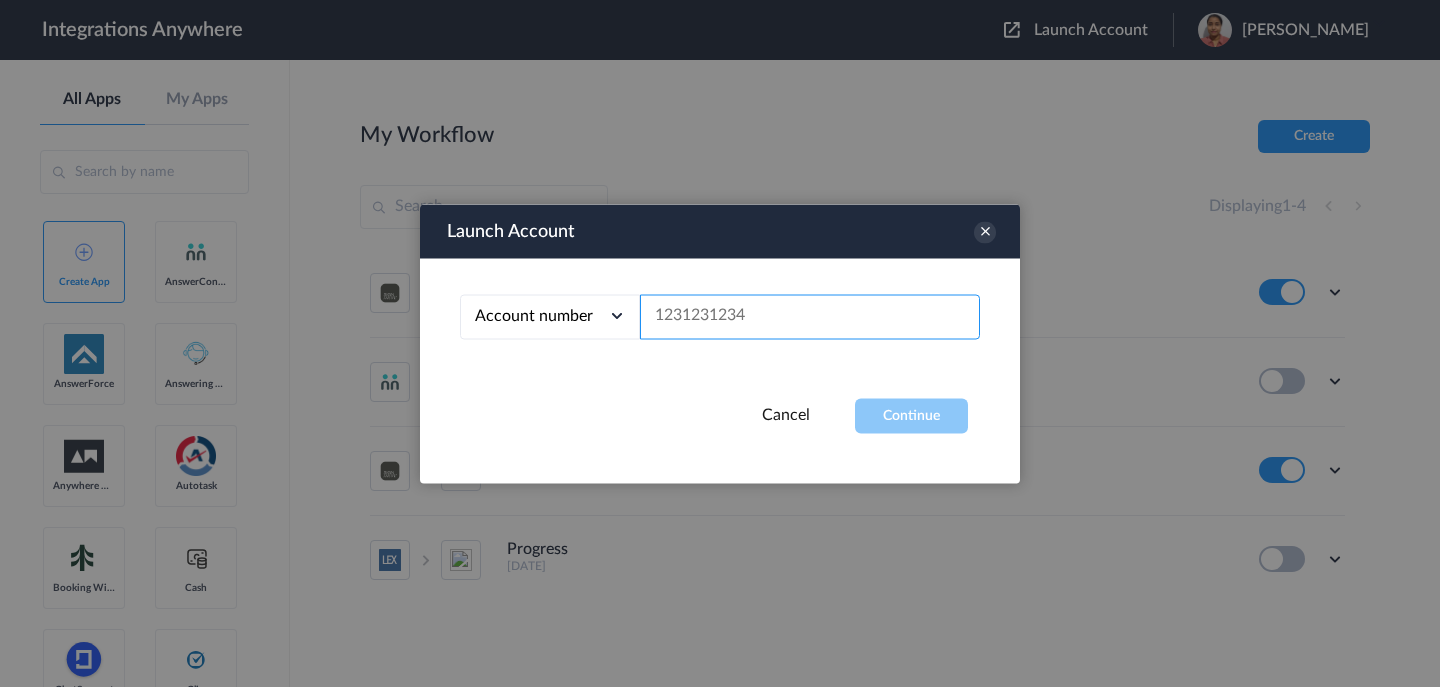 click at bounding box center (810, 316) 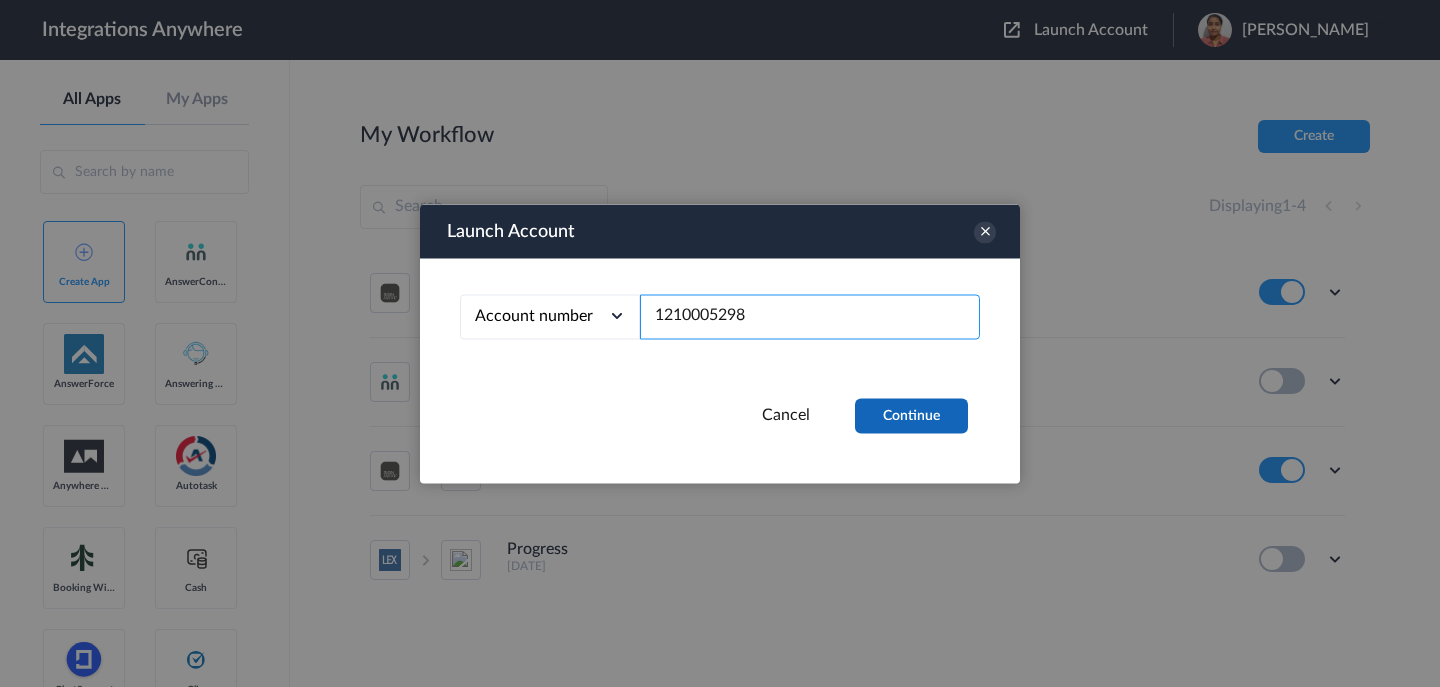 type on "1210005298" 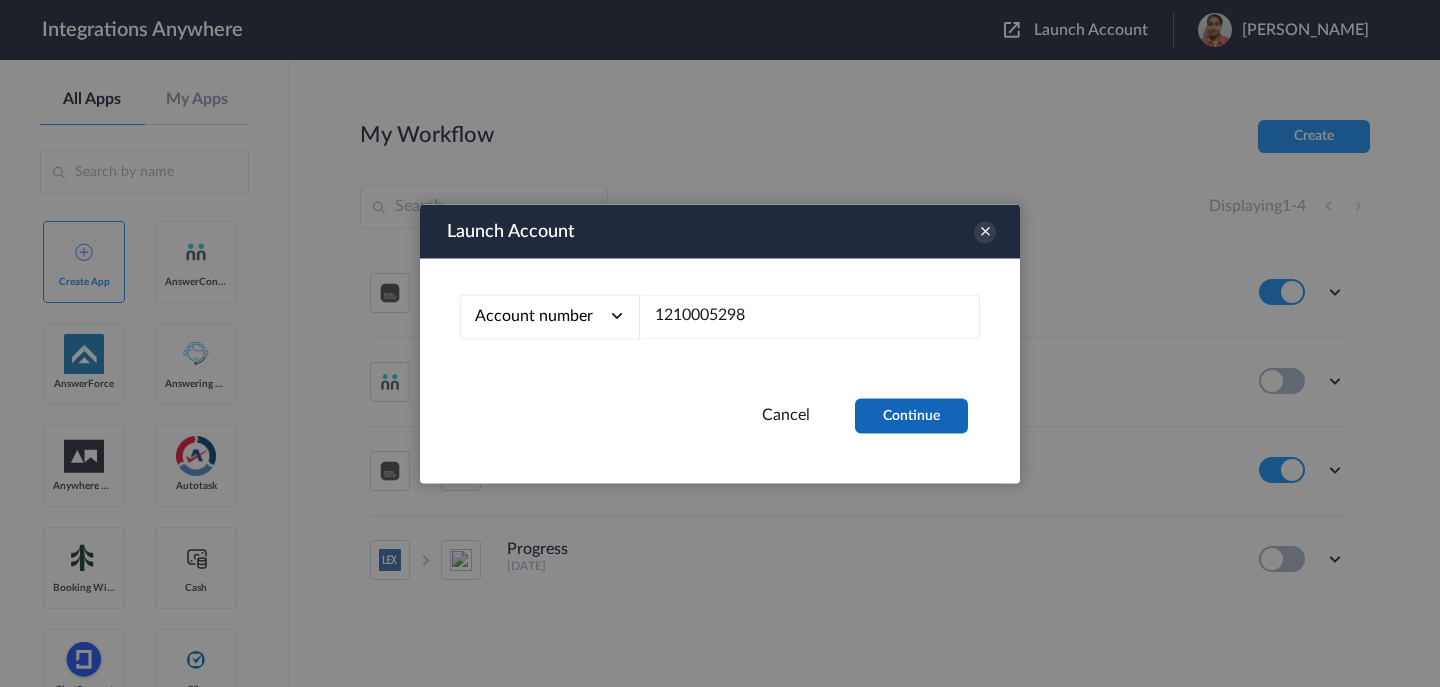 click on "Continue" at bounding box center (911, 415) 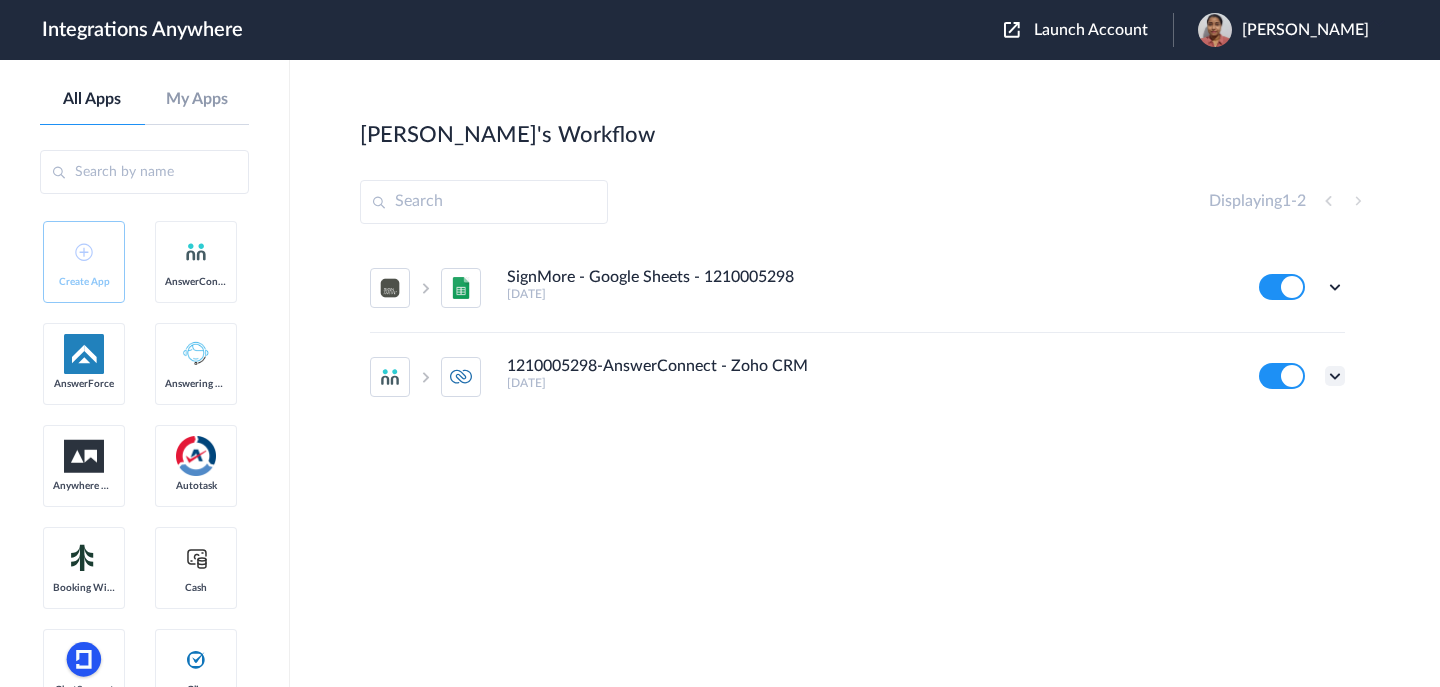 click at bounding box center [1335, 376] 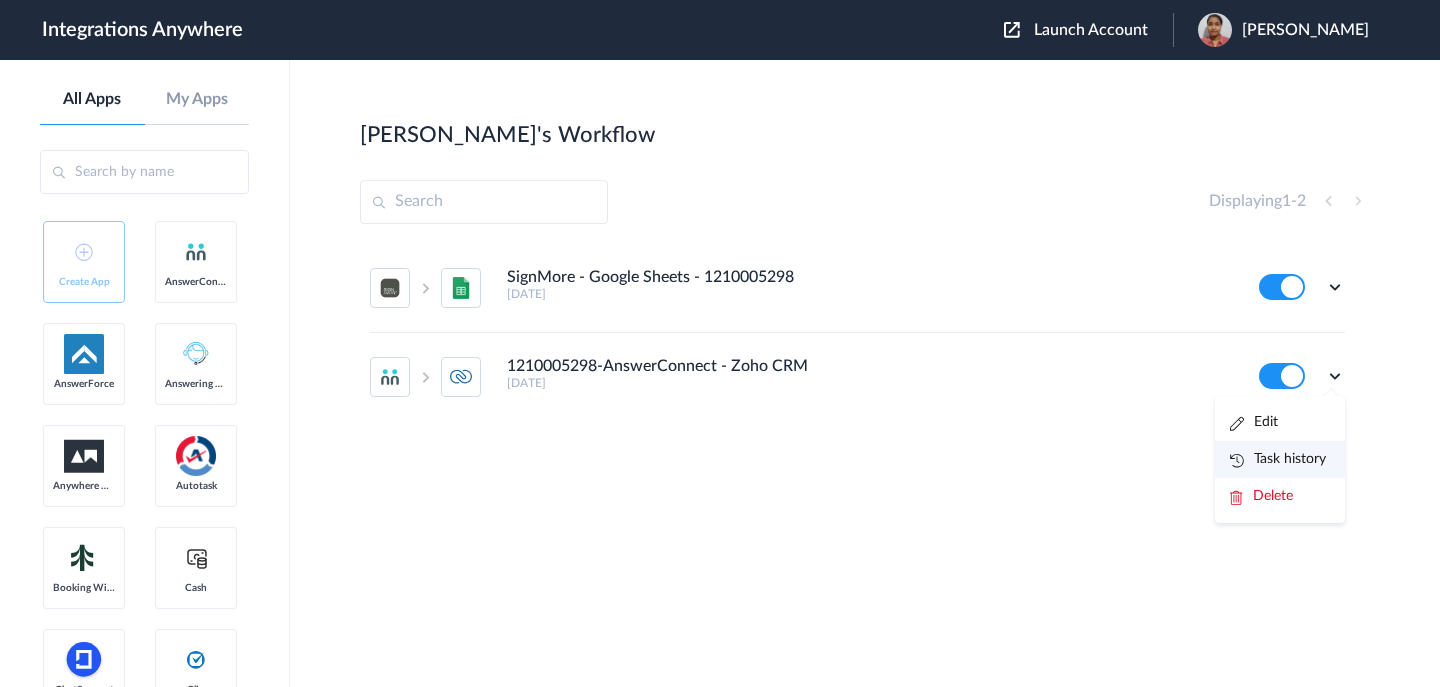 click on "Task history" at bounding box center [1278, 459] 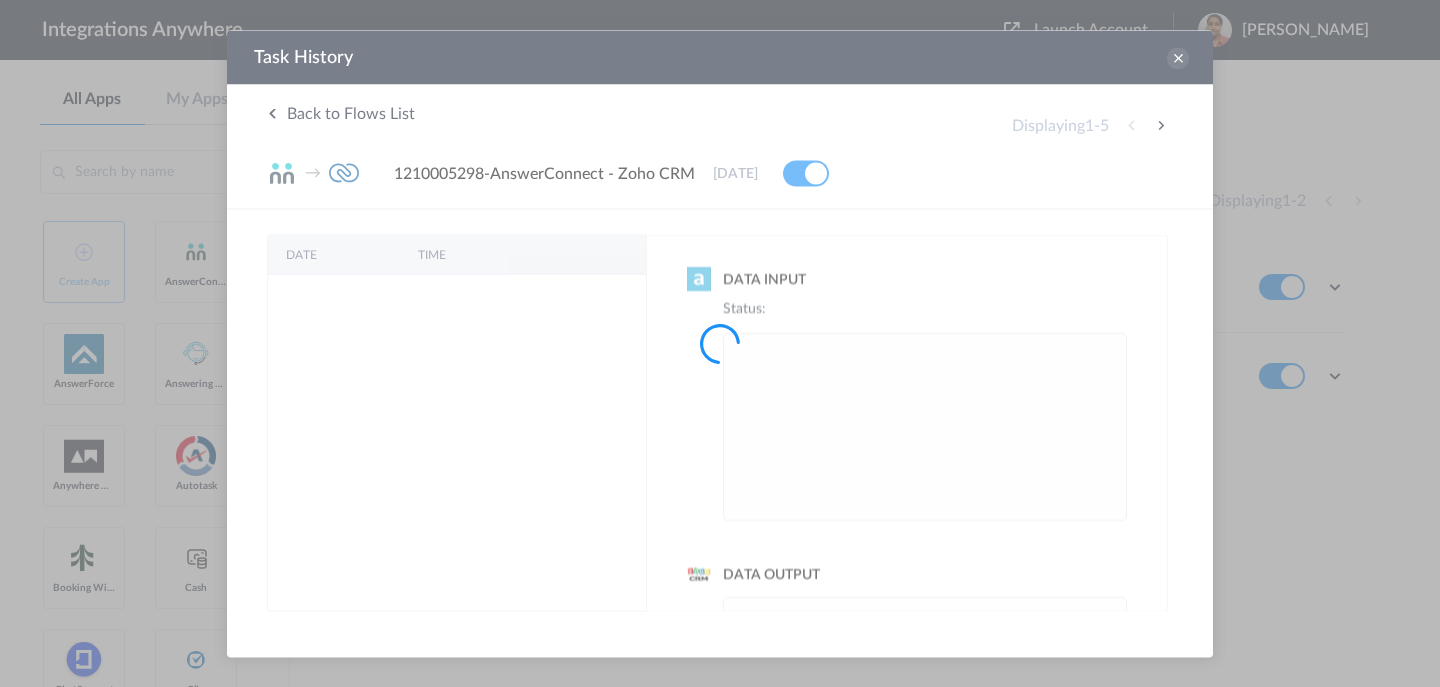 scroll, scrollTop: 0, scrollLeft: 0, axis: both 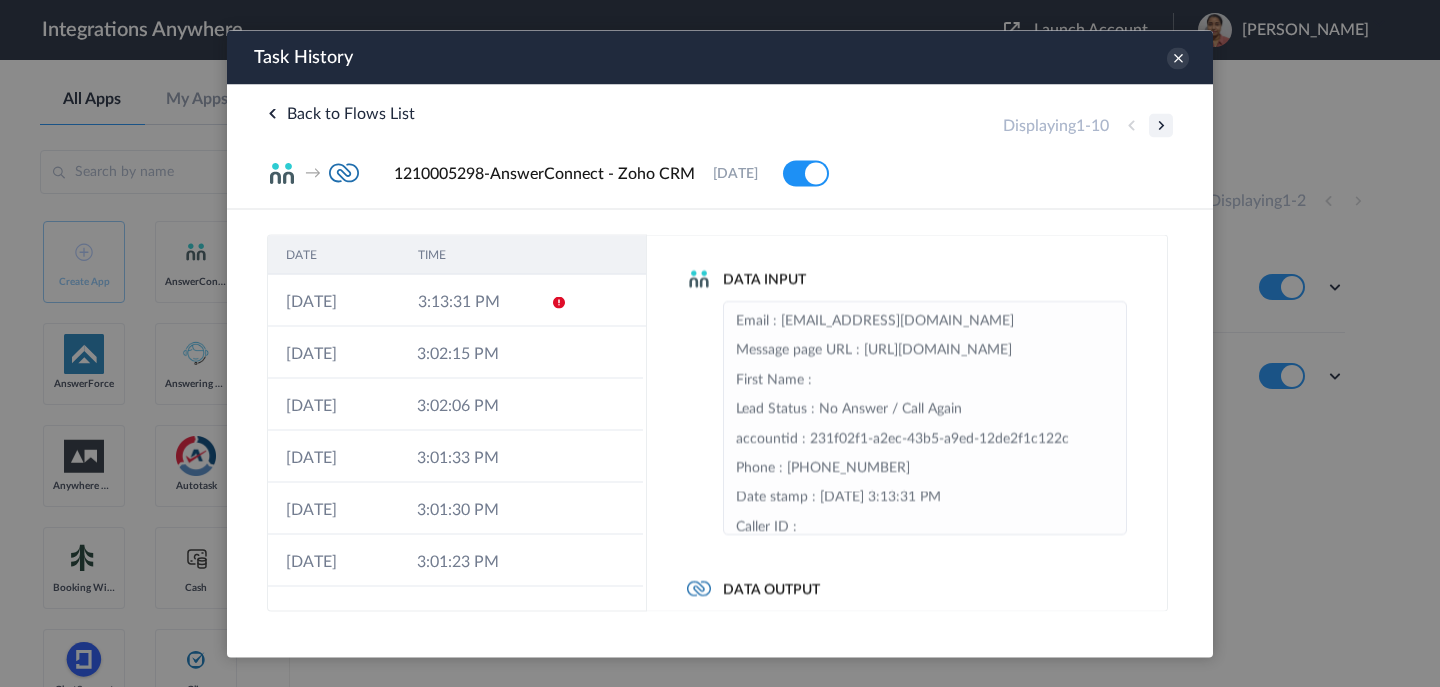 click at bounding box center [1161, 125] 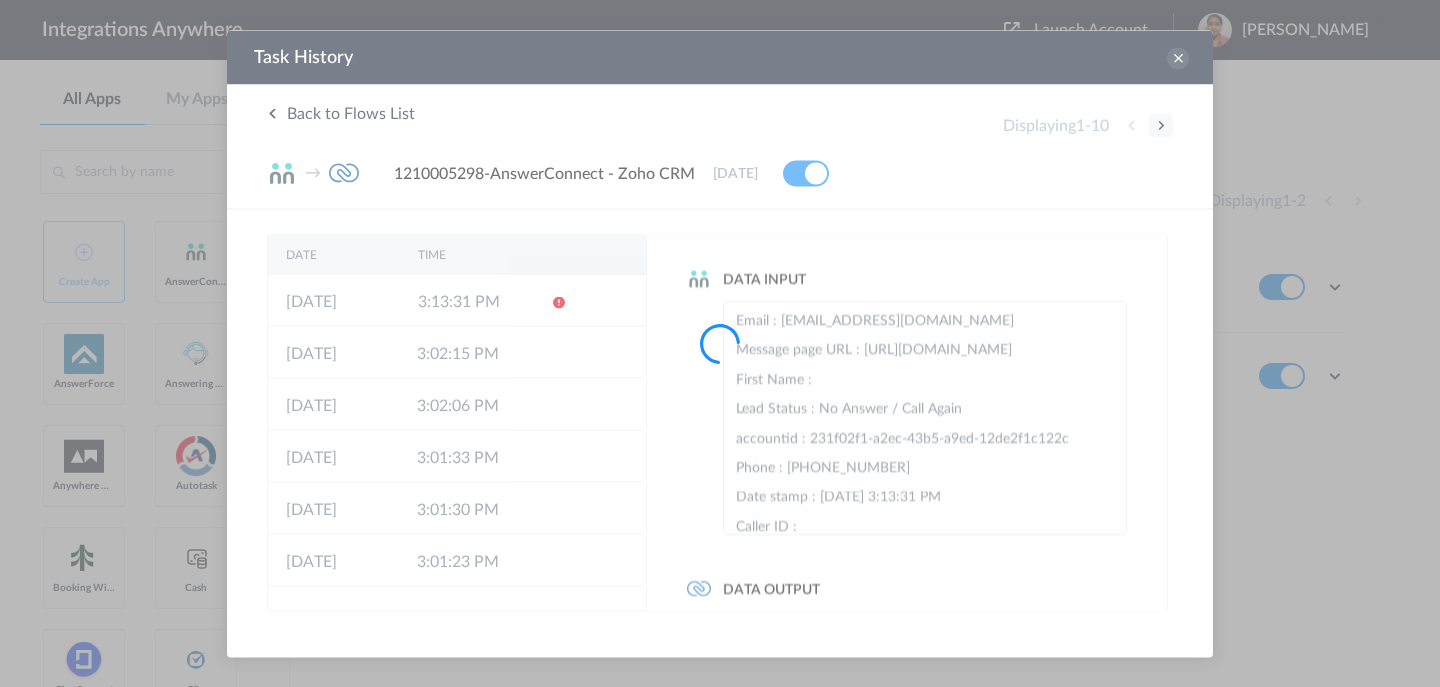 click at bounding box center (720, 343) 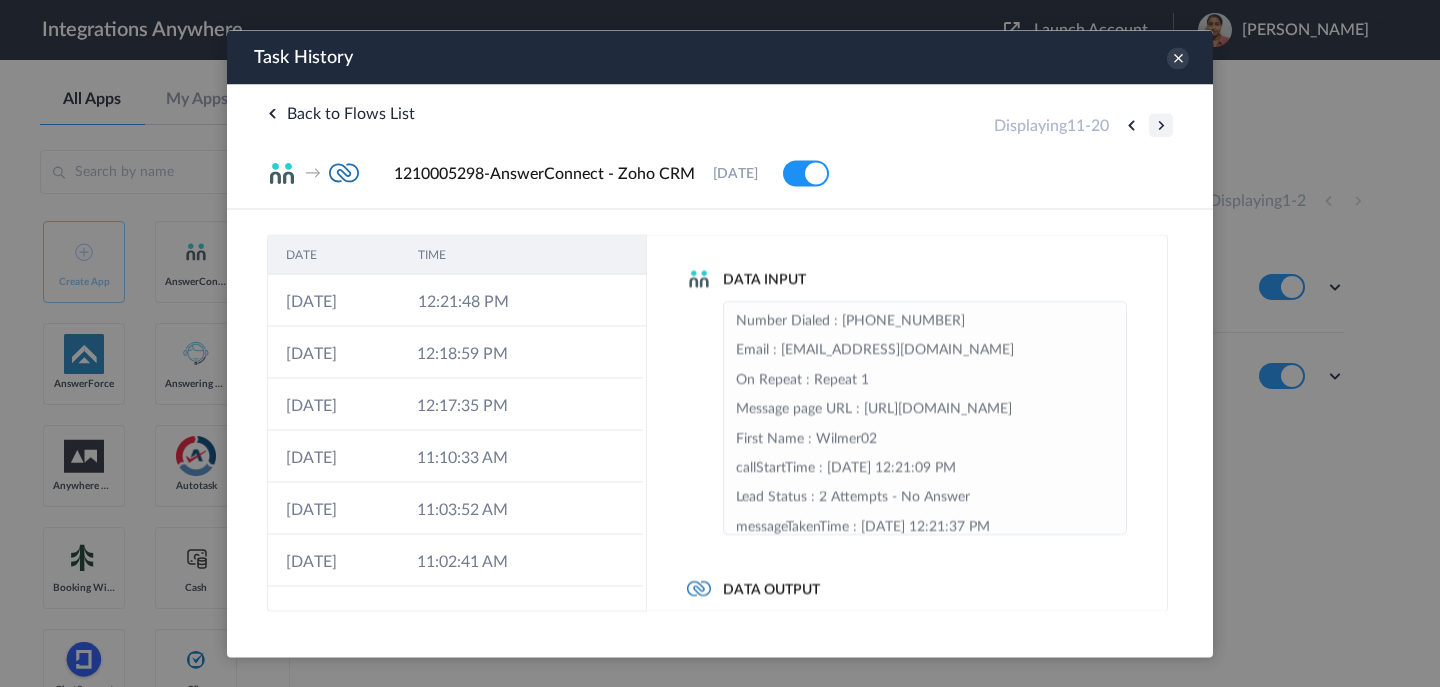 click at bounding box center (1161, 125) 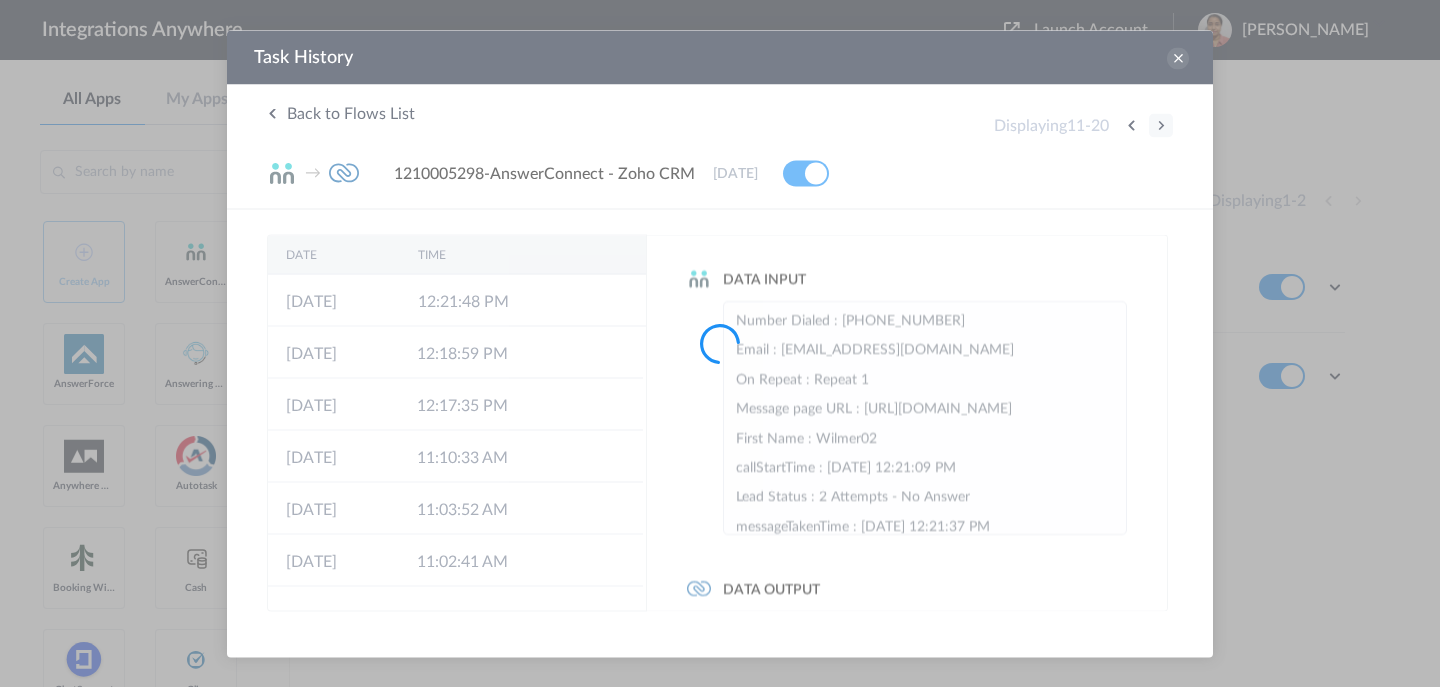 click at bounding box center [720, 343] 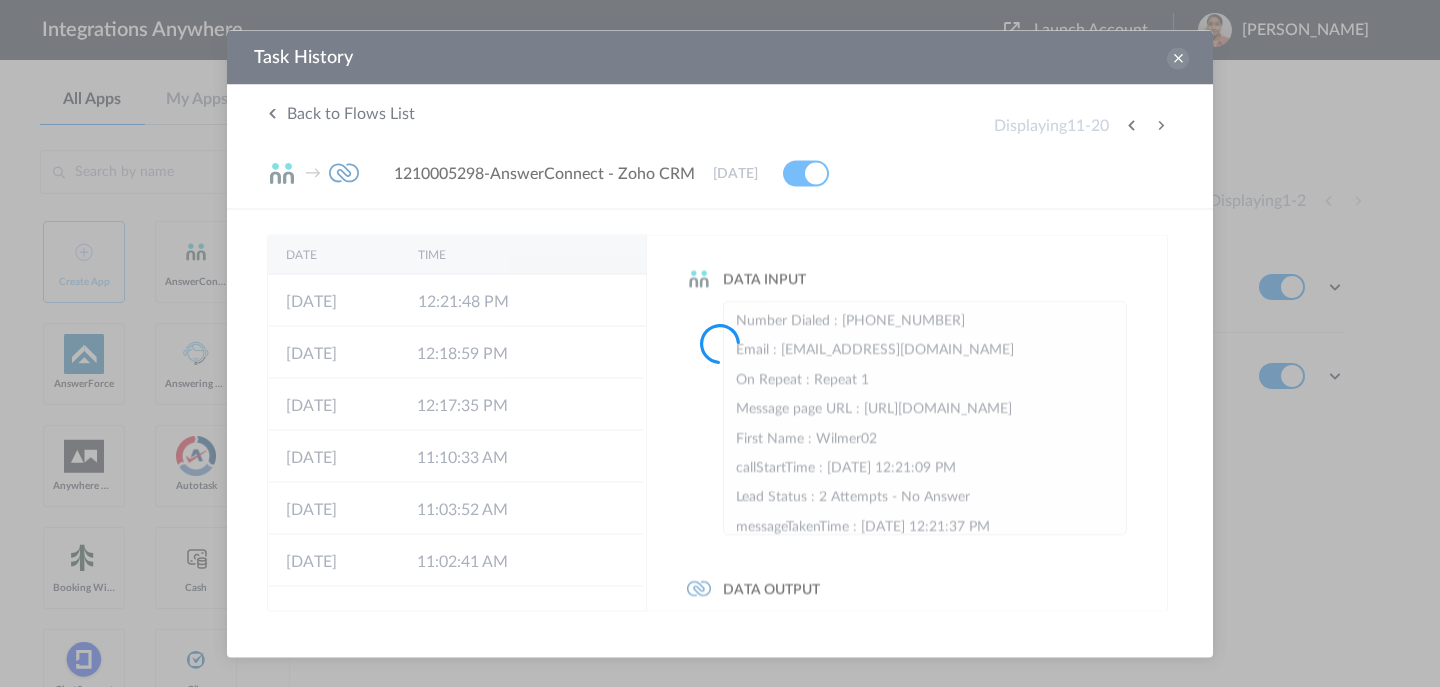 click at bounding box center (720, 343) 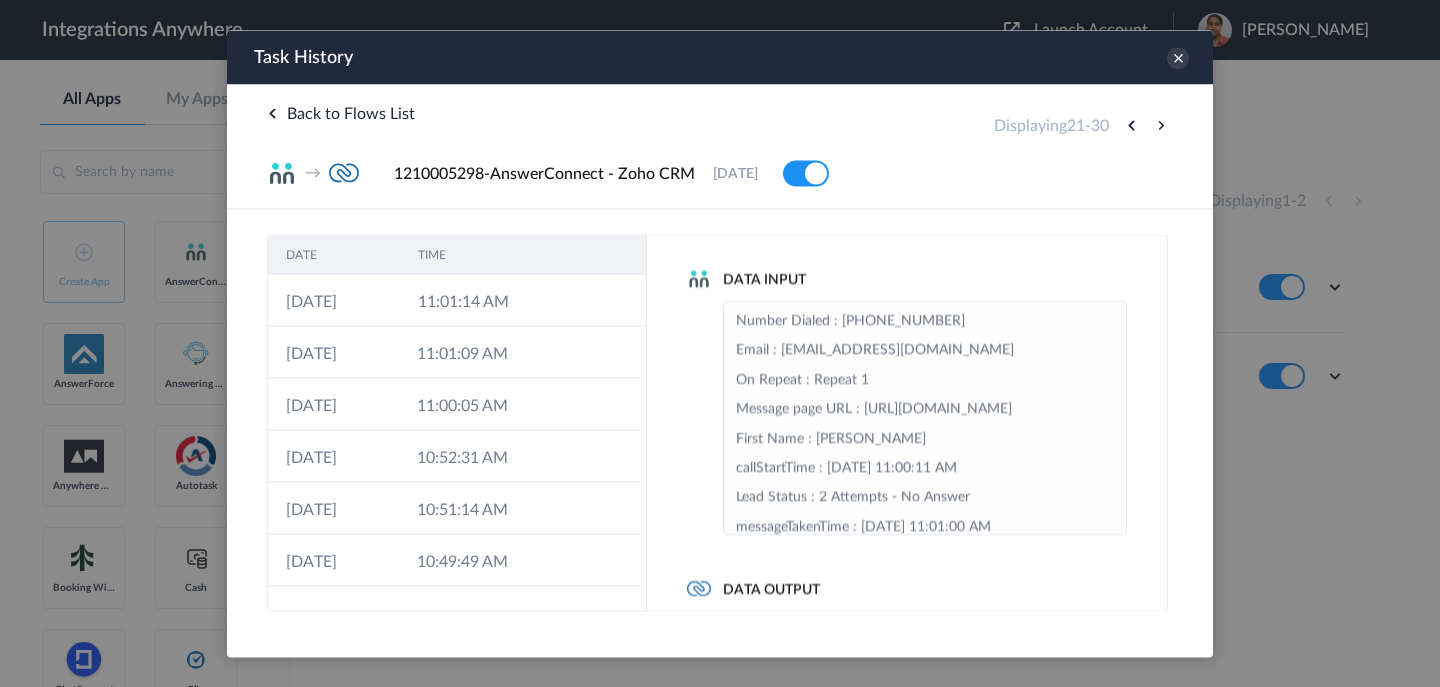click at bounding box center [1161, 125] 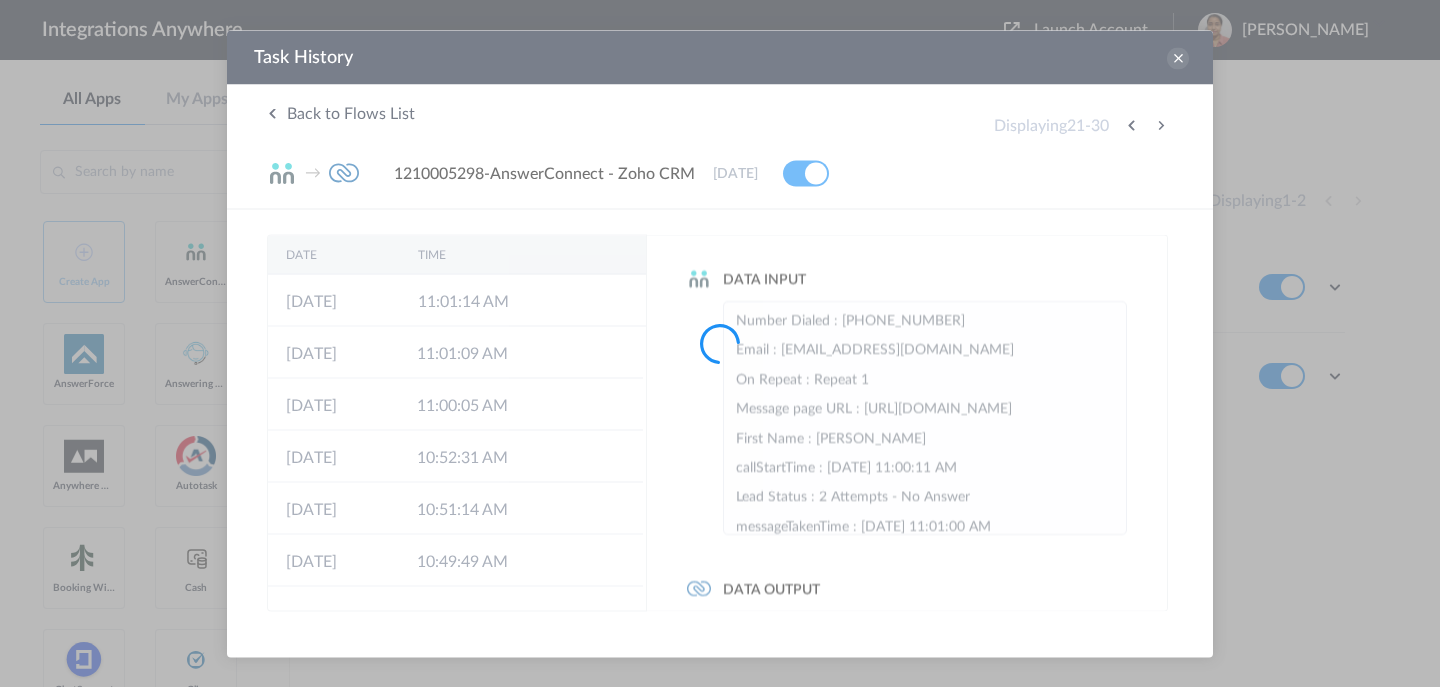 click at bounding box center [720, 343] 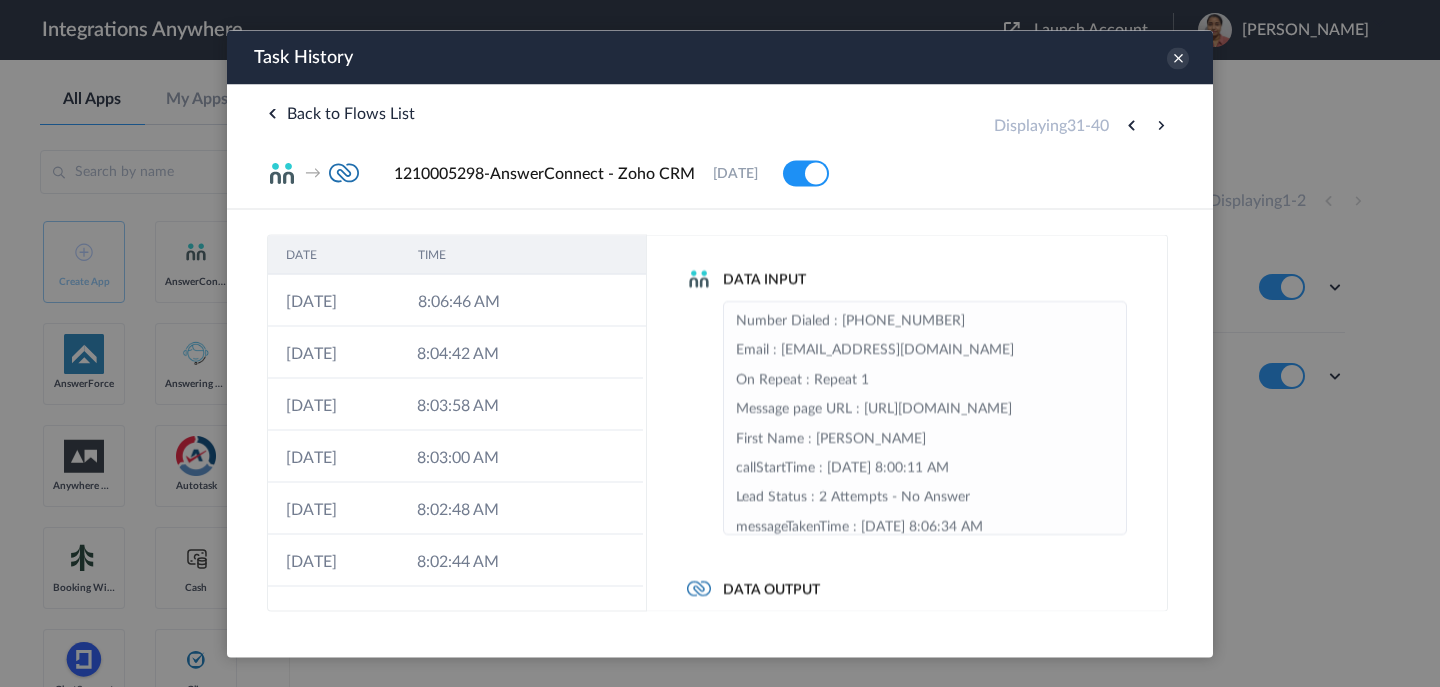 click at bounding box center (1161, 125) 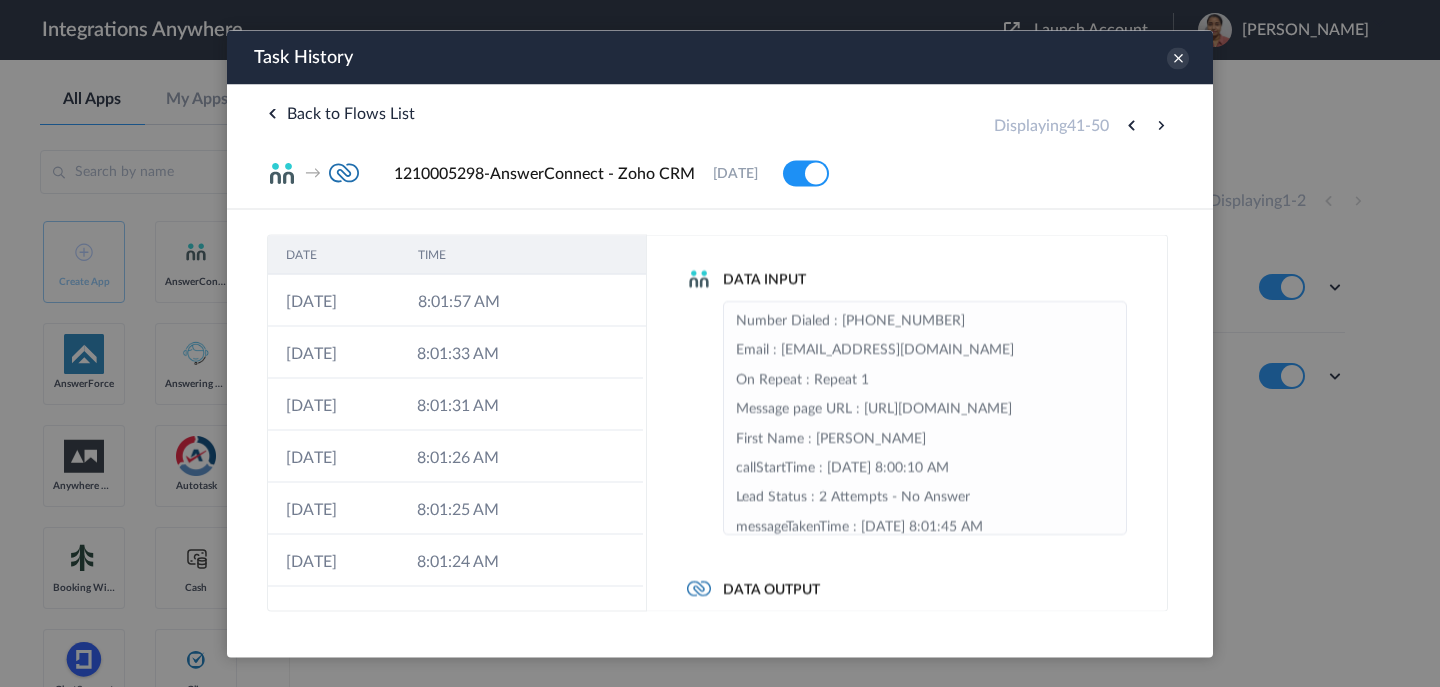 click at bounding box center (1161, 125) 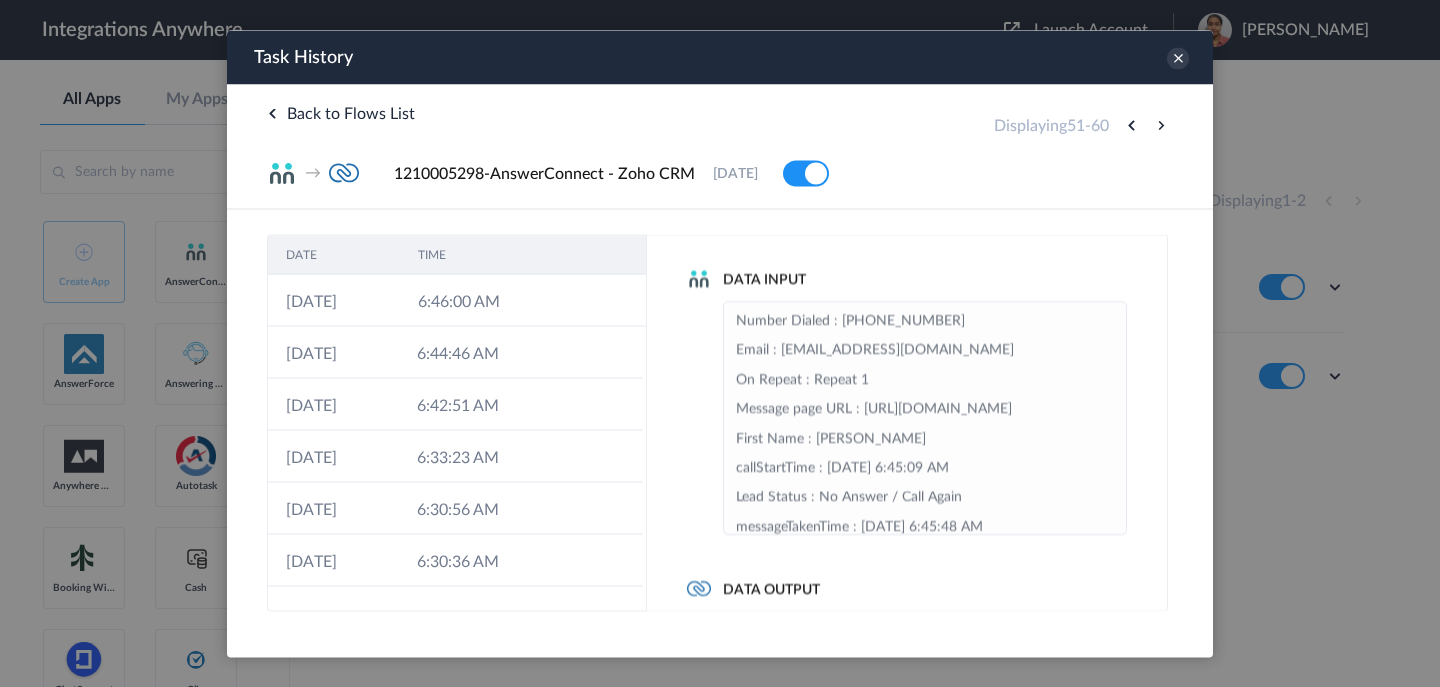 click at bounding box center [1161, 125] 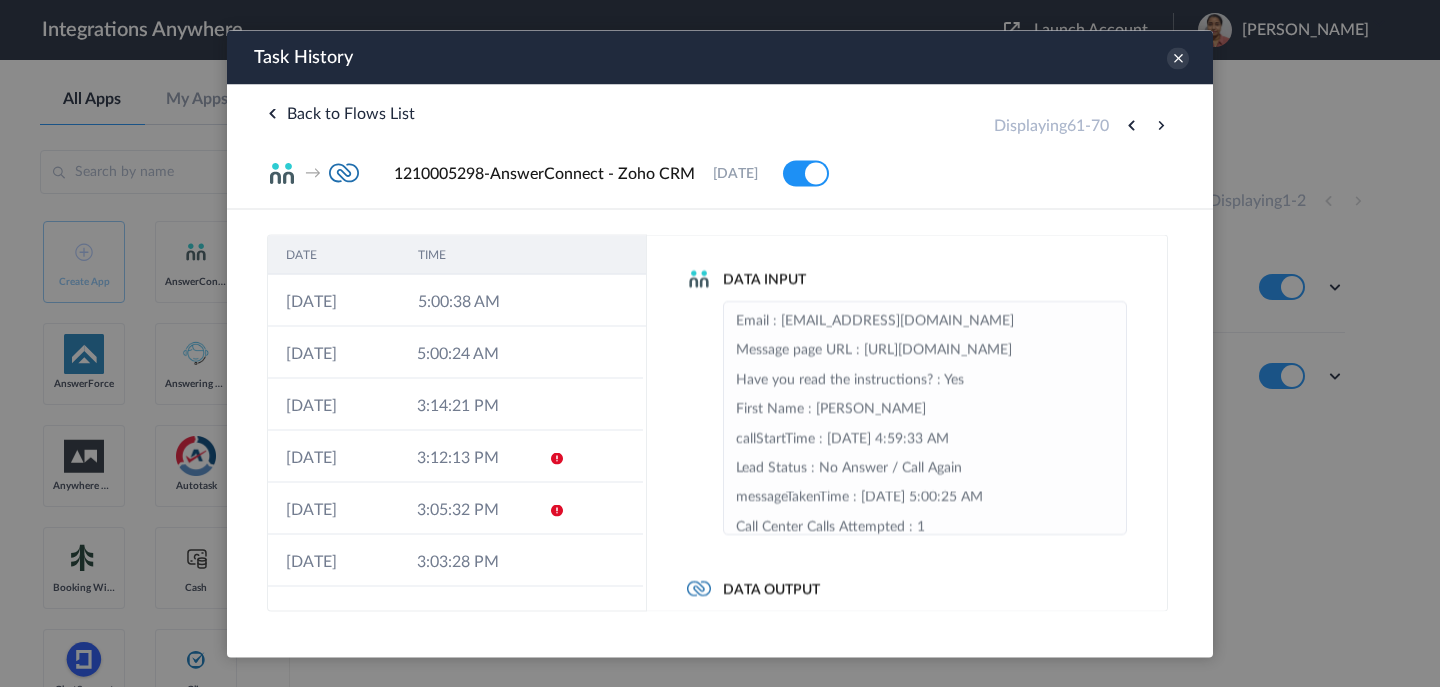 click at bounding box center [1161, 125] 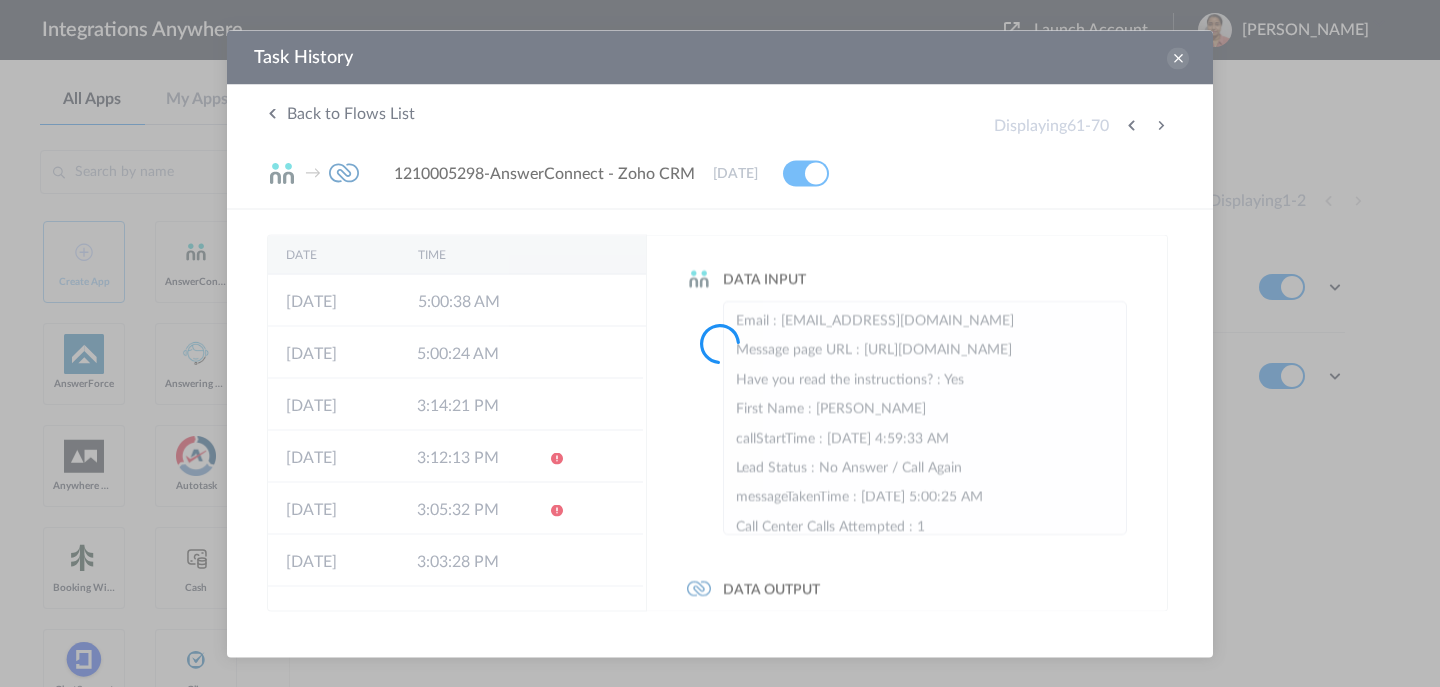 click at bounding box center [720, 343] 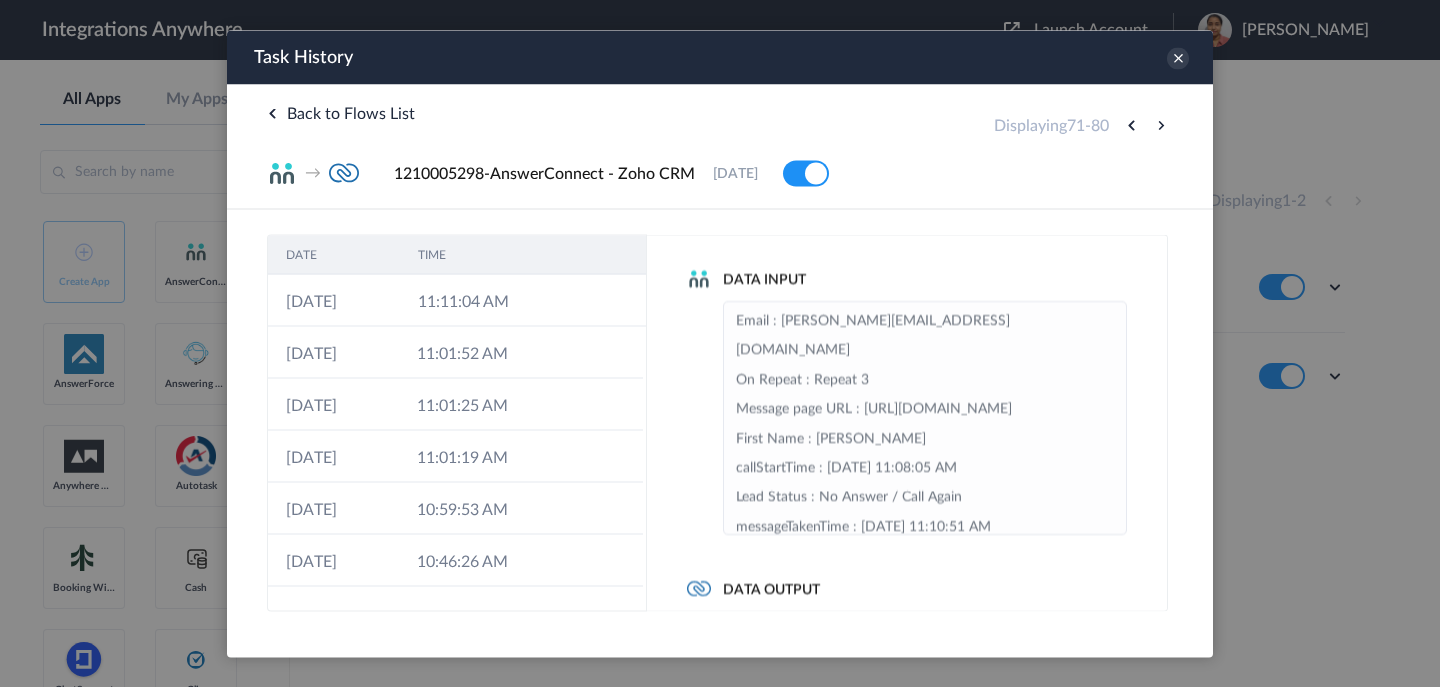 click at bounding box center (1161, 125) 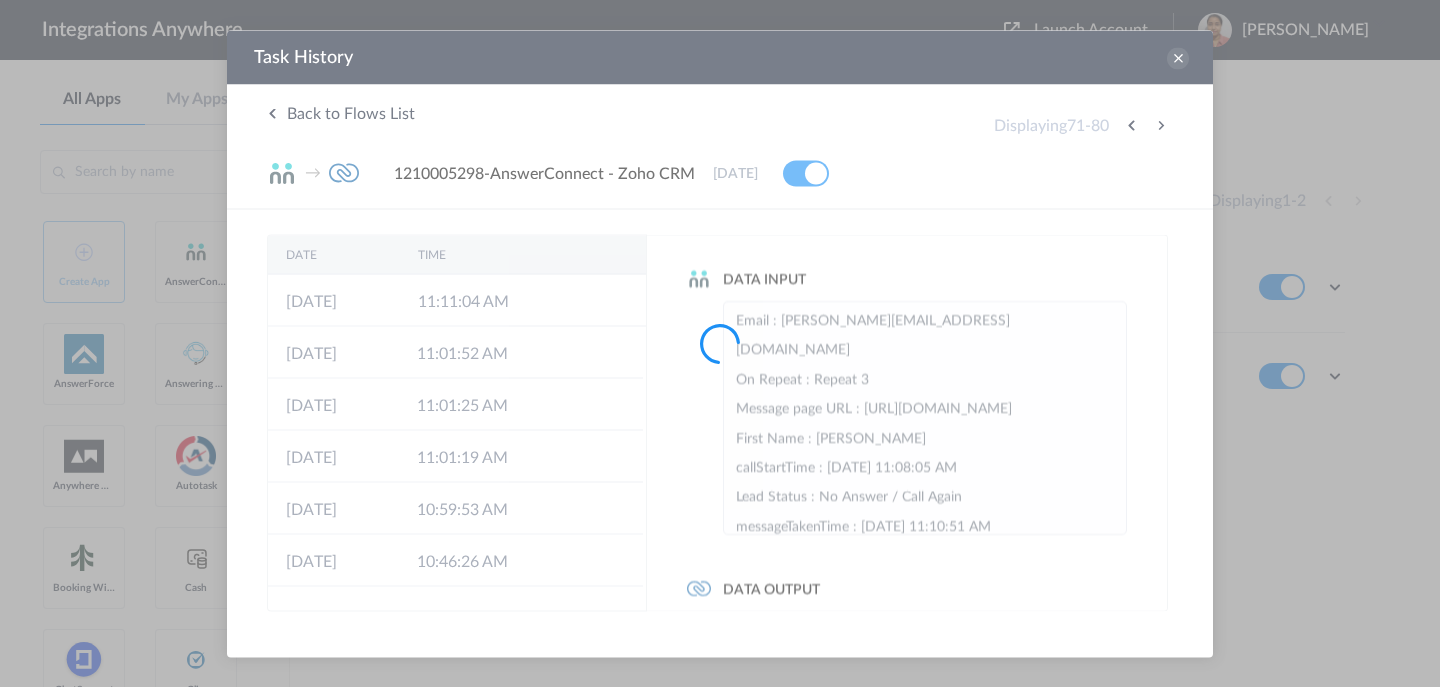 click at bounding box center [720, 343] 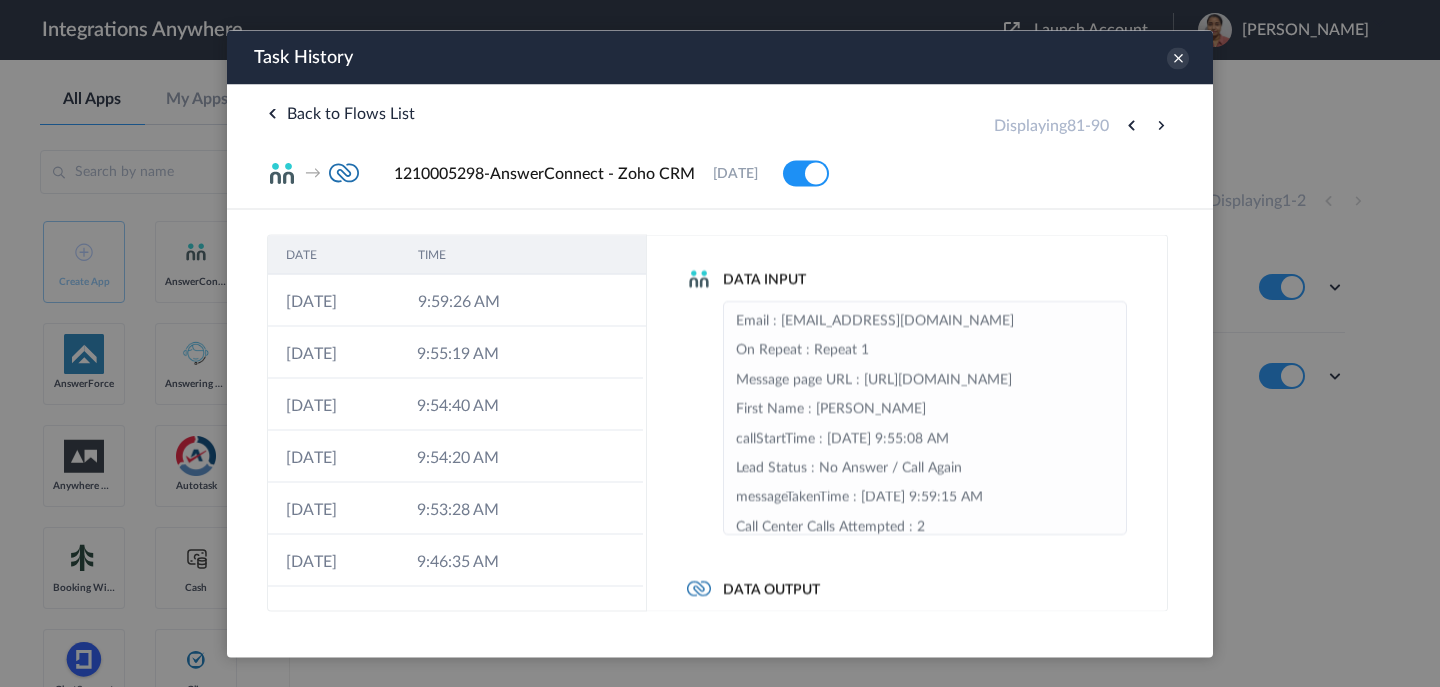 click at bounding box center [1161, 125] 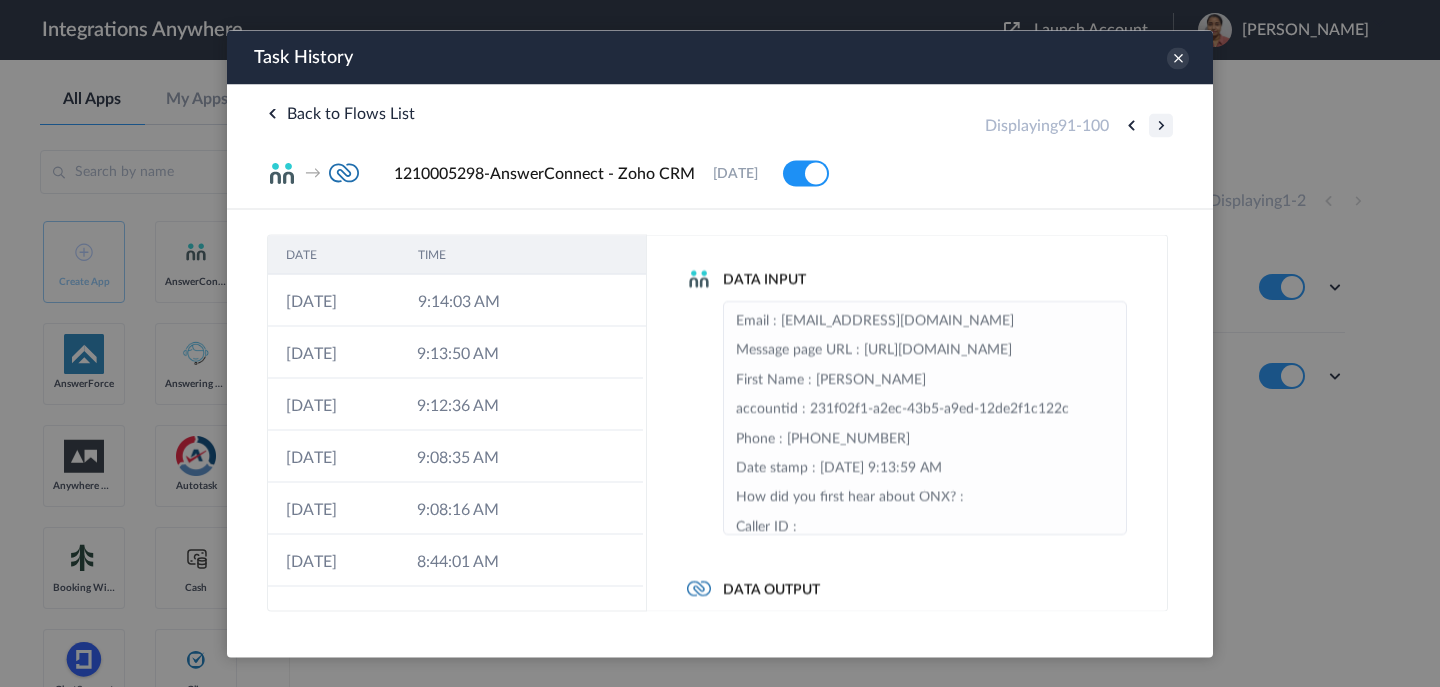 click at bounding box center [1161, 125] 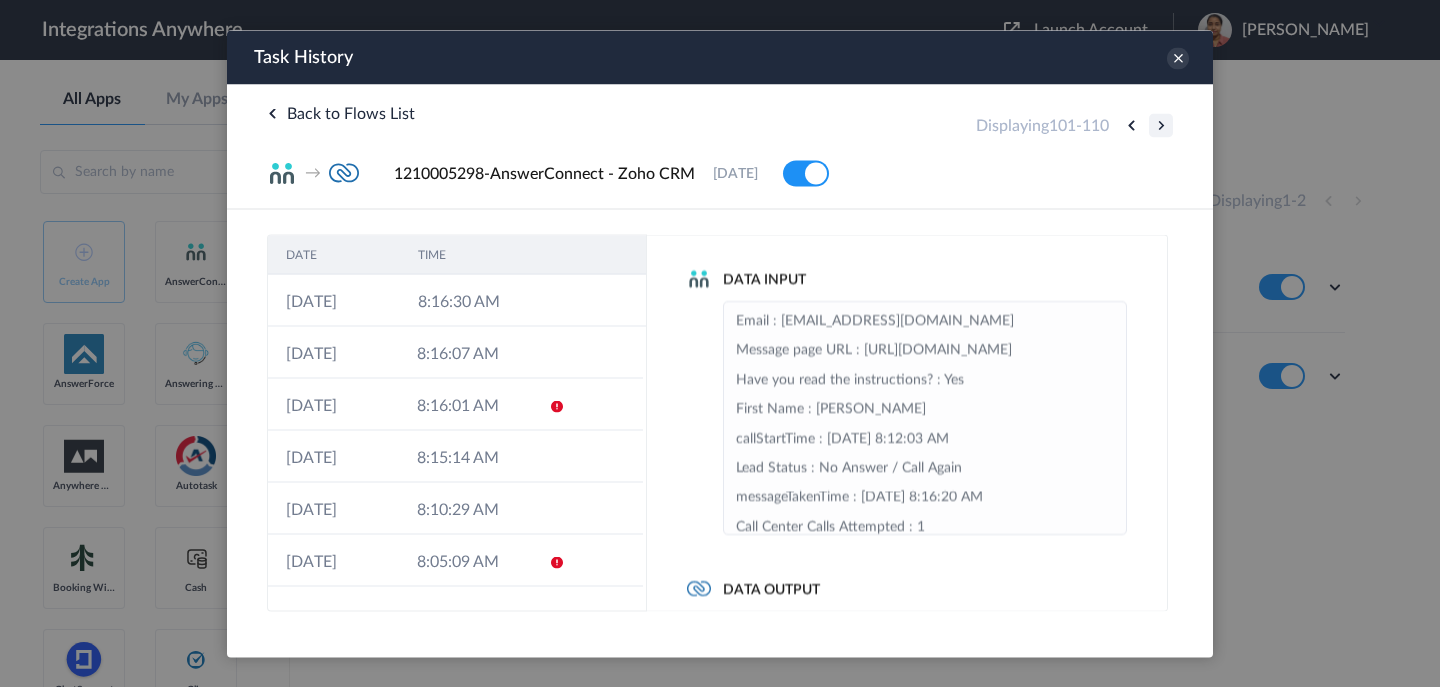 click at bounding box center [1161, 125] 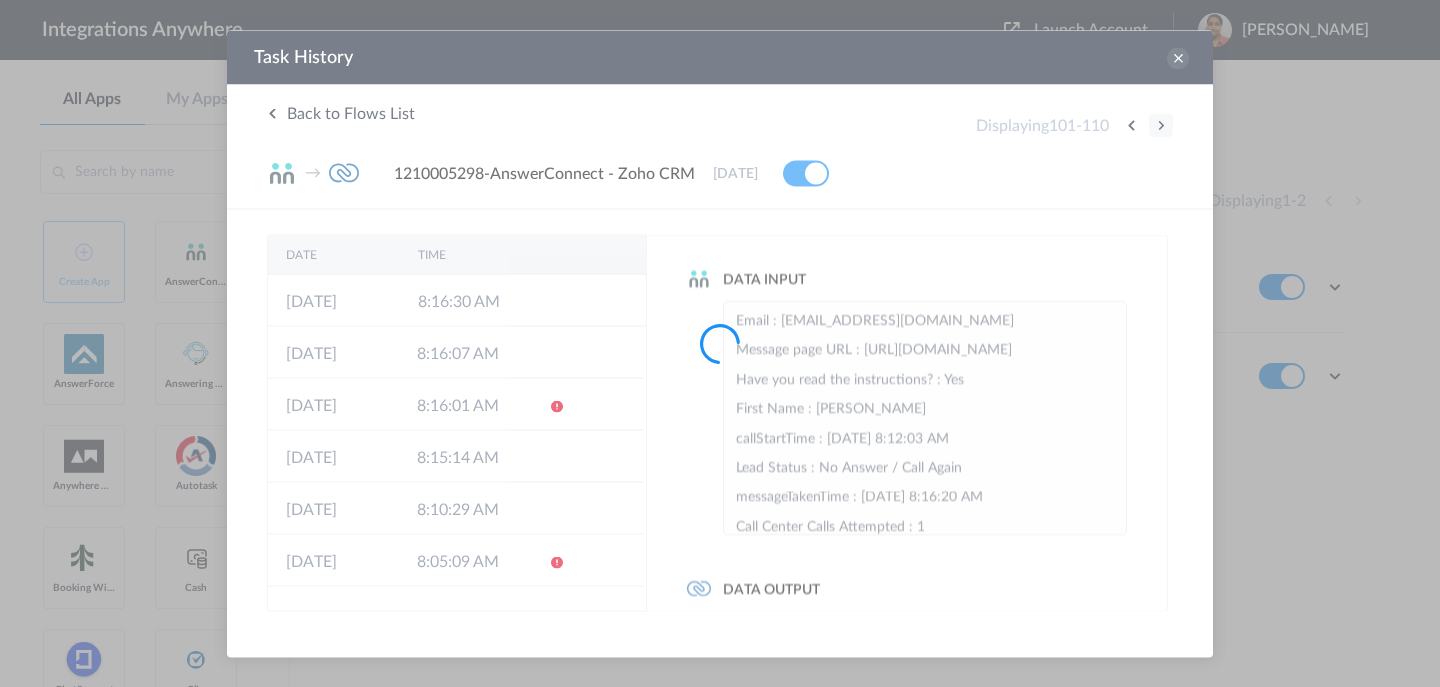 click at bounding box center [720, 343] 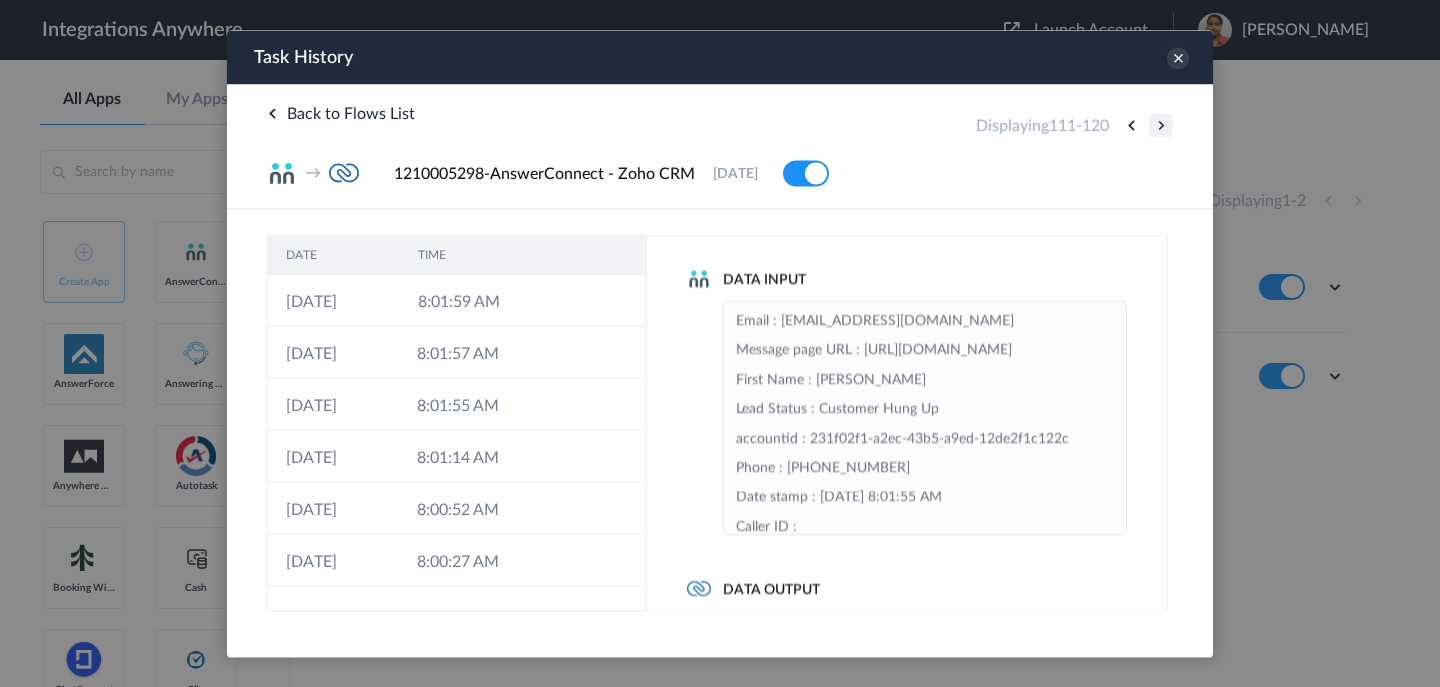click at bounding box center [1161, 125] 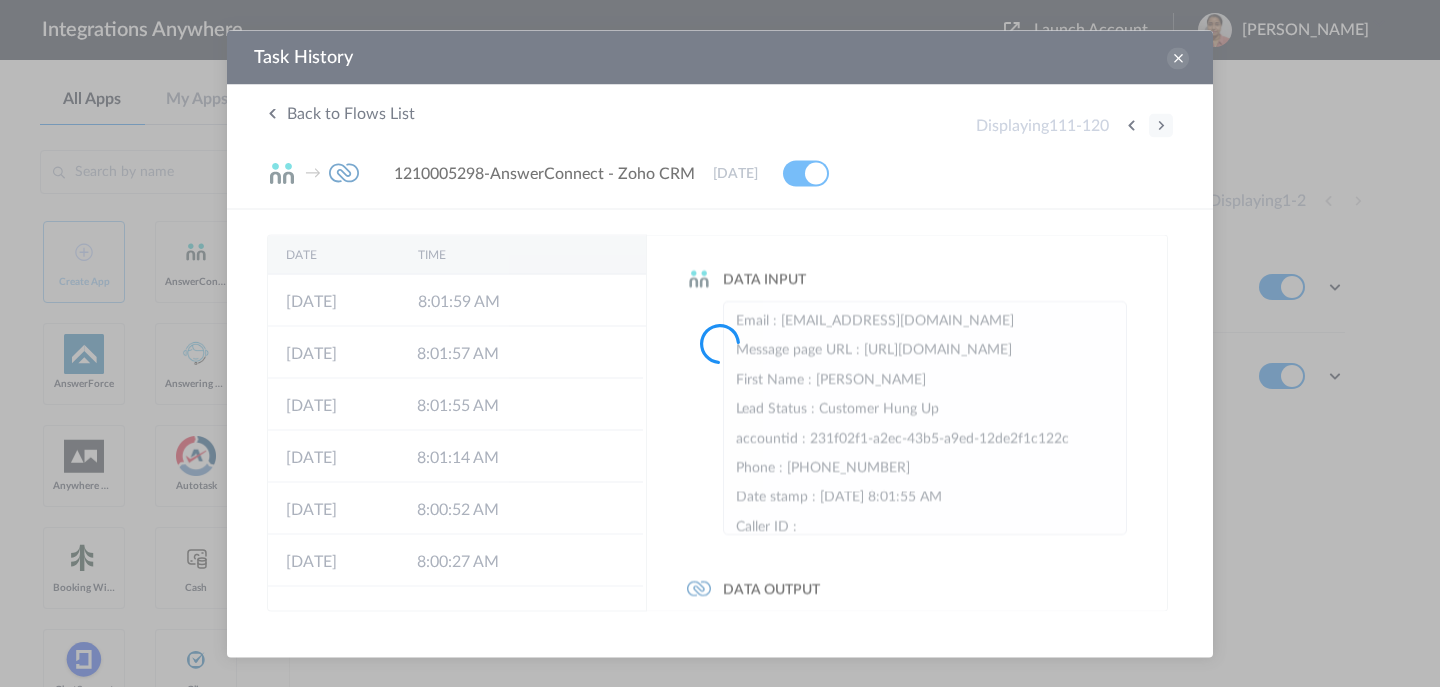 click at bounding box center [720, 343] 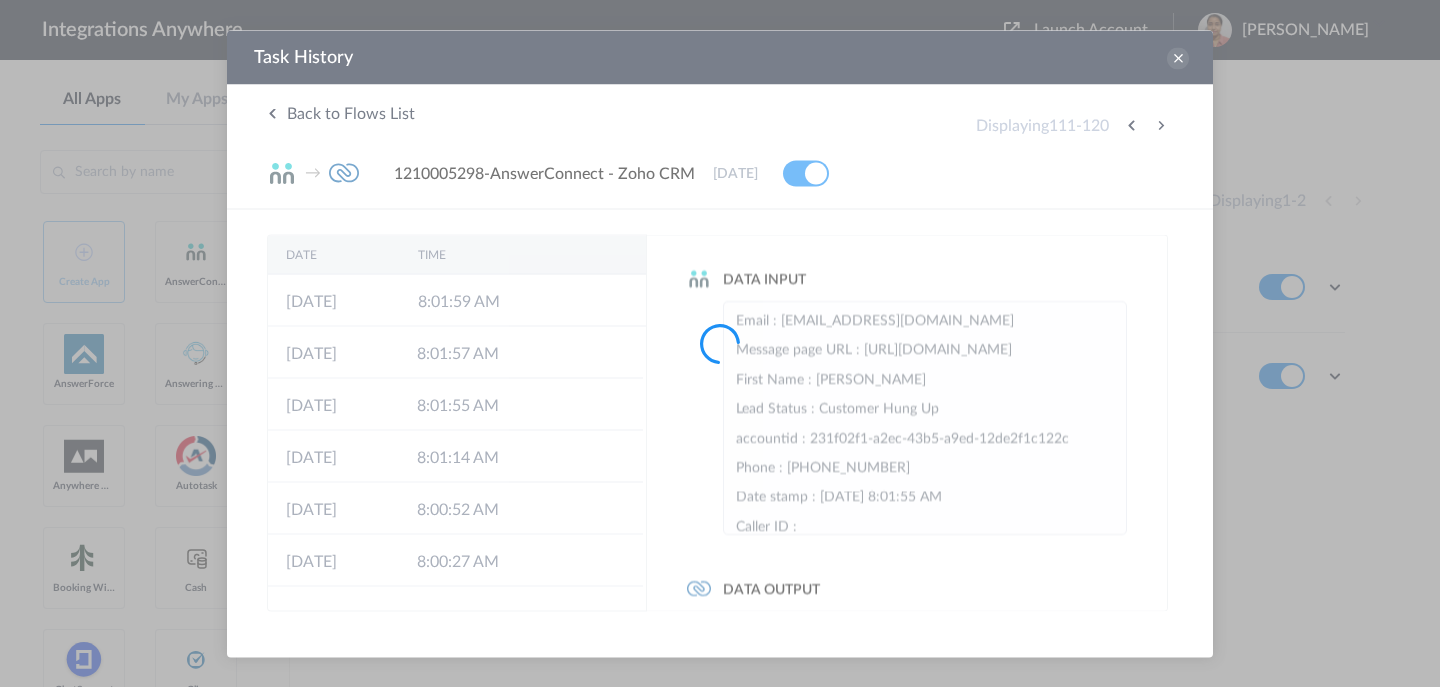 click at bounding box center (720, 343) 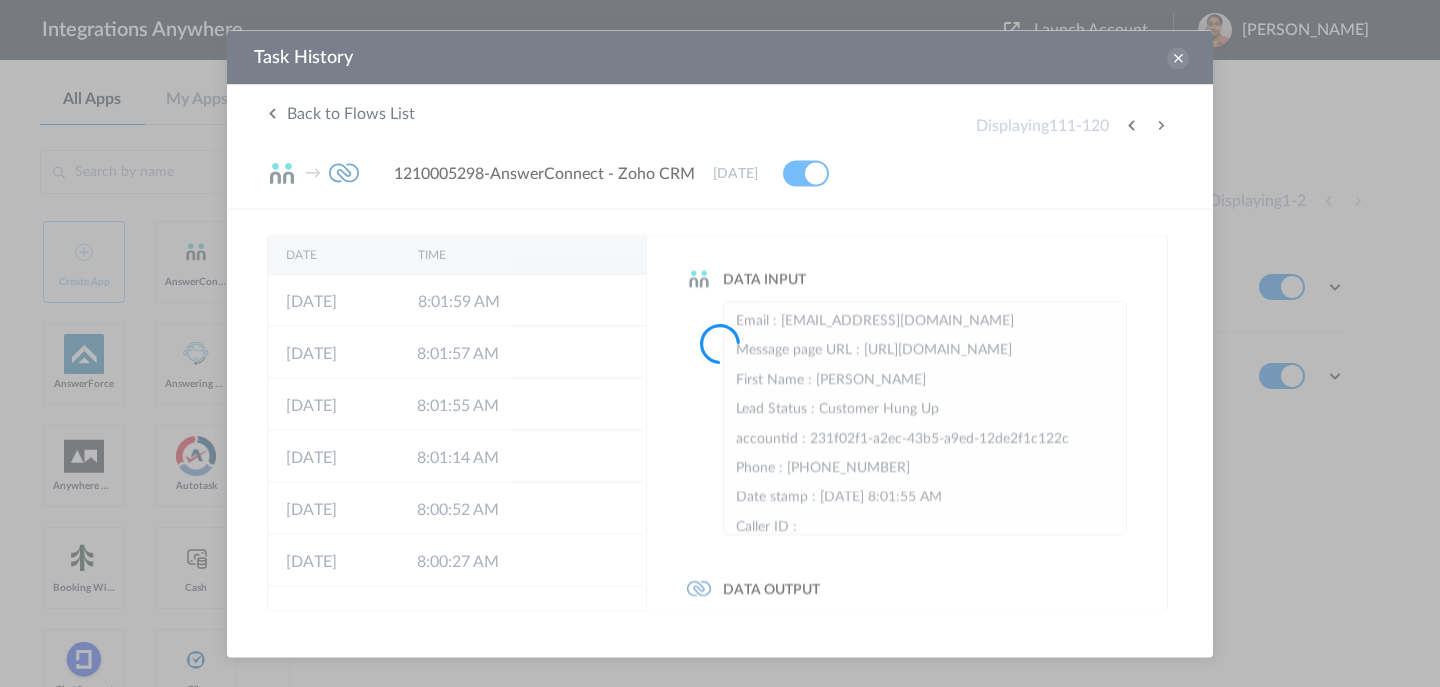 click at bounding box center (720, 343) 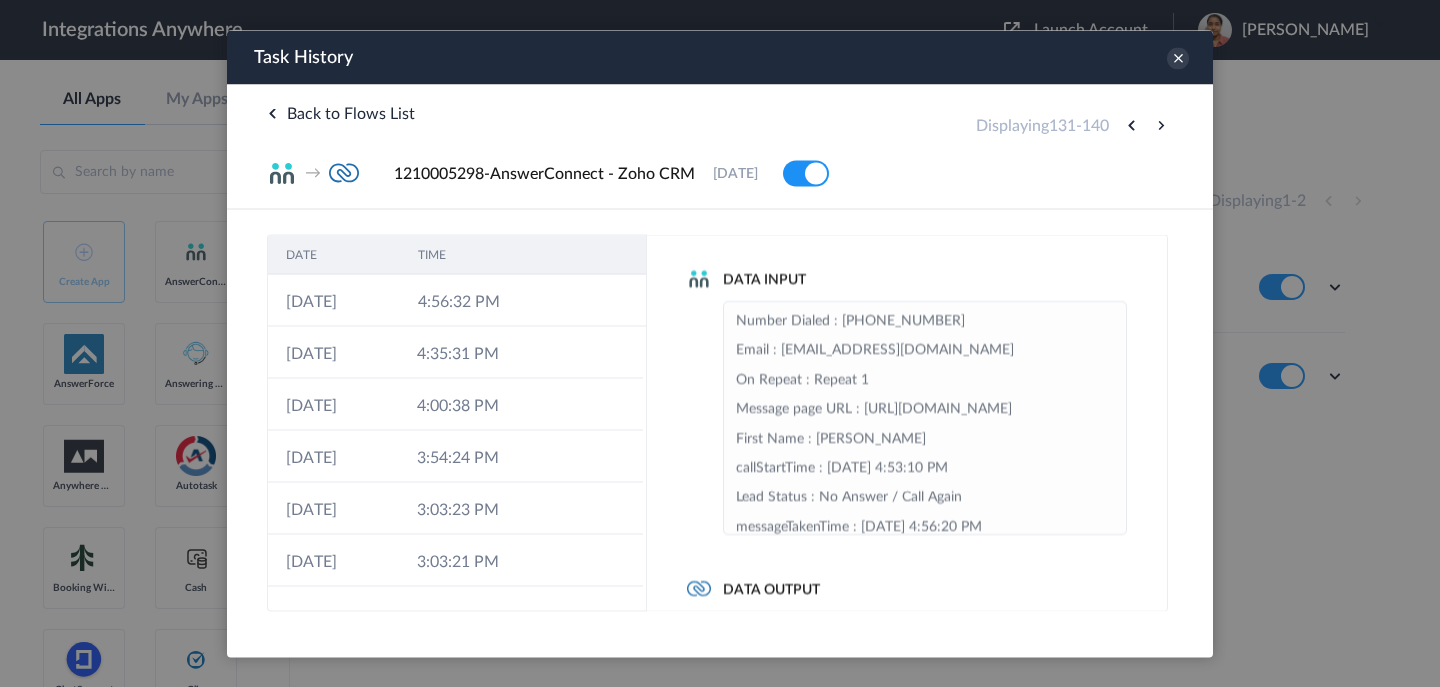 click on "Displaying  131  -  140" at bounding box center [1074, 125] 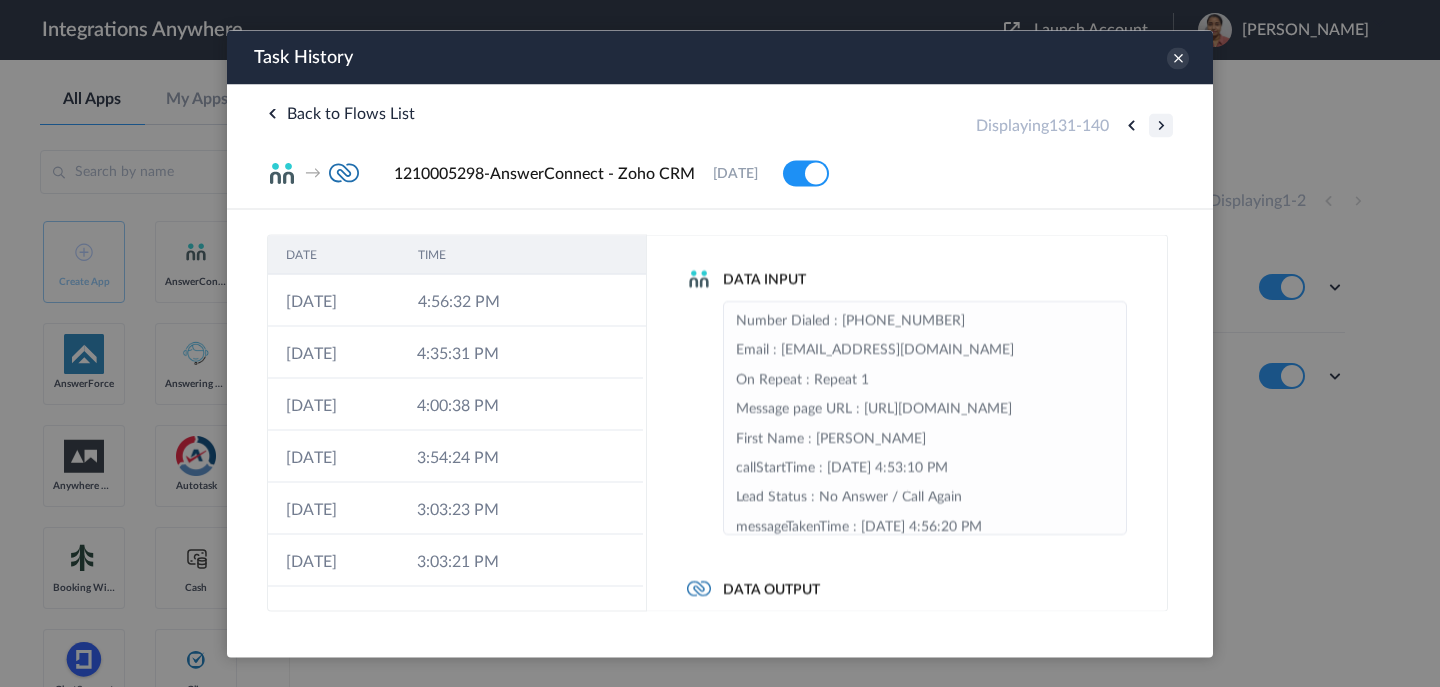 click at bounding box center [1161, 125] 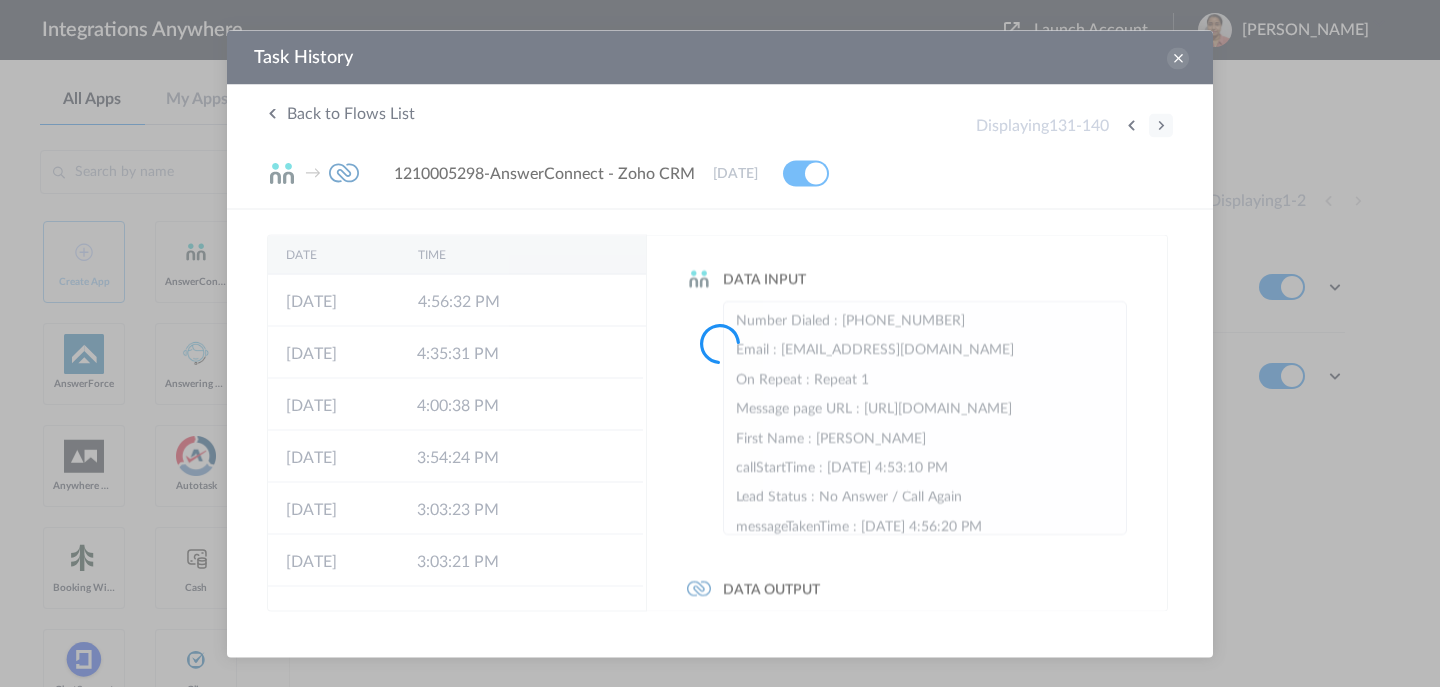 click at bounding box center (720, 343) 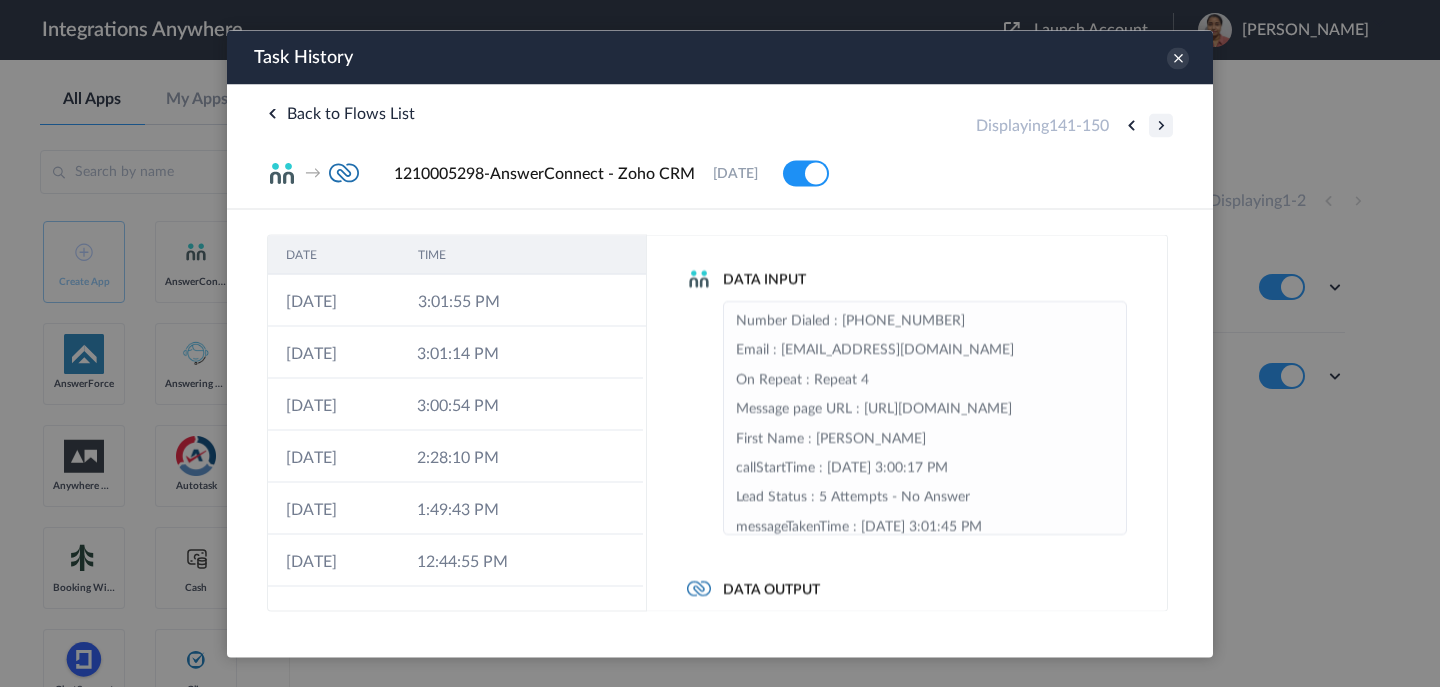 click at bounding box center (1161, 125) 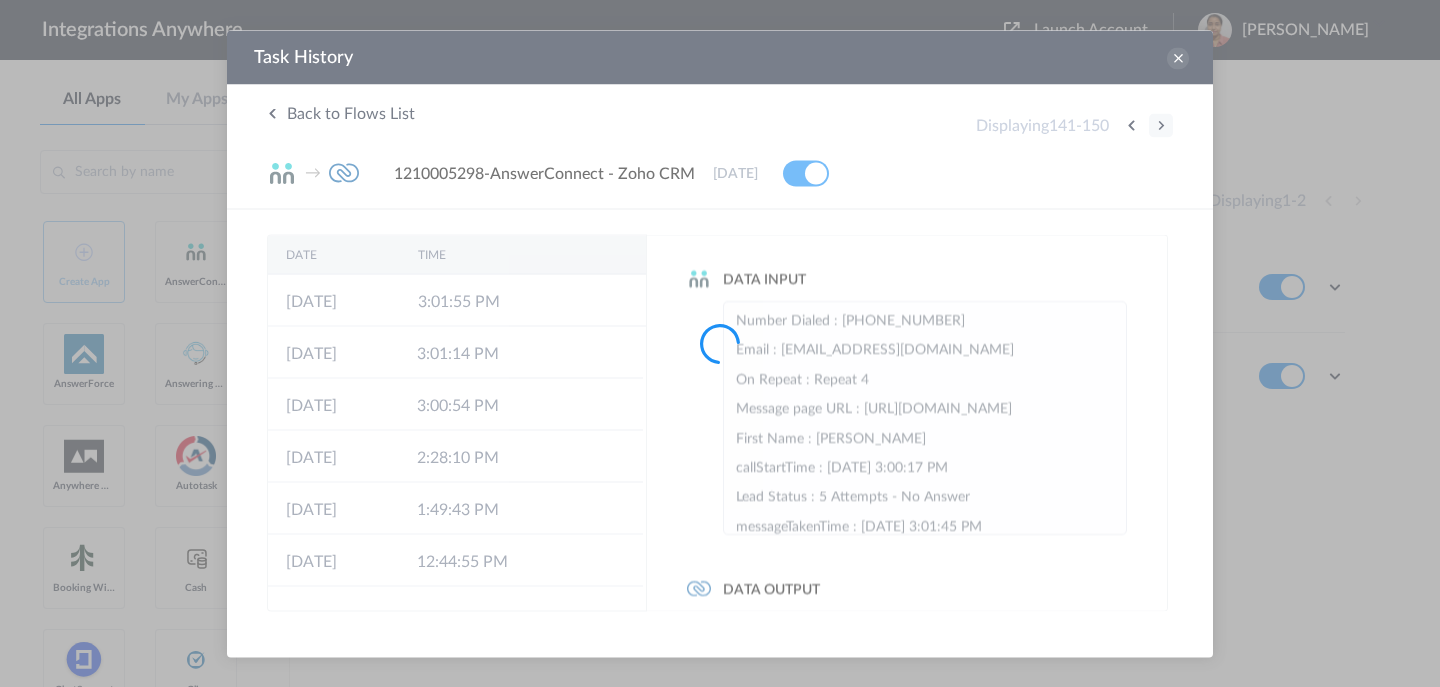 click at bounding box center [720, 343] 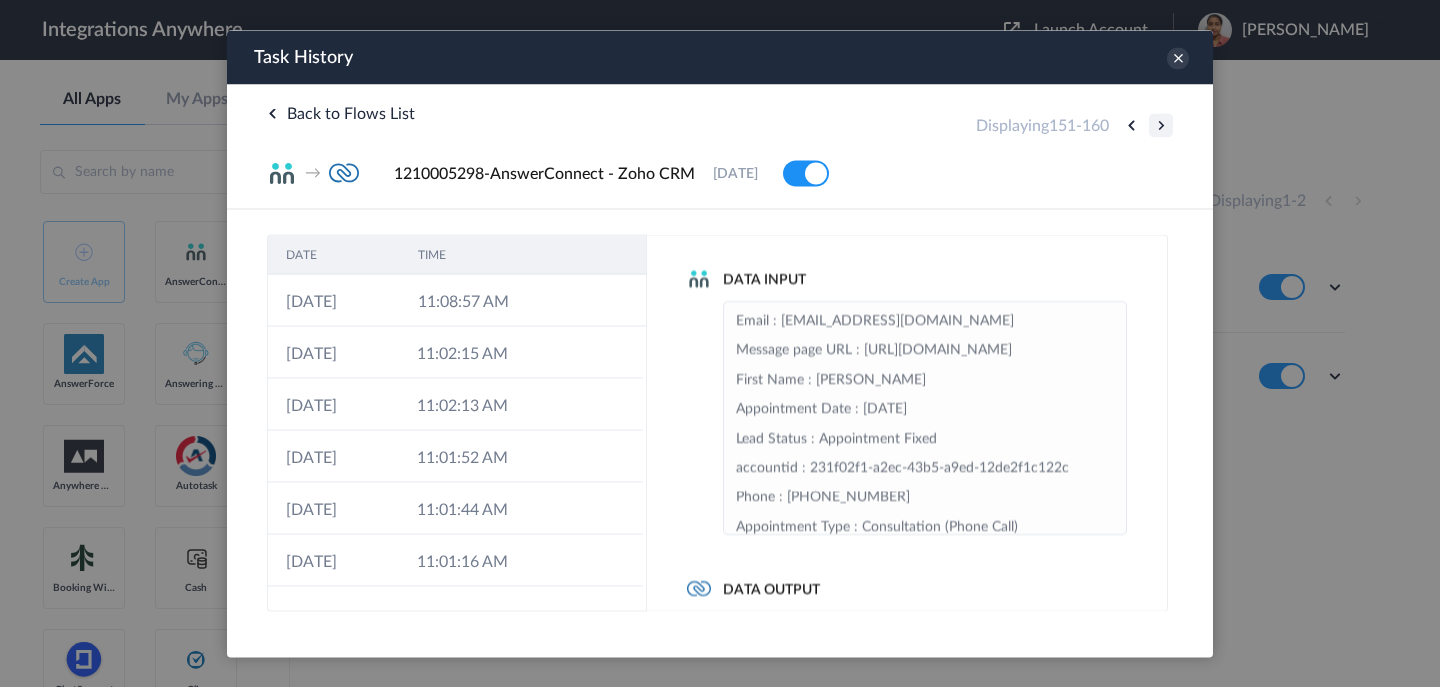 click at bounding box center (1161, 125) 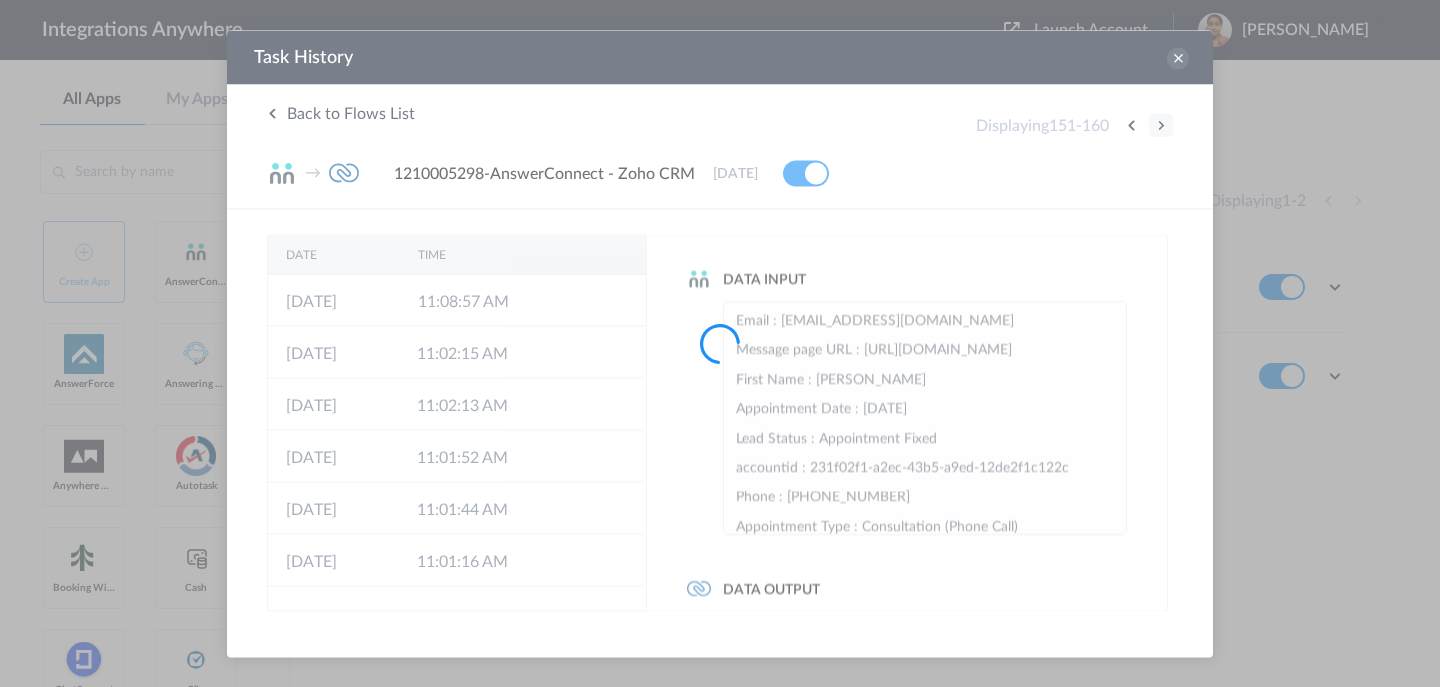 click at bounding box center [720, 343] 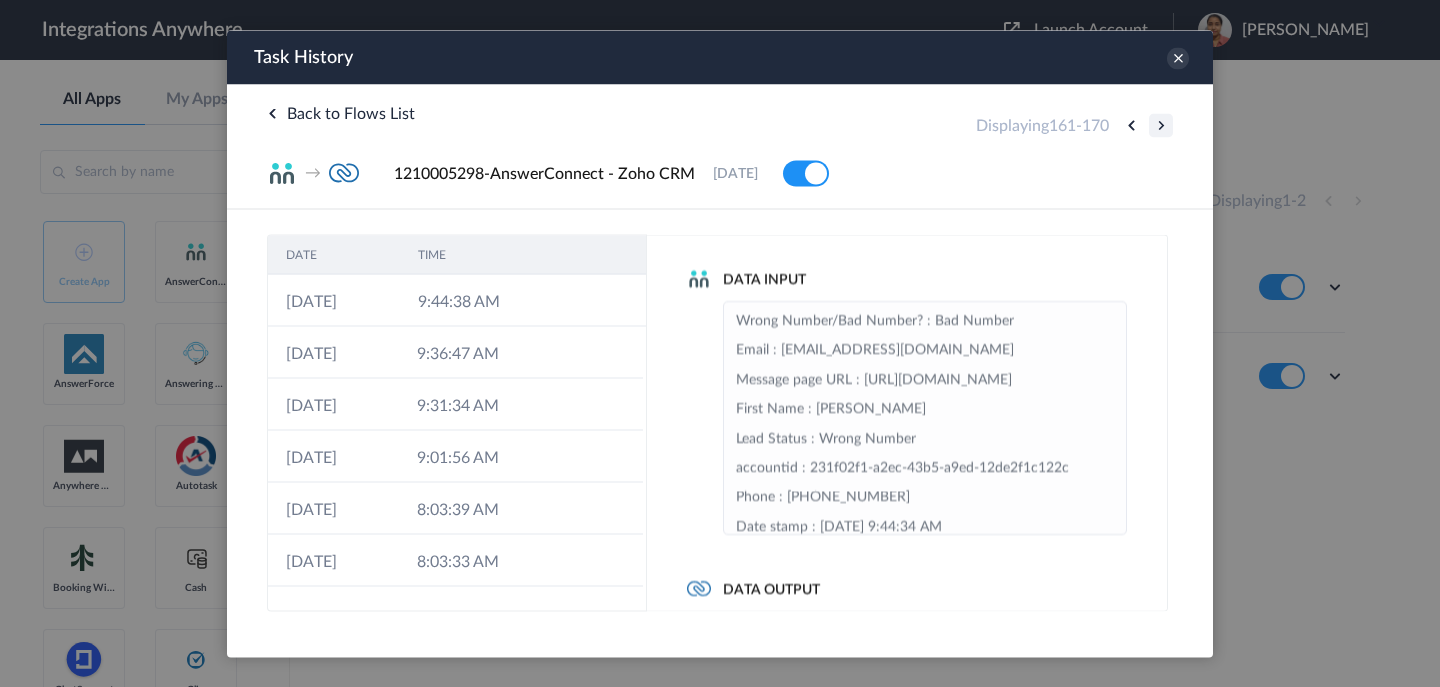 click at bounding box center [1161, 125] 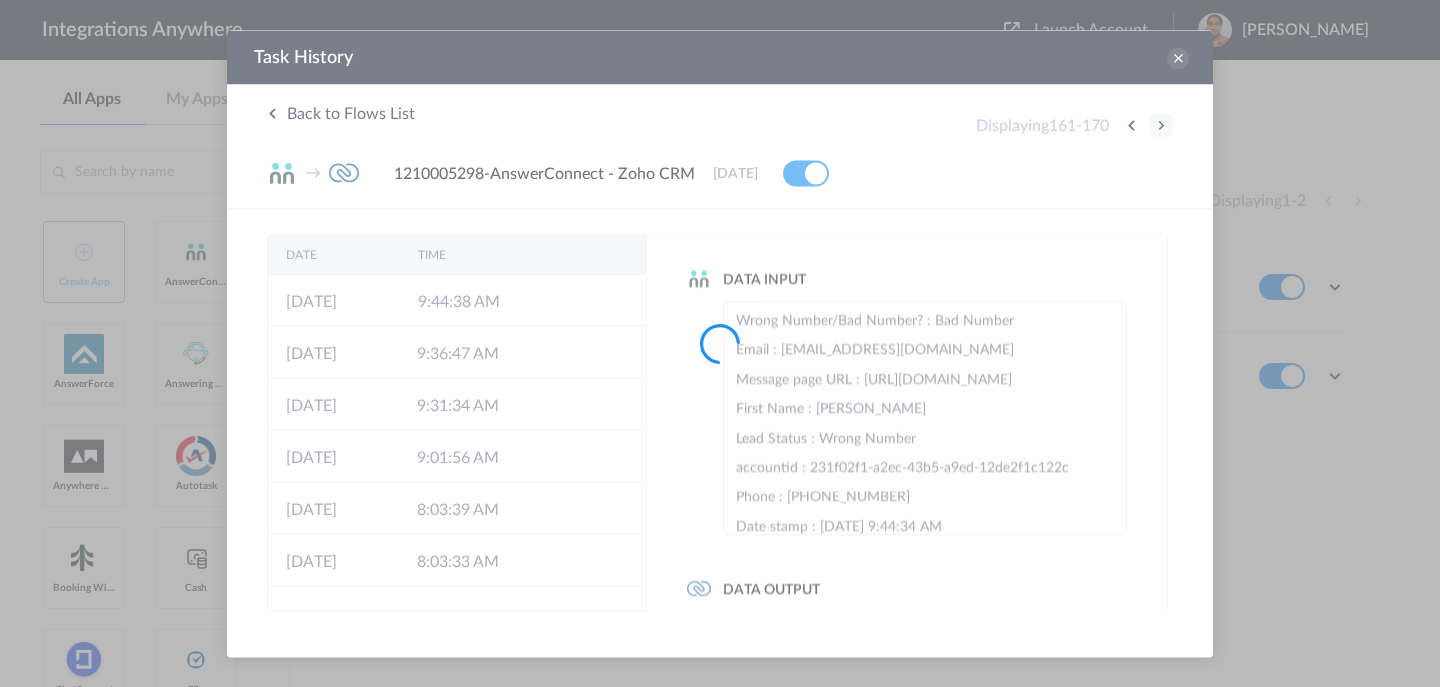 click at bounding box center (720, 343) 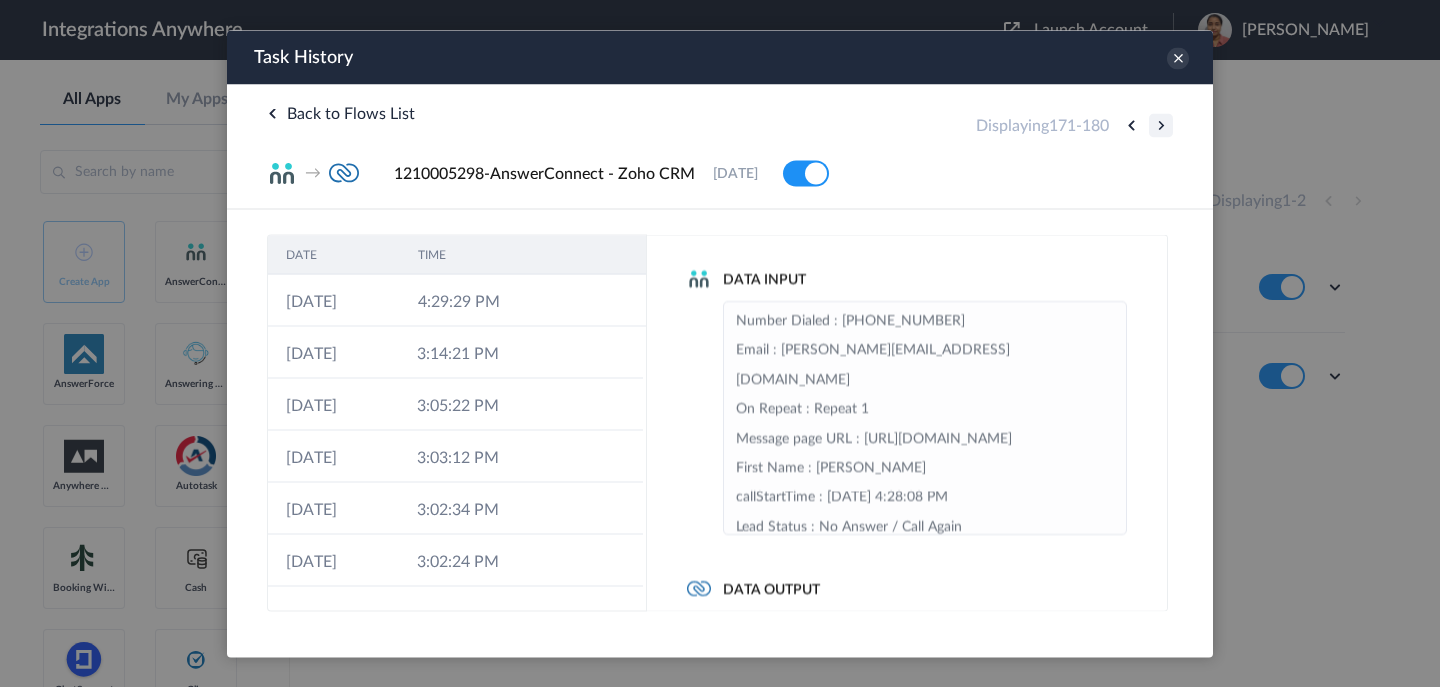 click at bounding box center (1161, 125) 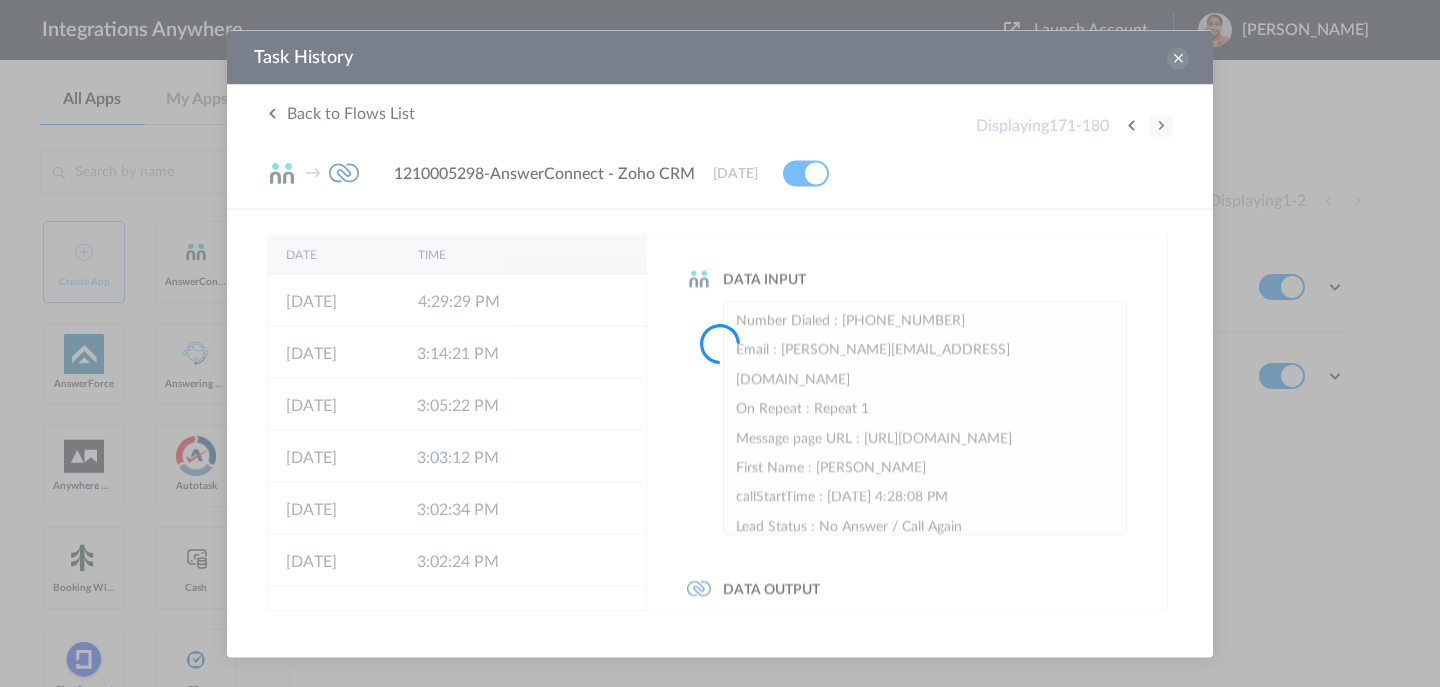 click at bounding box center (720, 343) 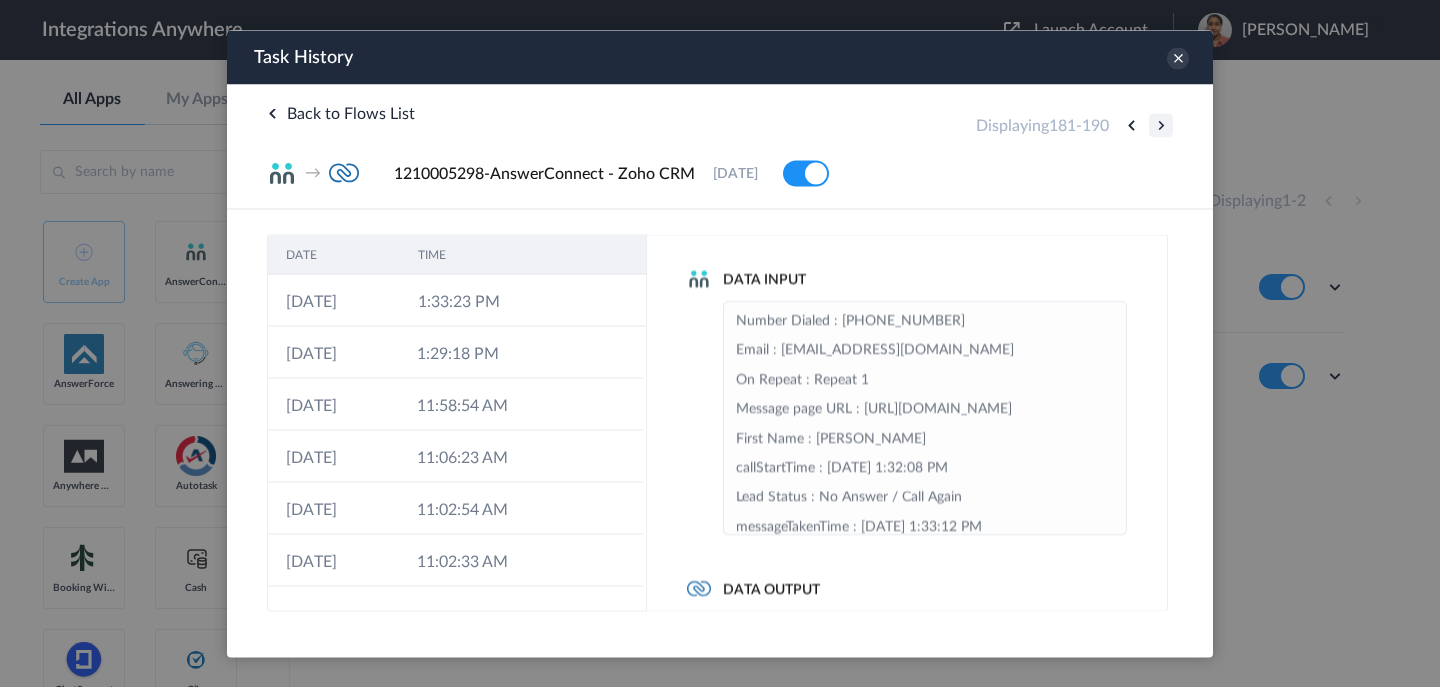 click at bounding box center [1161, 125] 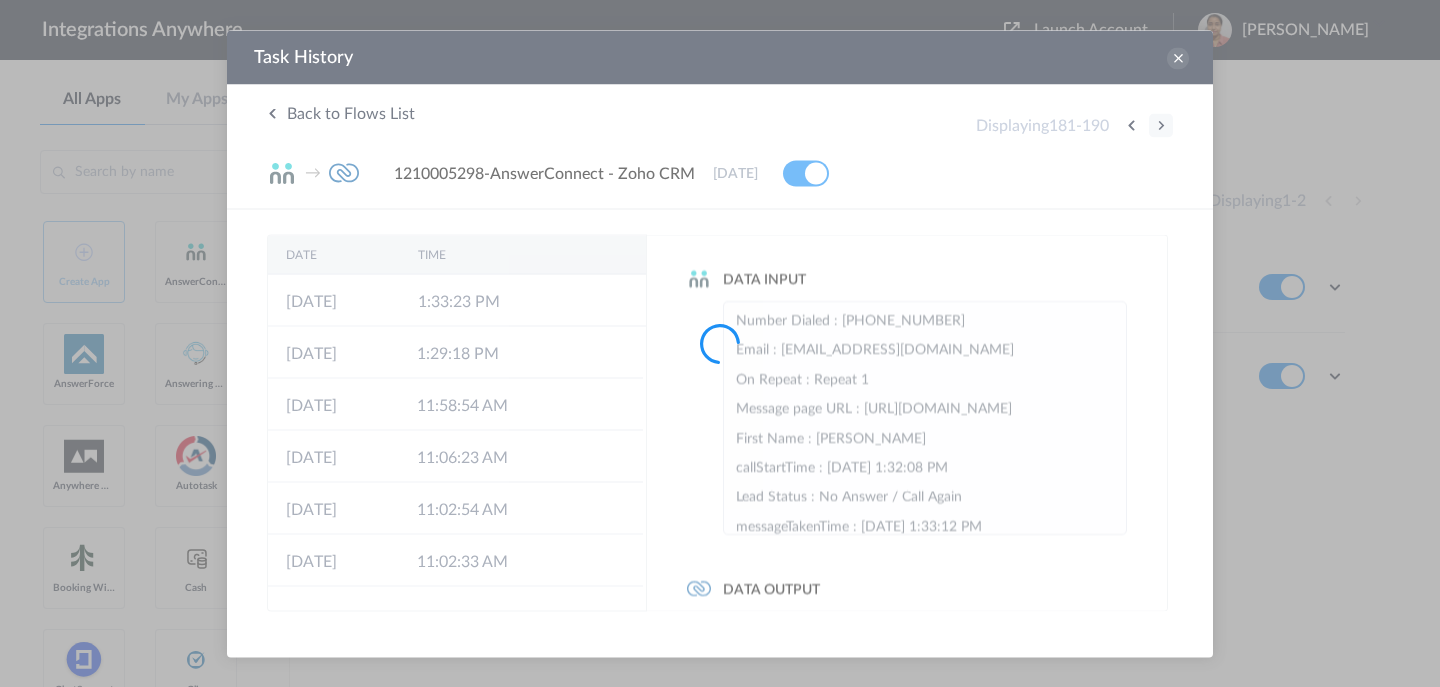 click at bounding box center [720, 343] 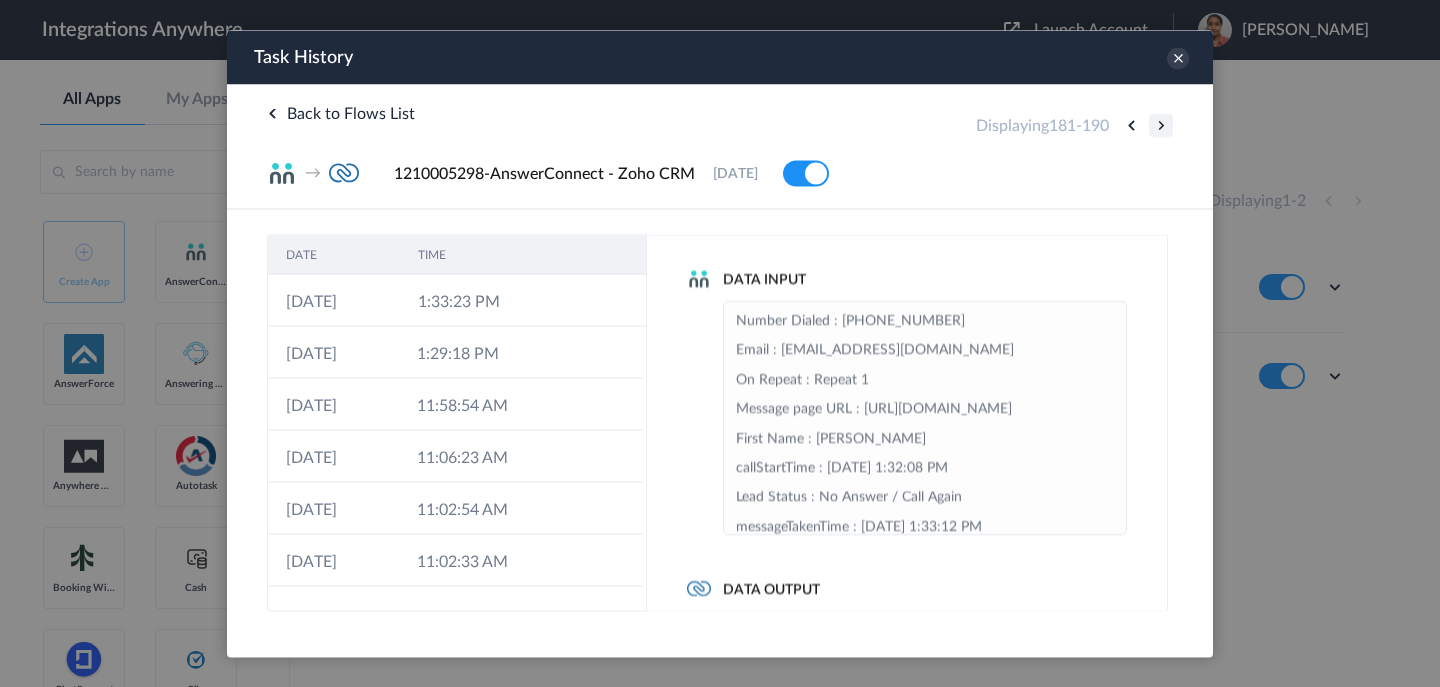 click at bounding box center [1161, 125] 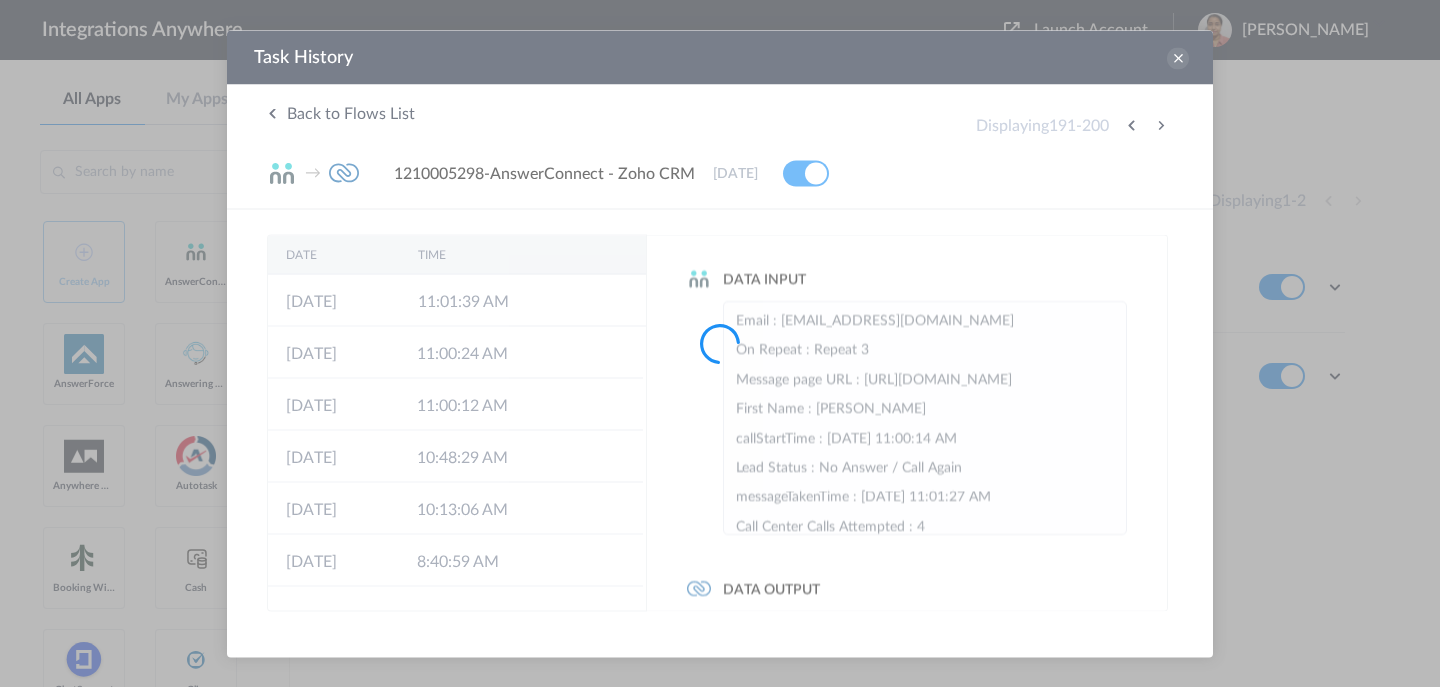 drag, startPoint x: 934, startPoint y: 96, endPoint x: 1161, endPoint y: 126, distance: 228.9738 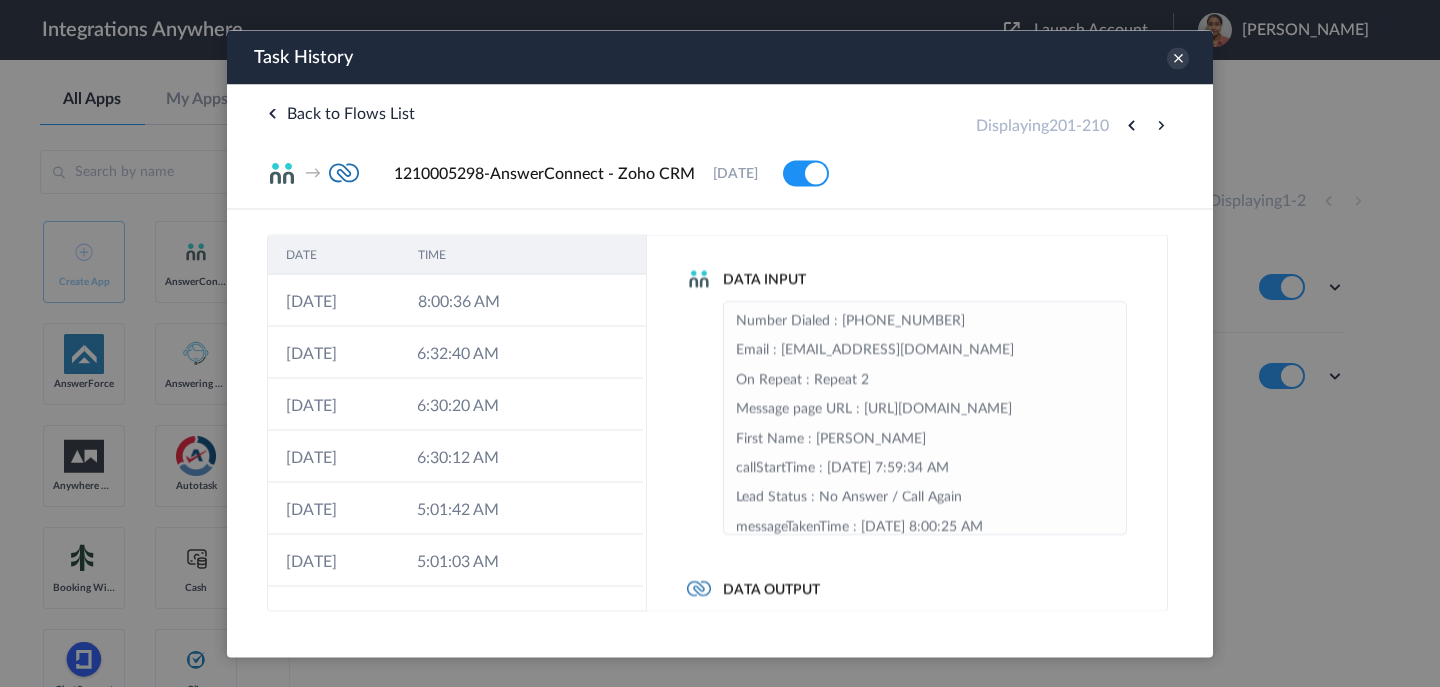 click at bounding box center (1161, 125) 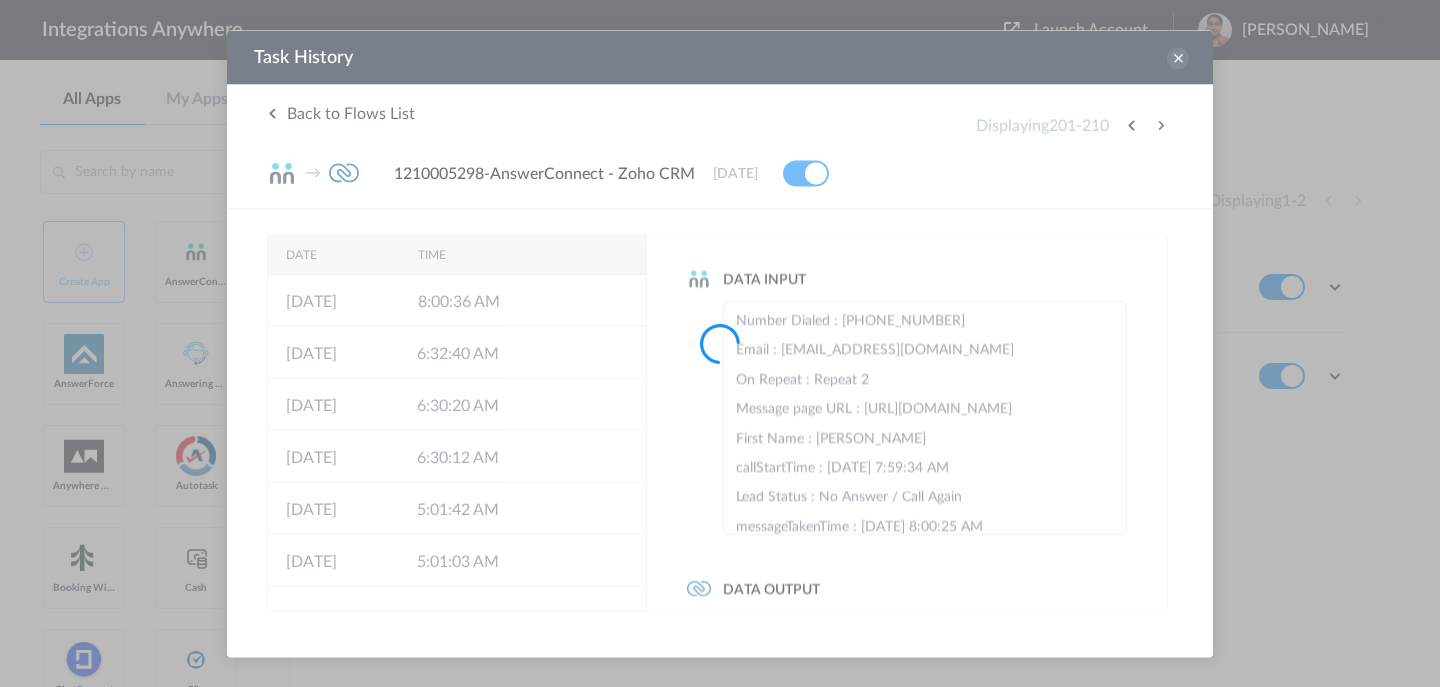 click at bounding box center [720, 343] 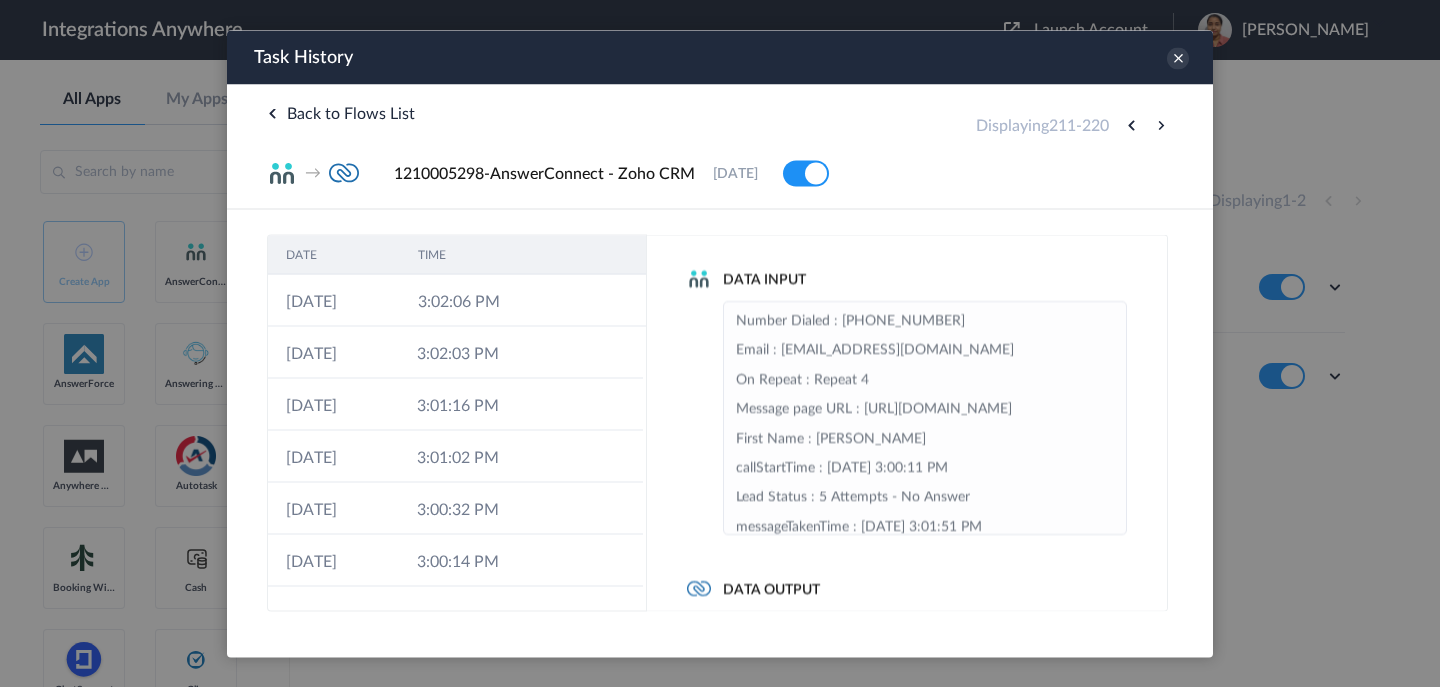 click at bounding box center [1161, 125] 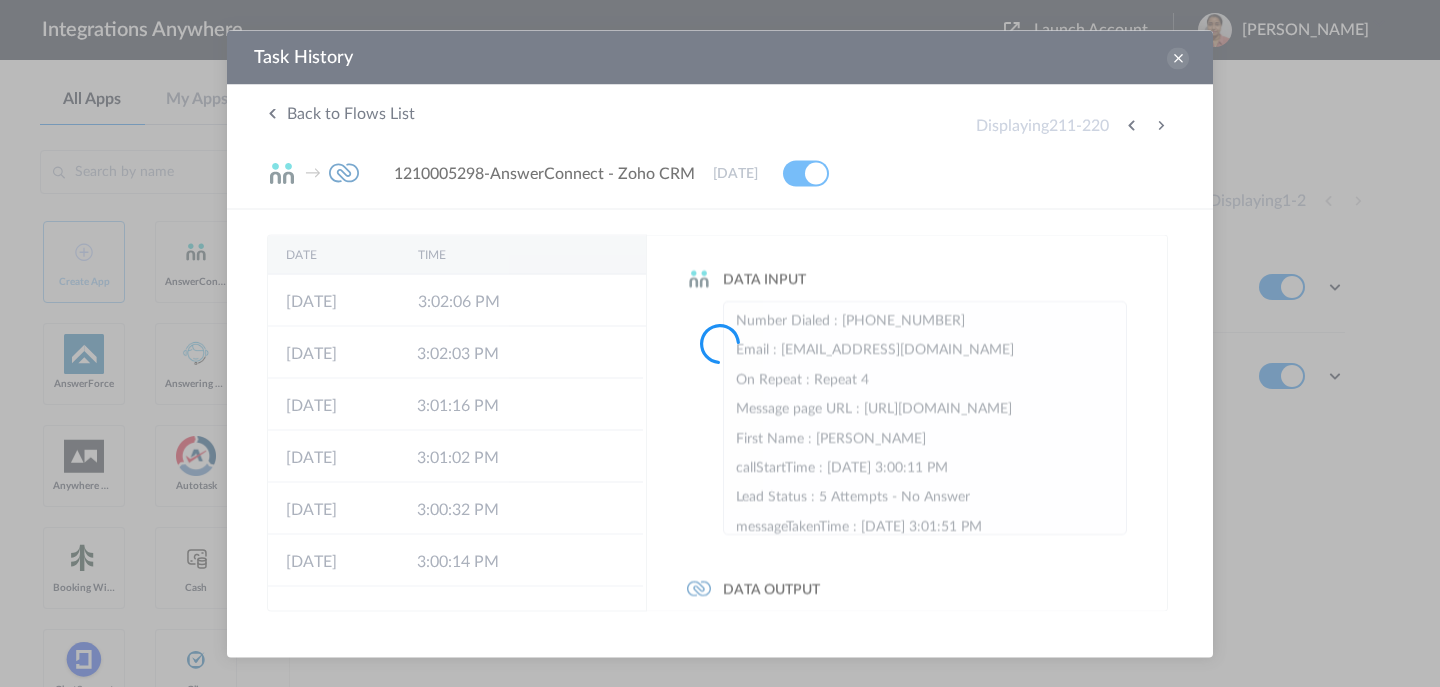 click at bounding box center [720, 343] 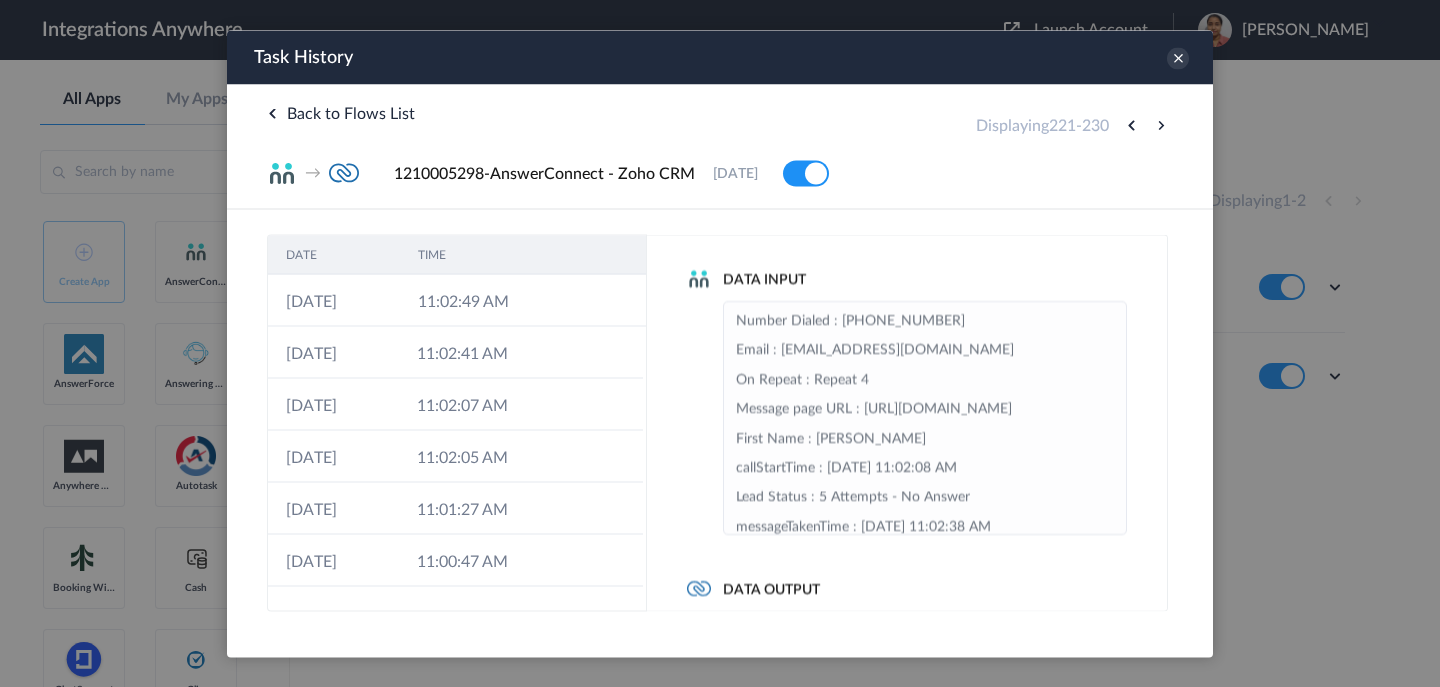 click at bounding box center (1161, 125) 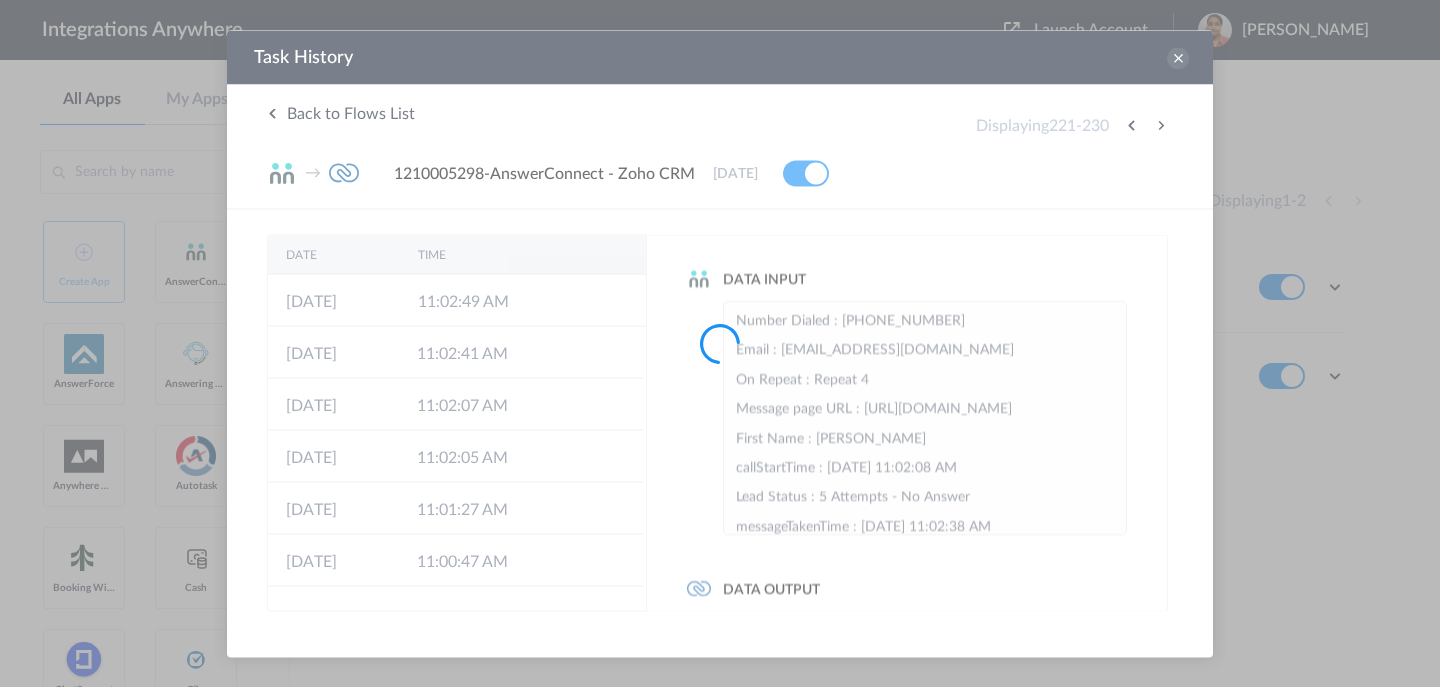 click at bounding box center (720, 343) 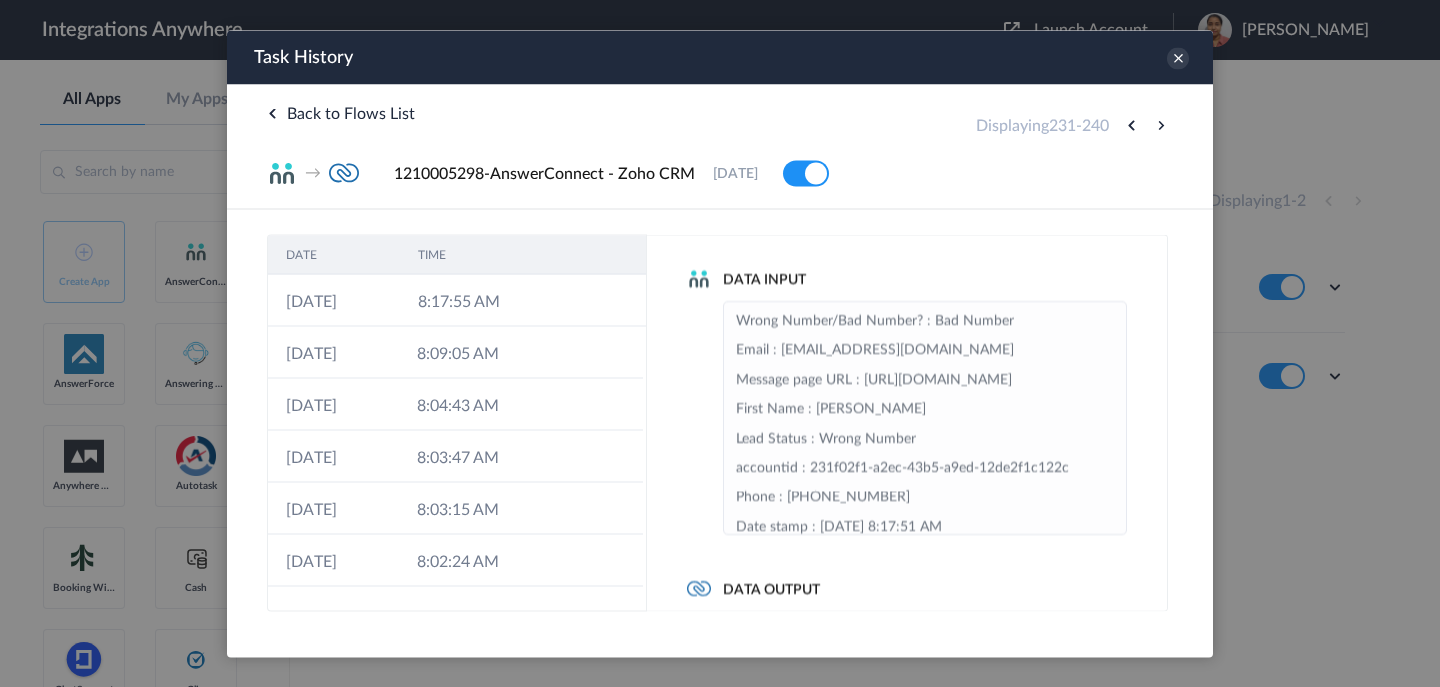 click at bounding box center [1161, 125] 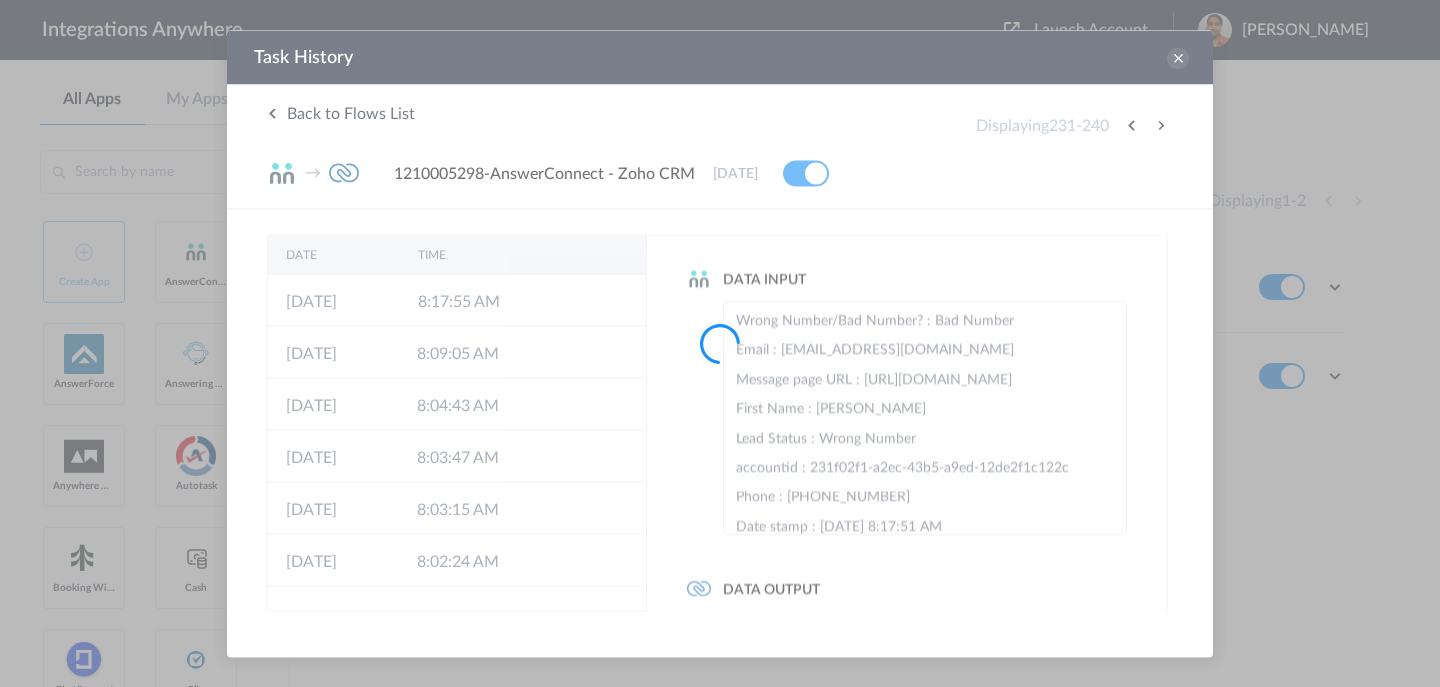 click at bounding box center (720, 343) 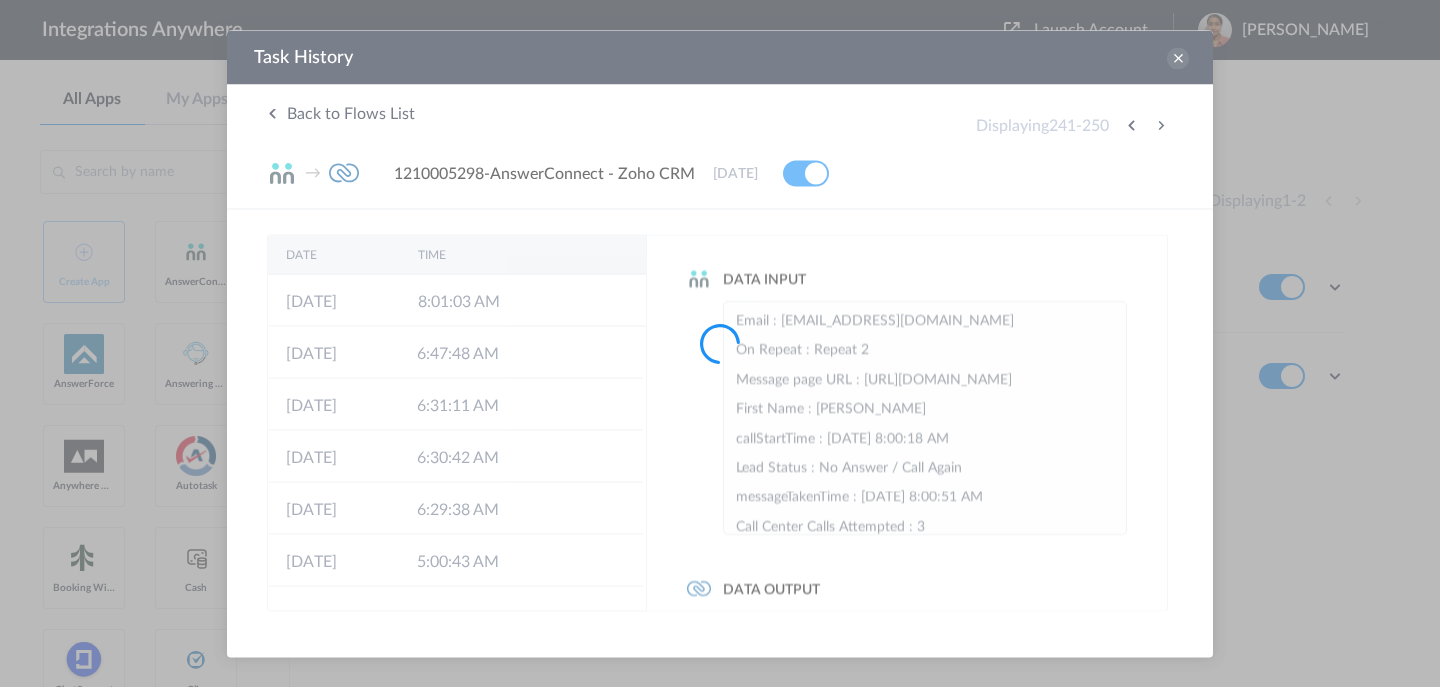 click at bounding box center (1161, 125) 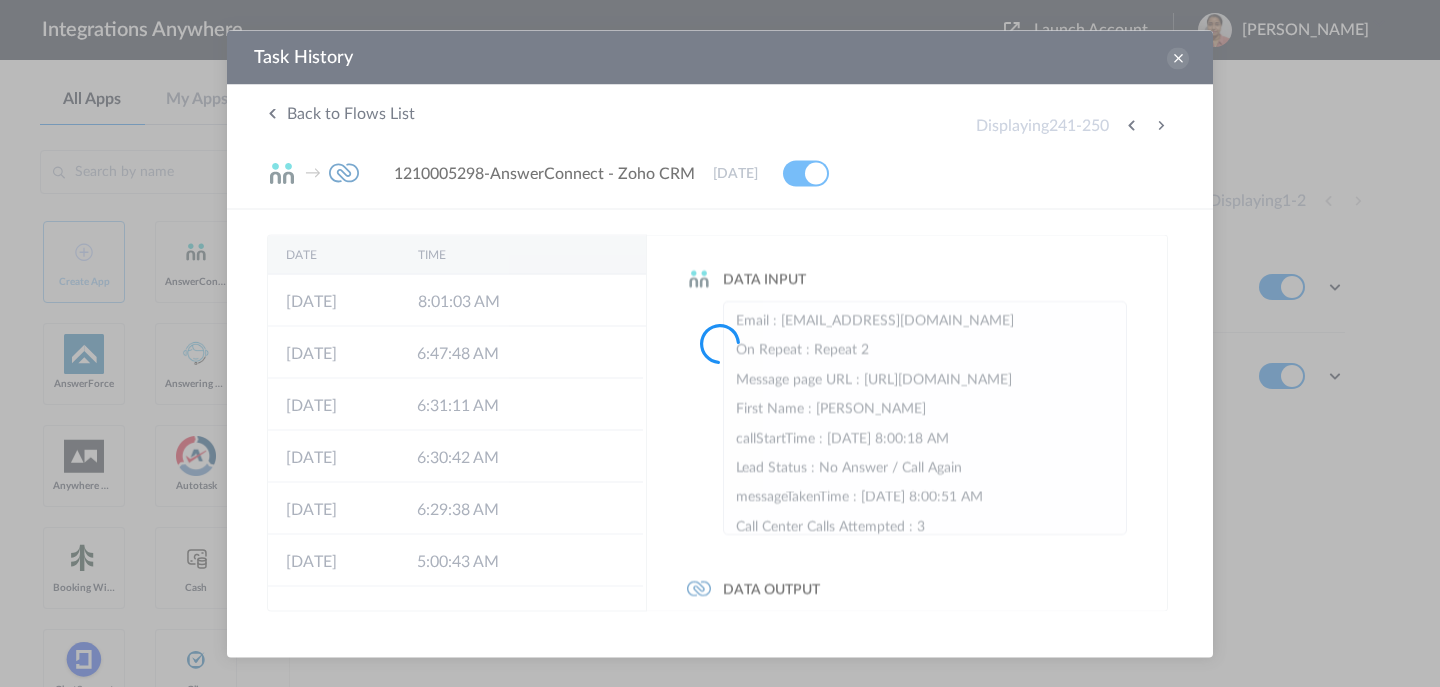 click at bounding box center [720, 343] 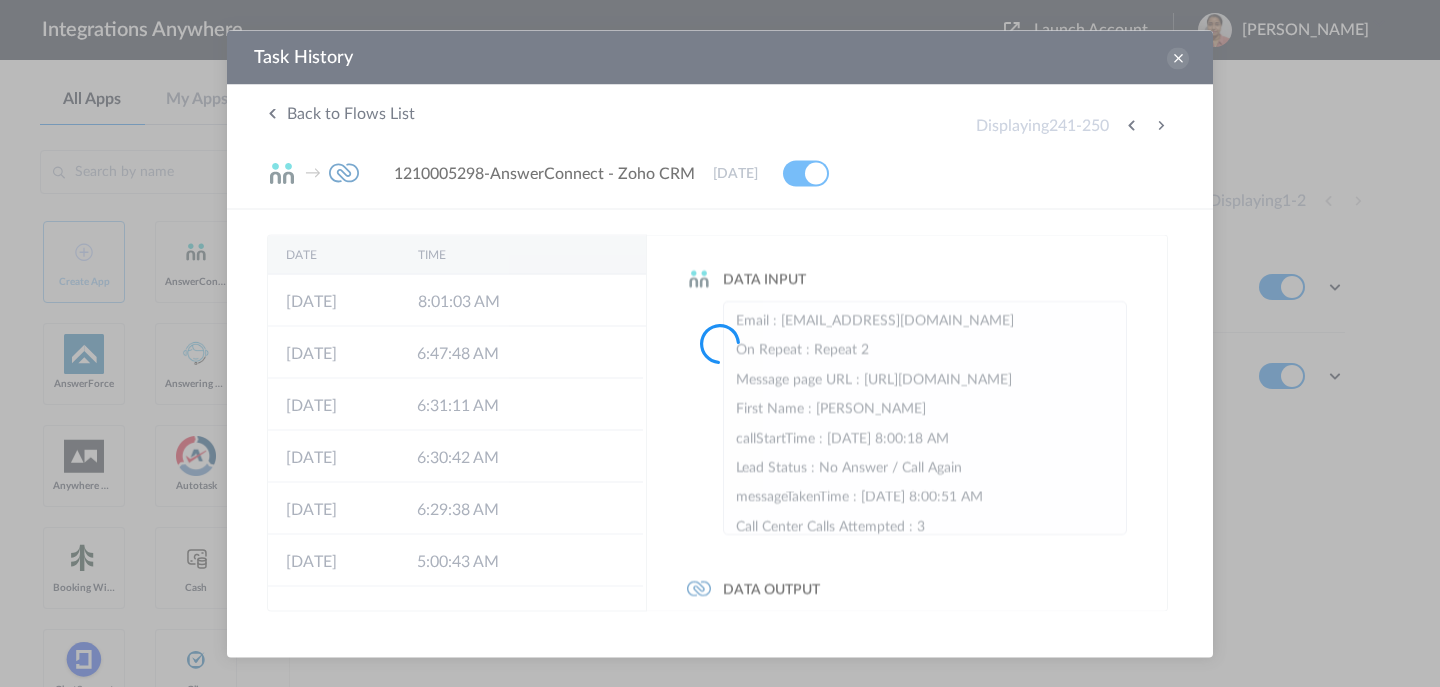 click at bounding box center (720, 343) 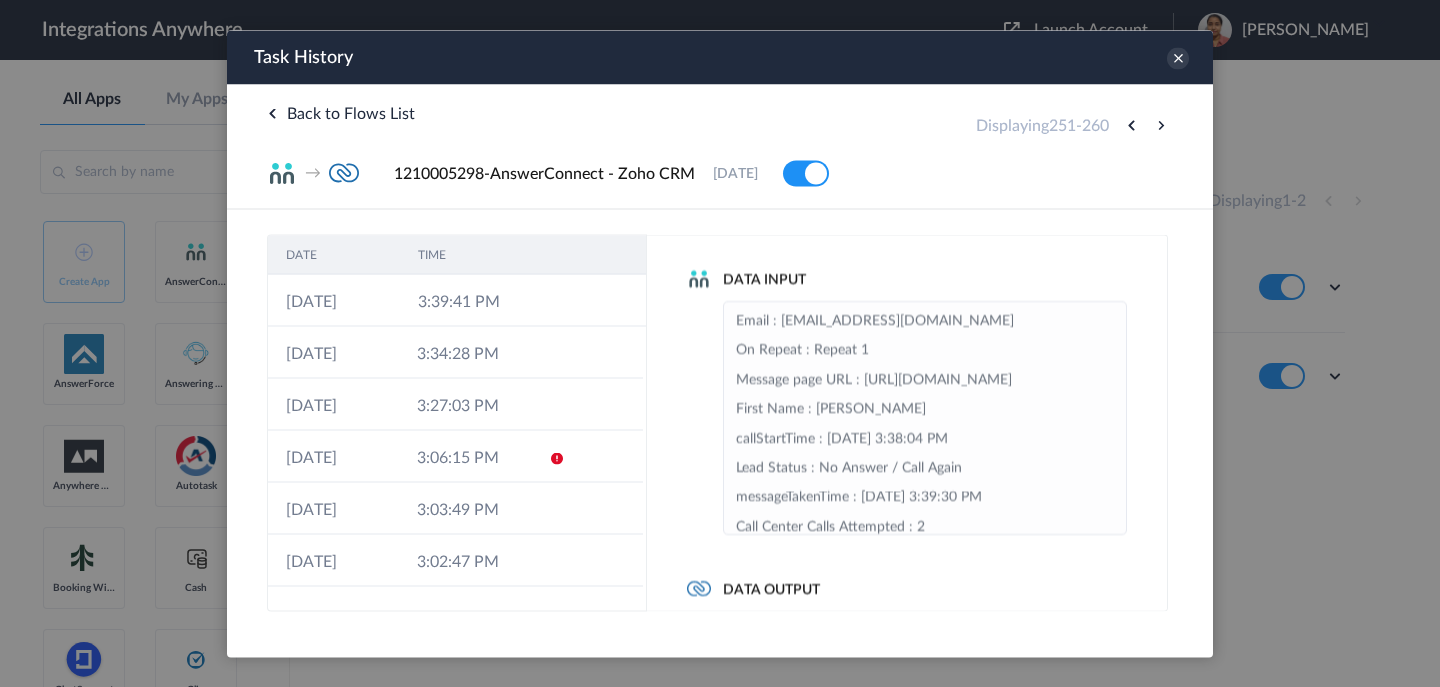 click at bounding box center [1161, 125] 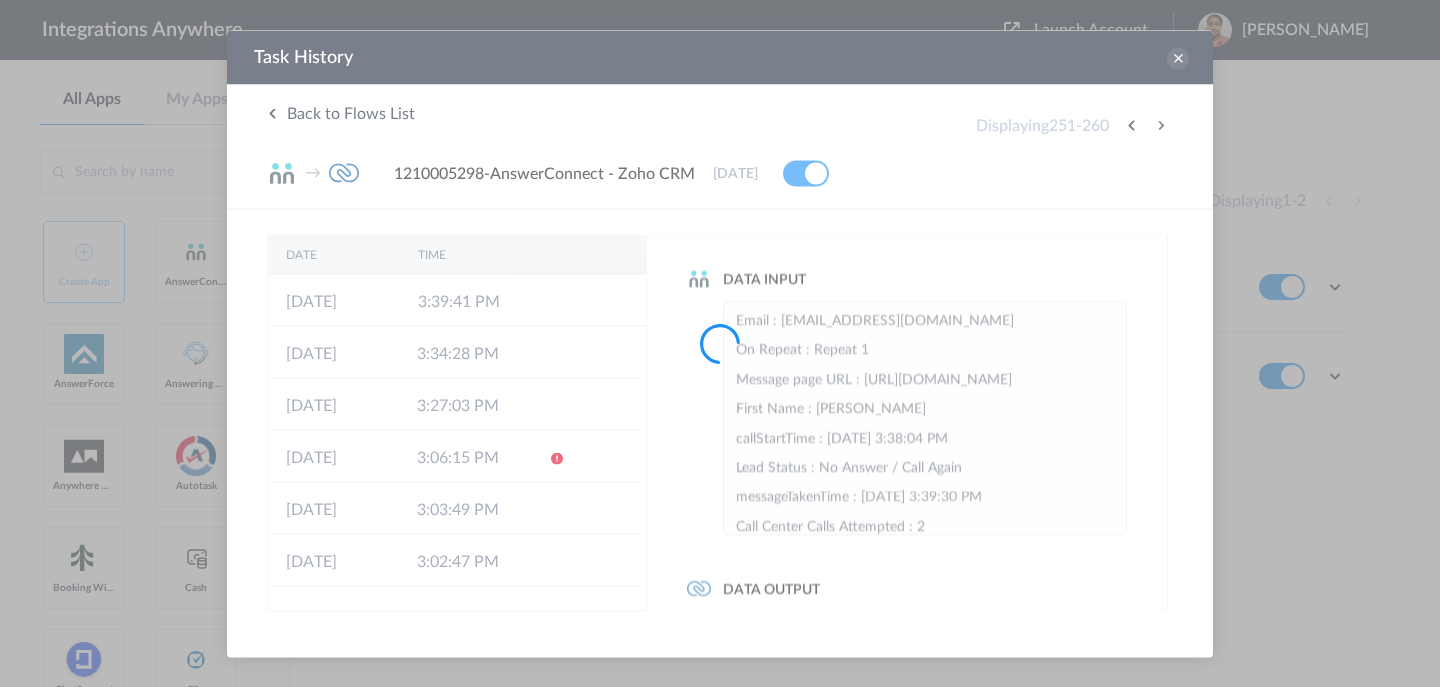 click at bounding box center (720, 343) 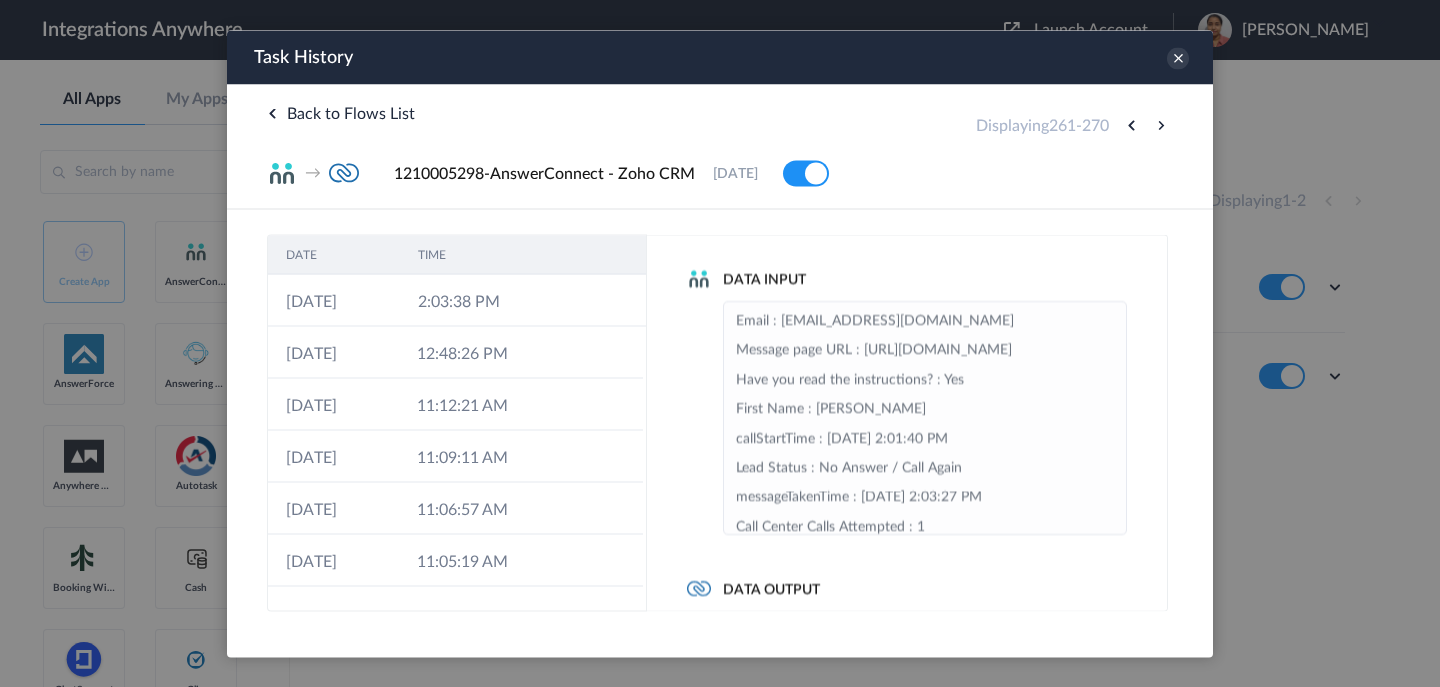 click at bounding box center [1161, 125] 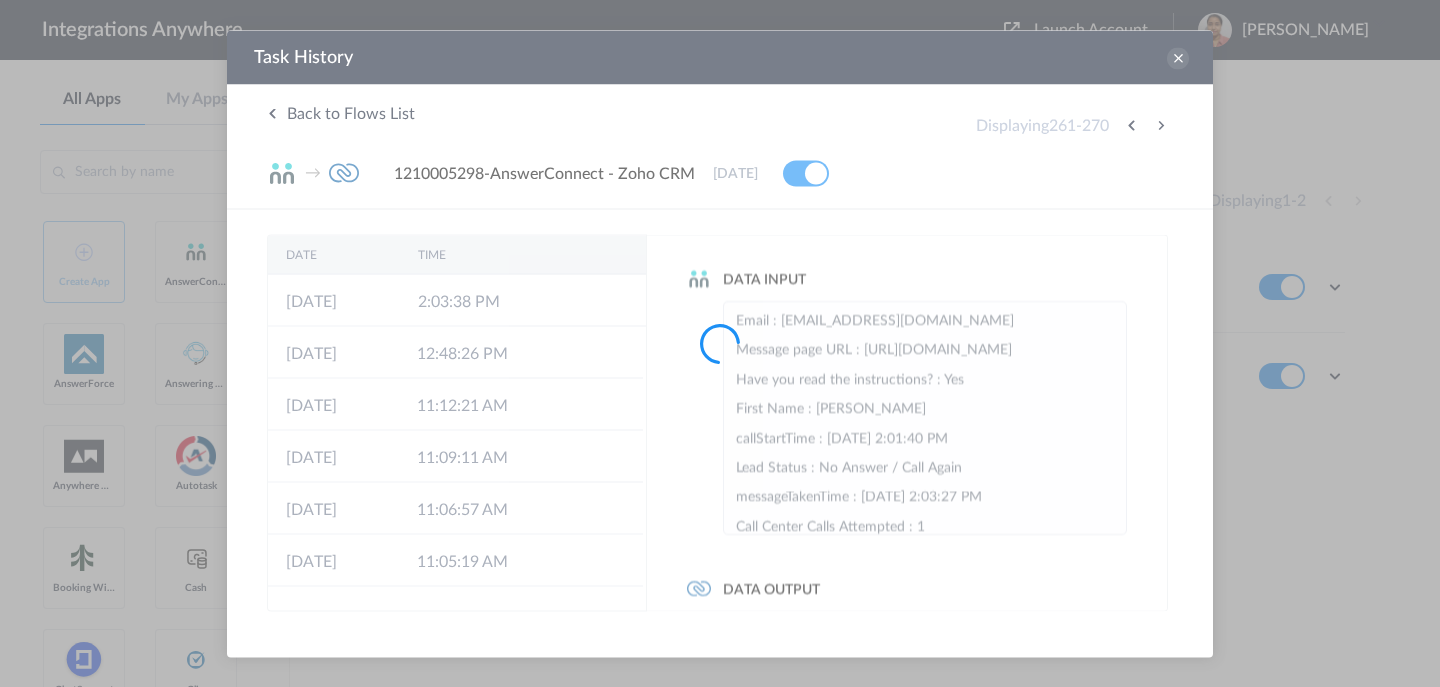 click at bounding box center (720, 343) 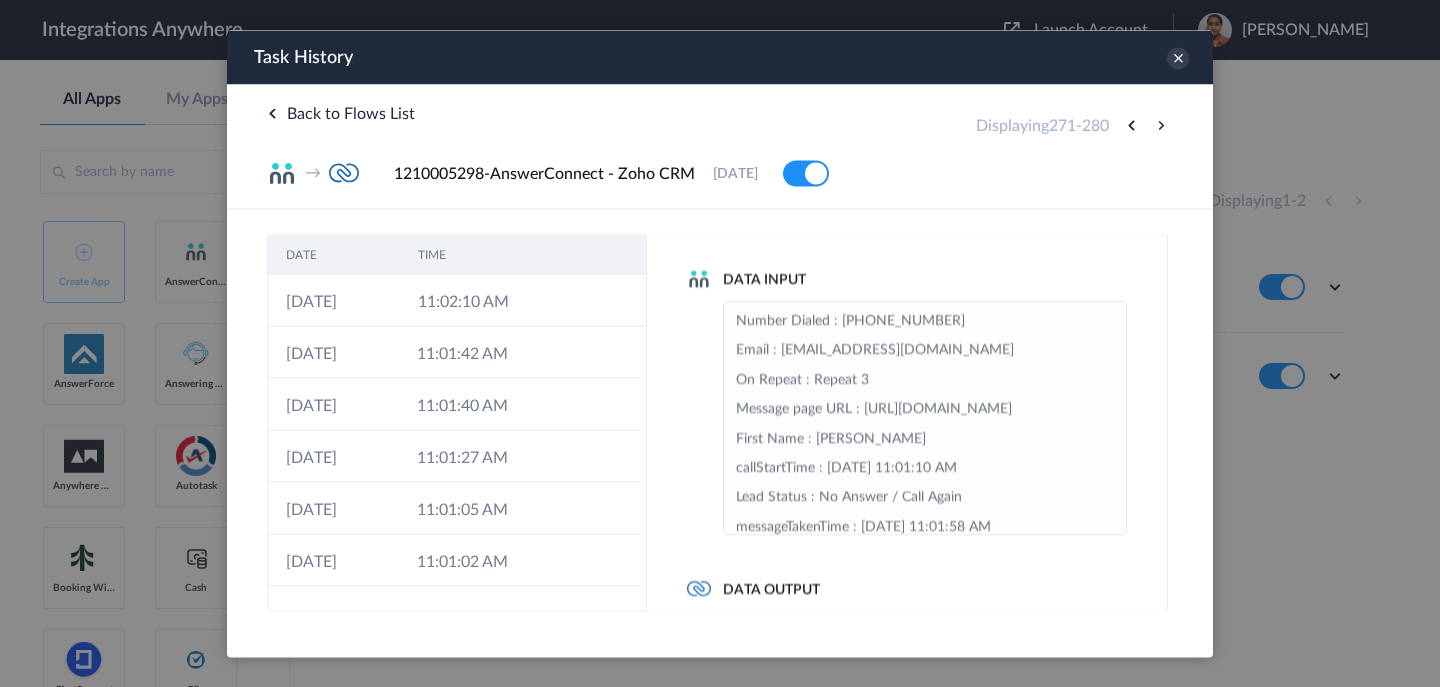 click at bounding box center (1161, 125) 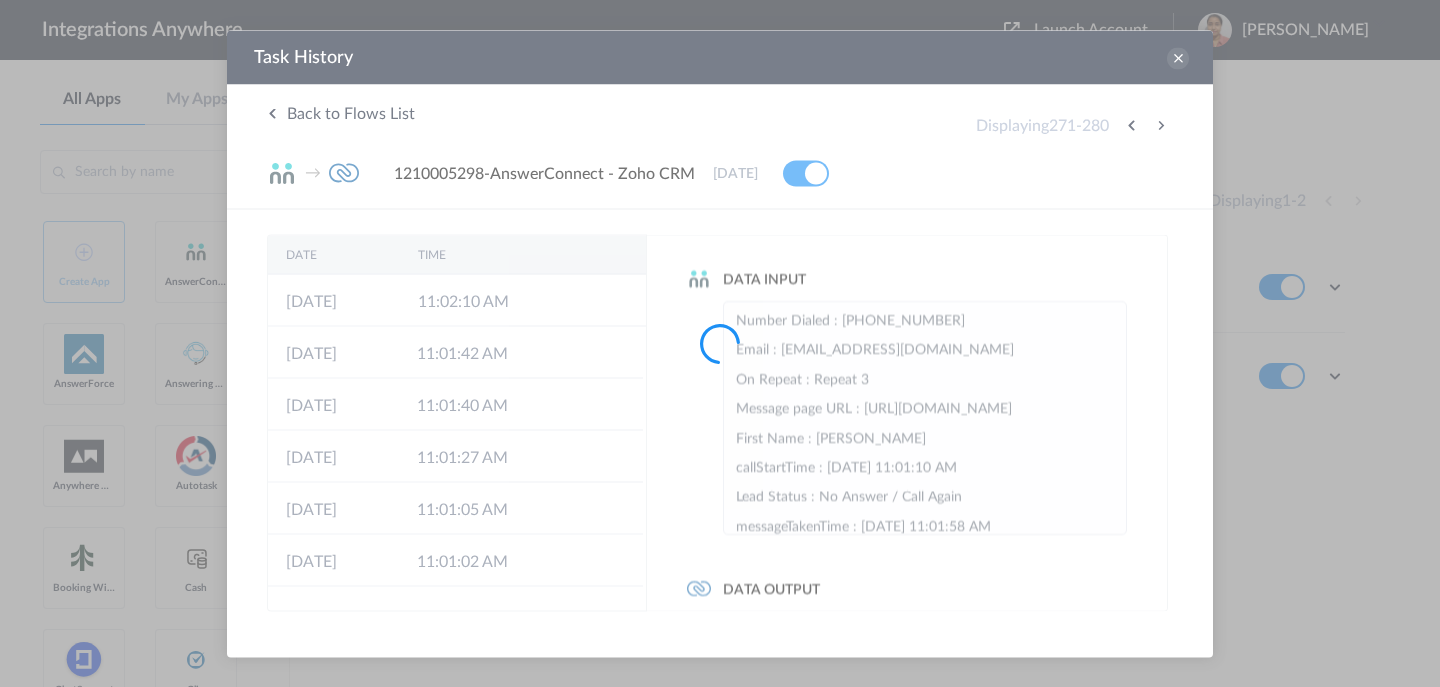 click at bounding box center (720, 343) 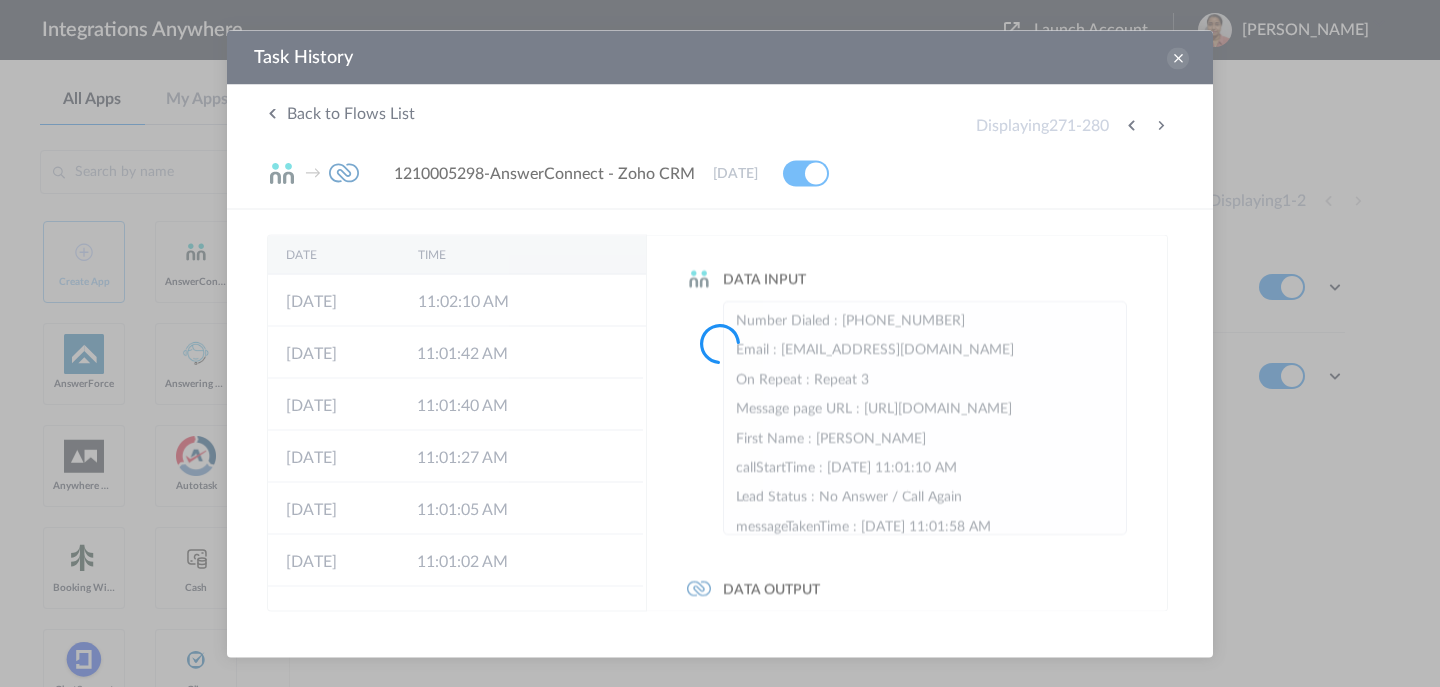 click at bounding box center (720, 343) 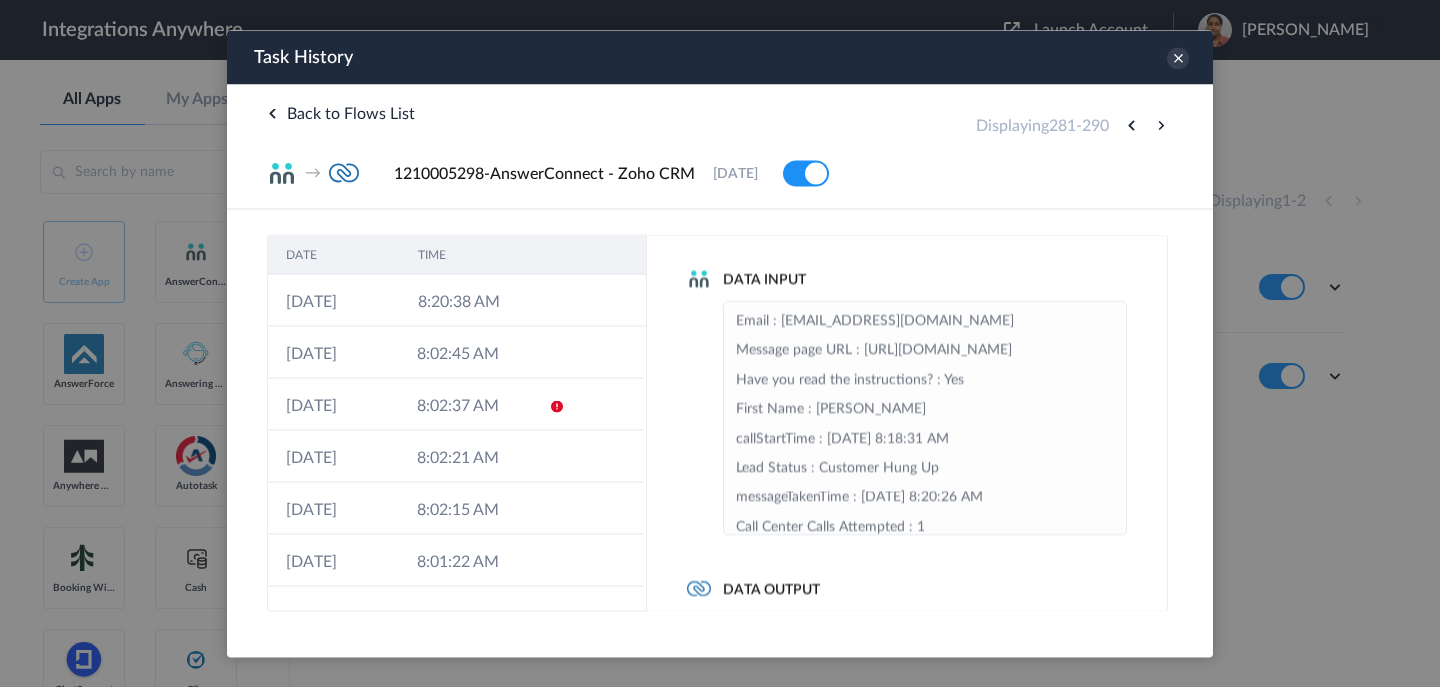 click at bounding box center [1161, 125] 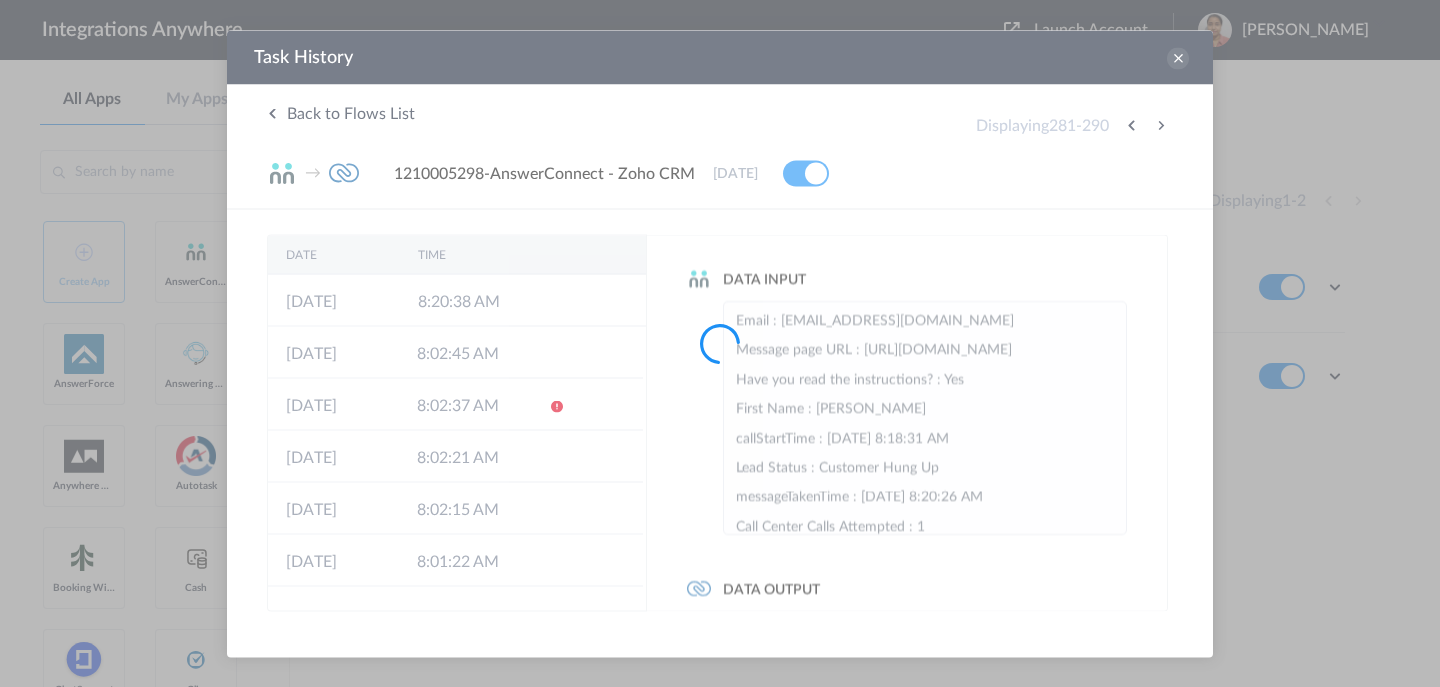 click at bounding box center (720, 343) 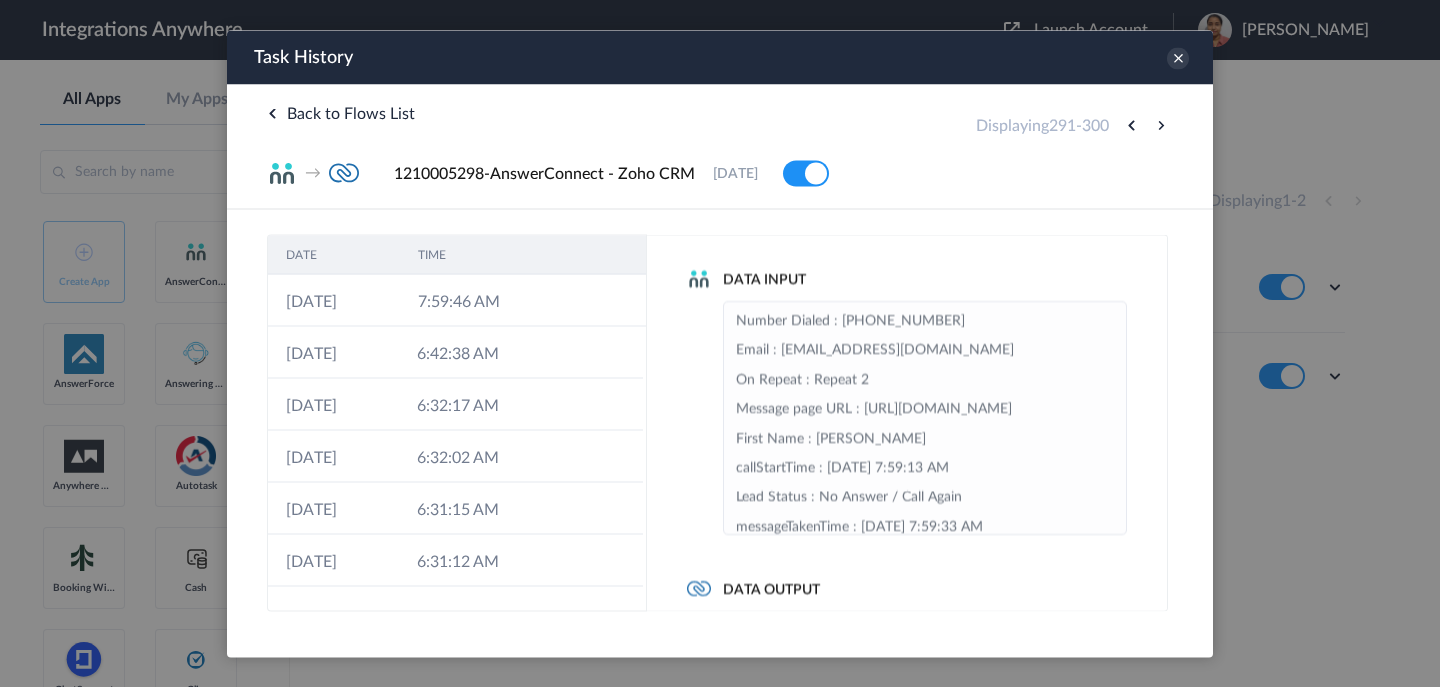 click at bounding box center (1161, 125) 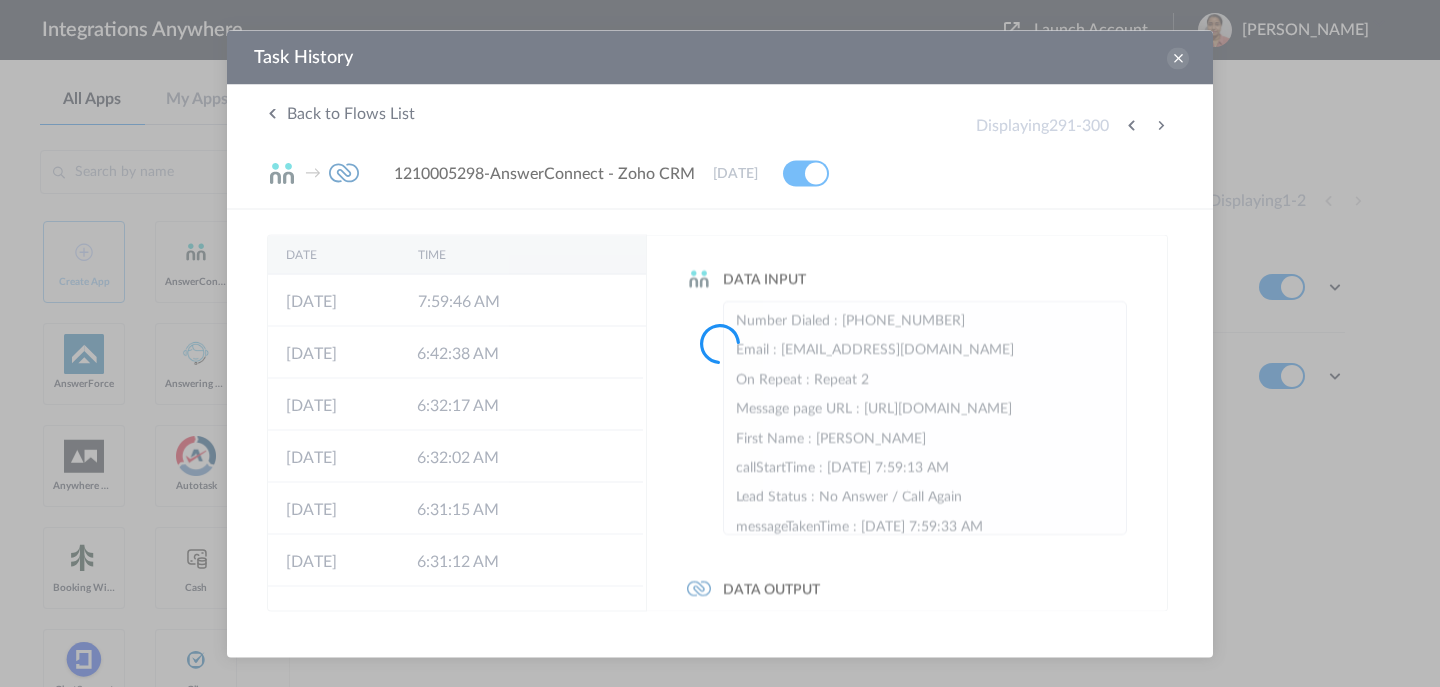 click at bounding box center [720, 343] 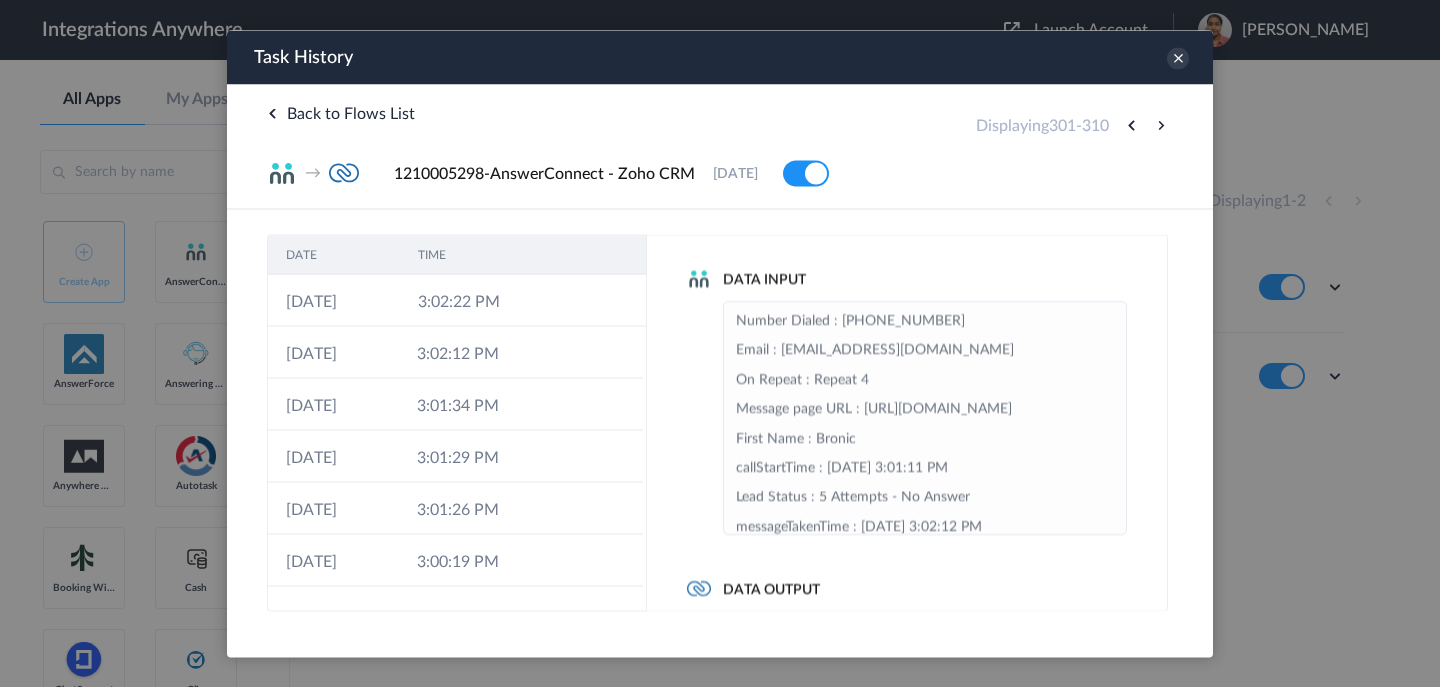 click at bounding box center (1161, 125) 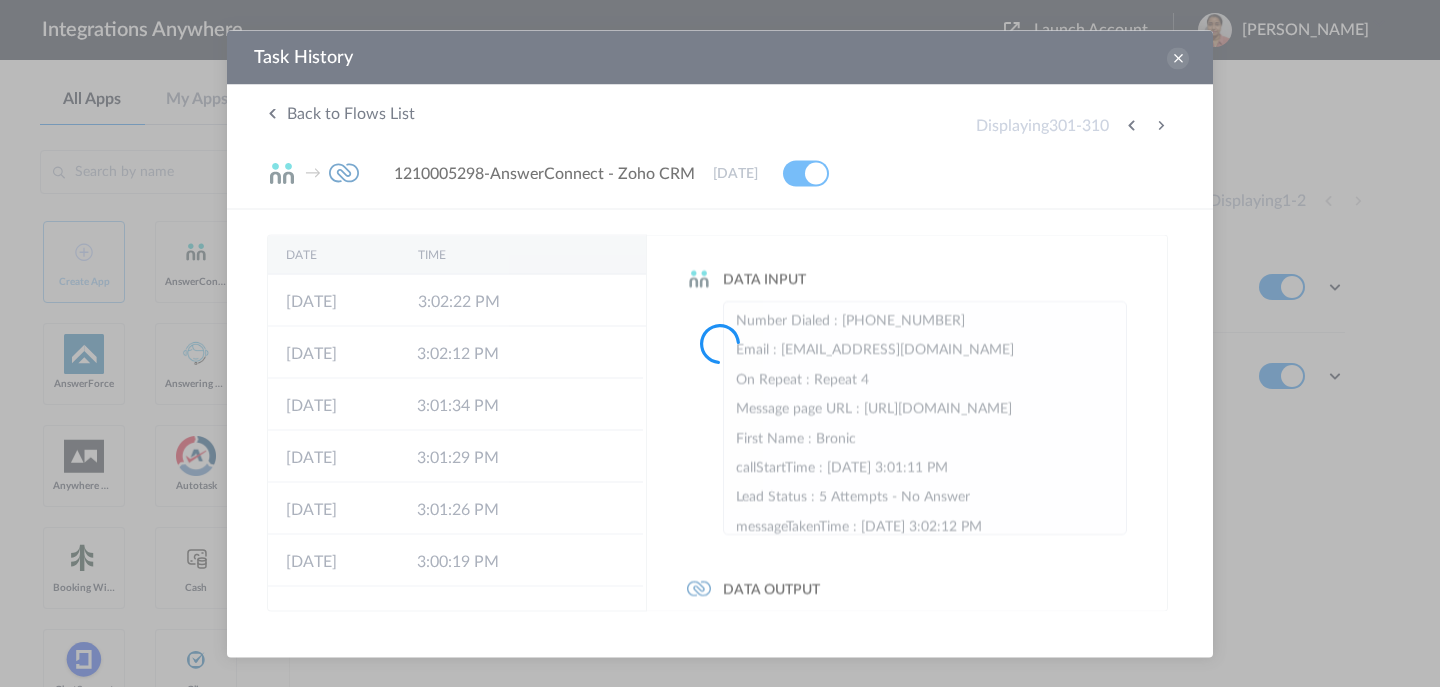 click at bounding box center (720, 343) 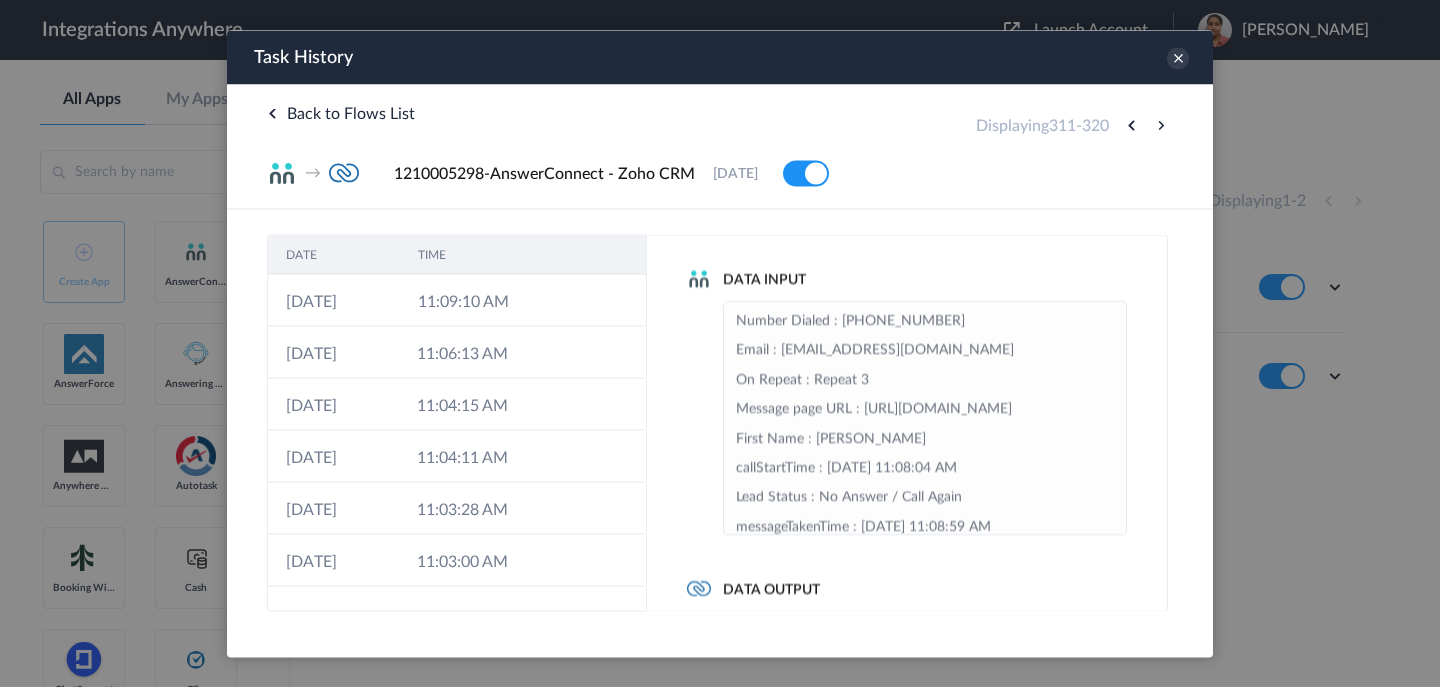 click at bounding box center (1161, 125) 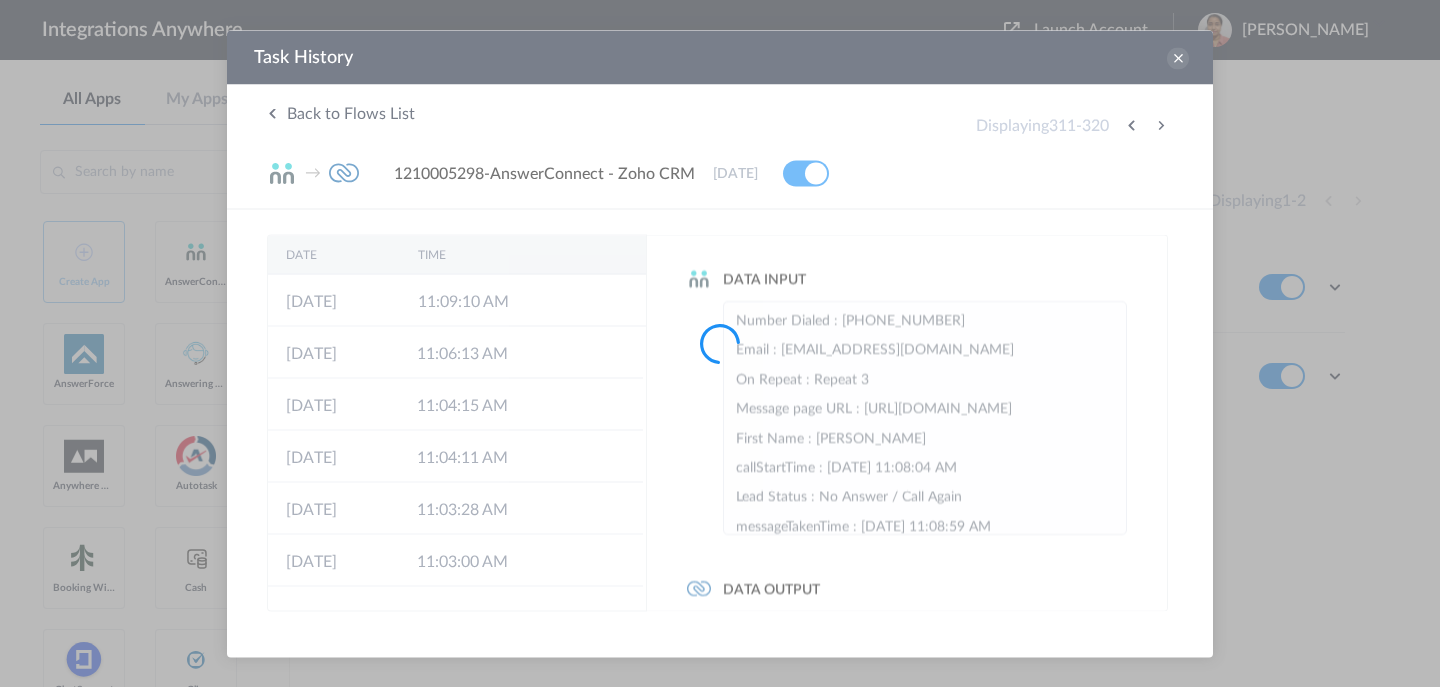 click at bounding box center [720, 343] 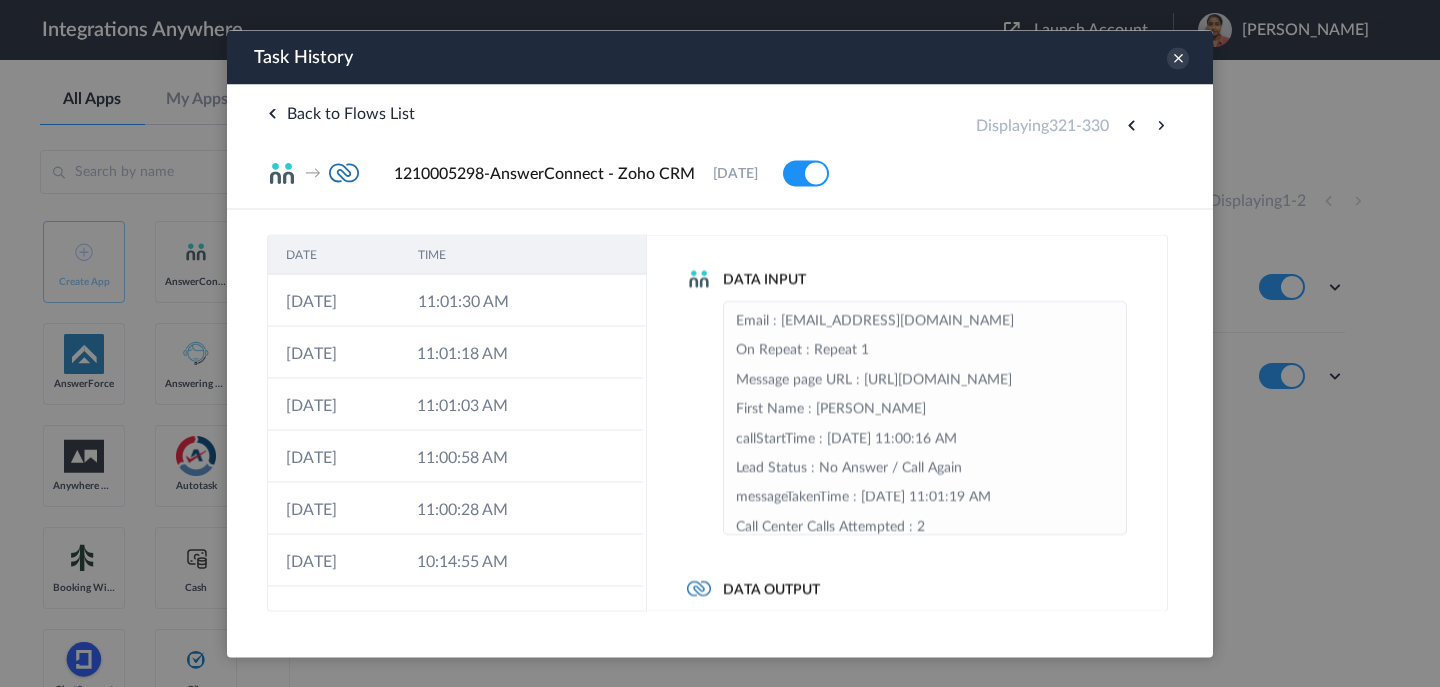 click at bounding box center [1161, 125] 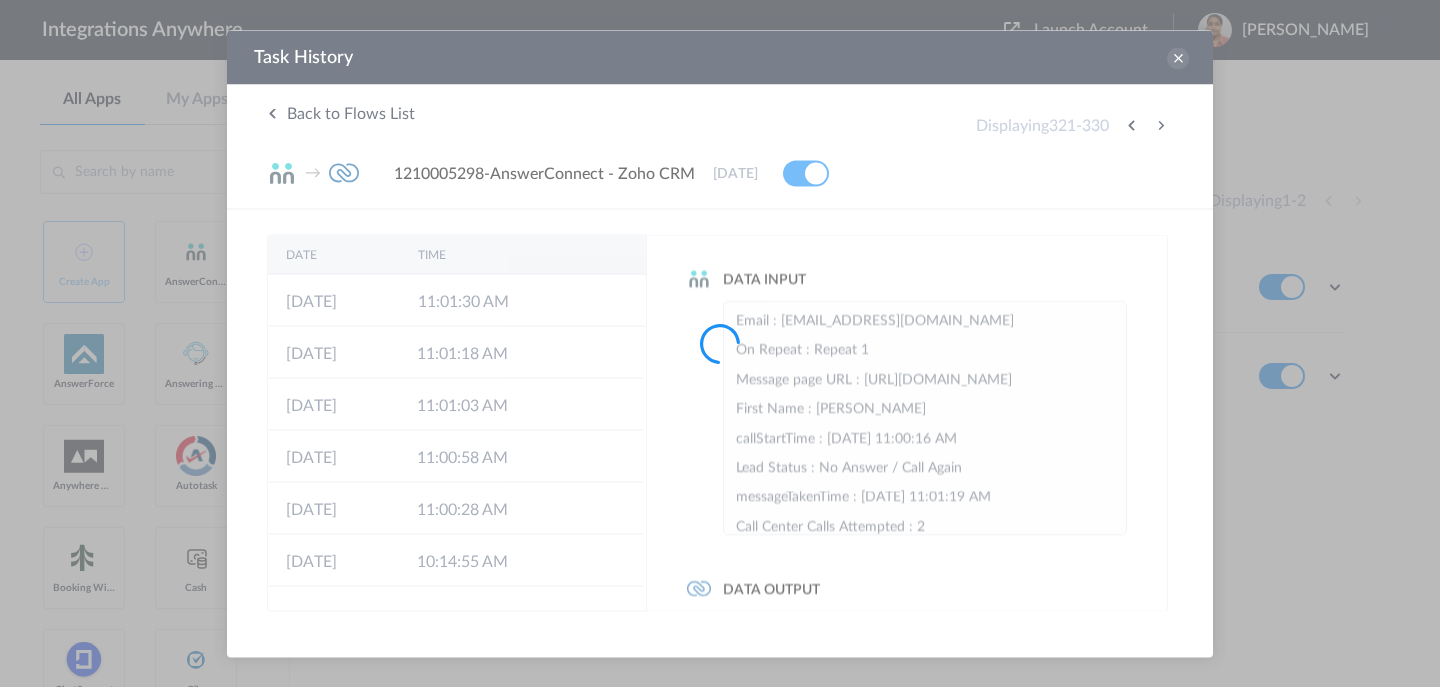 click at bounding box center (720, 343) 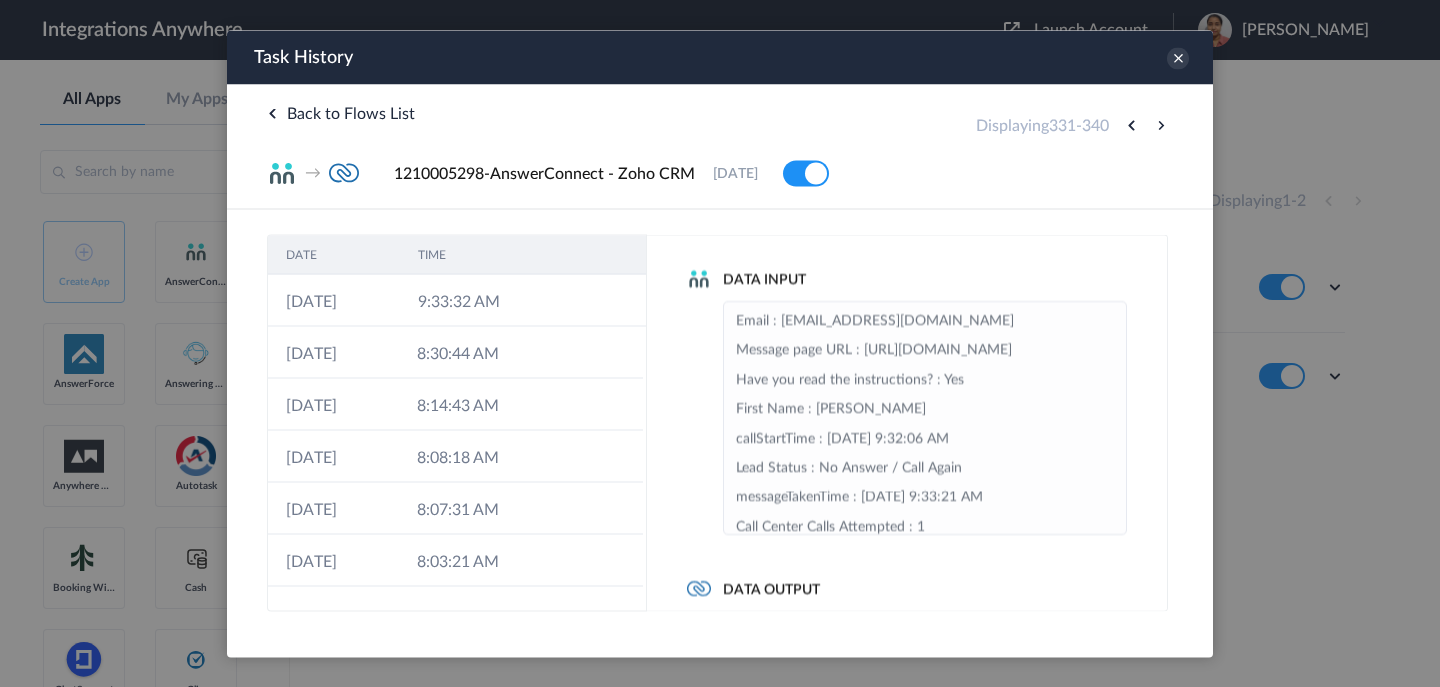 click at bounding box center (1161, 125) 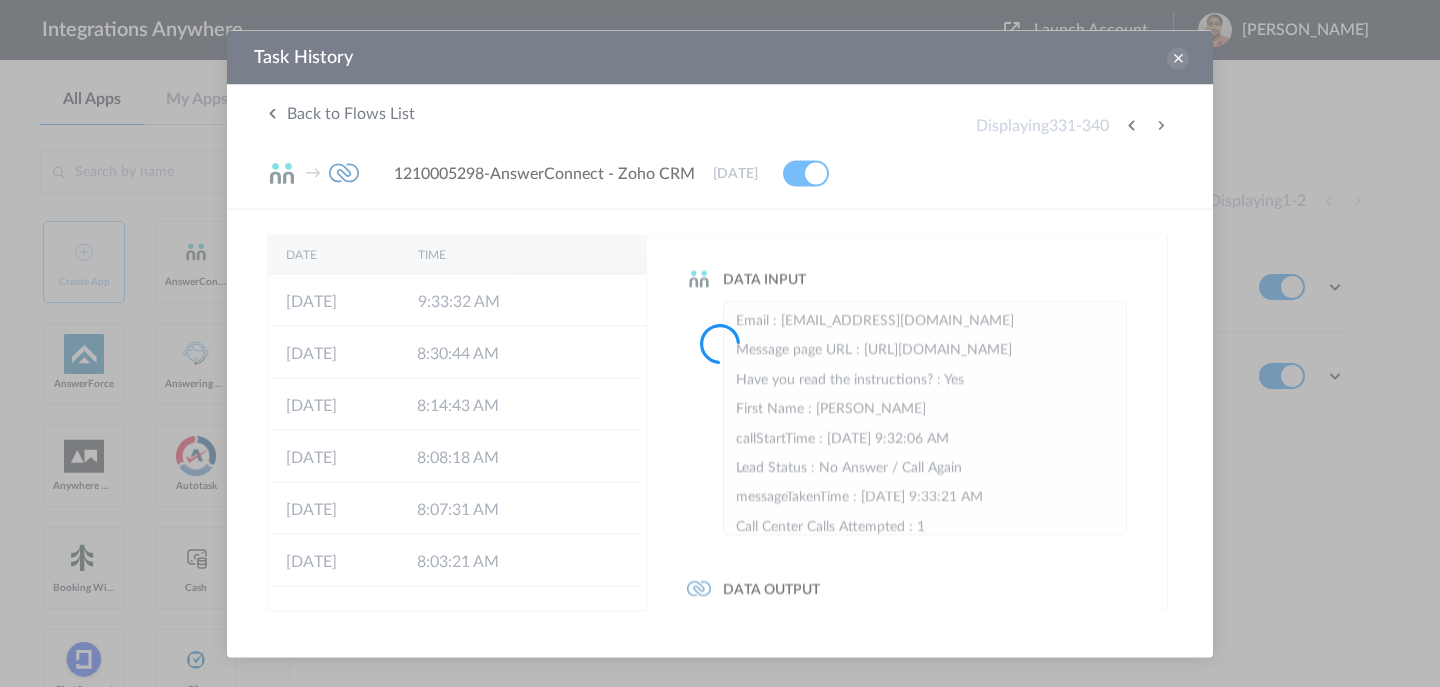 click at bounding box center (720, 343) 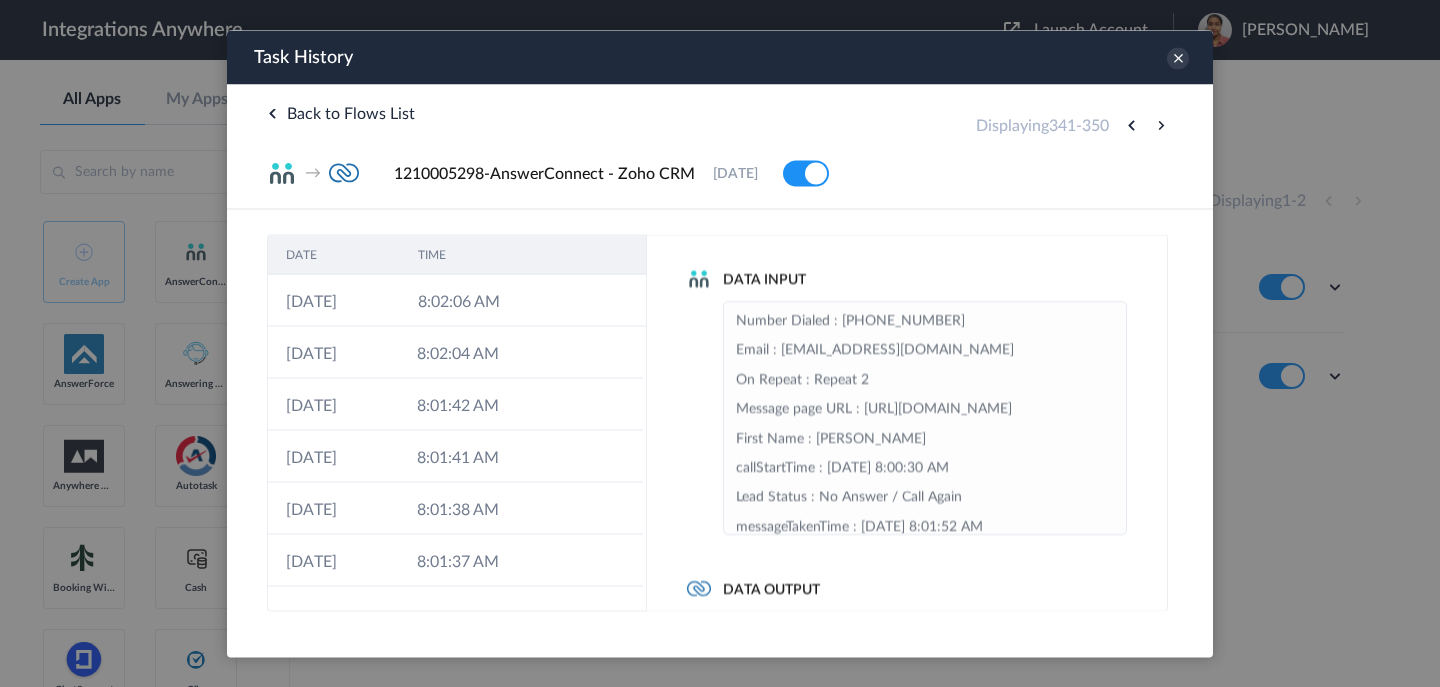 click at bounding box center [1161, 125] 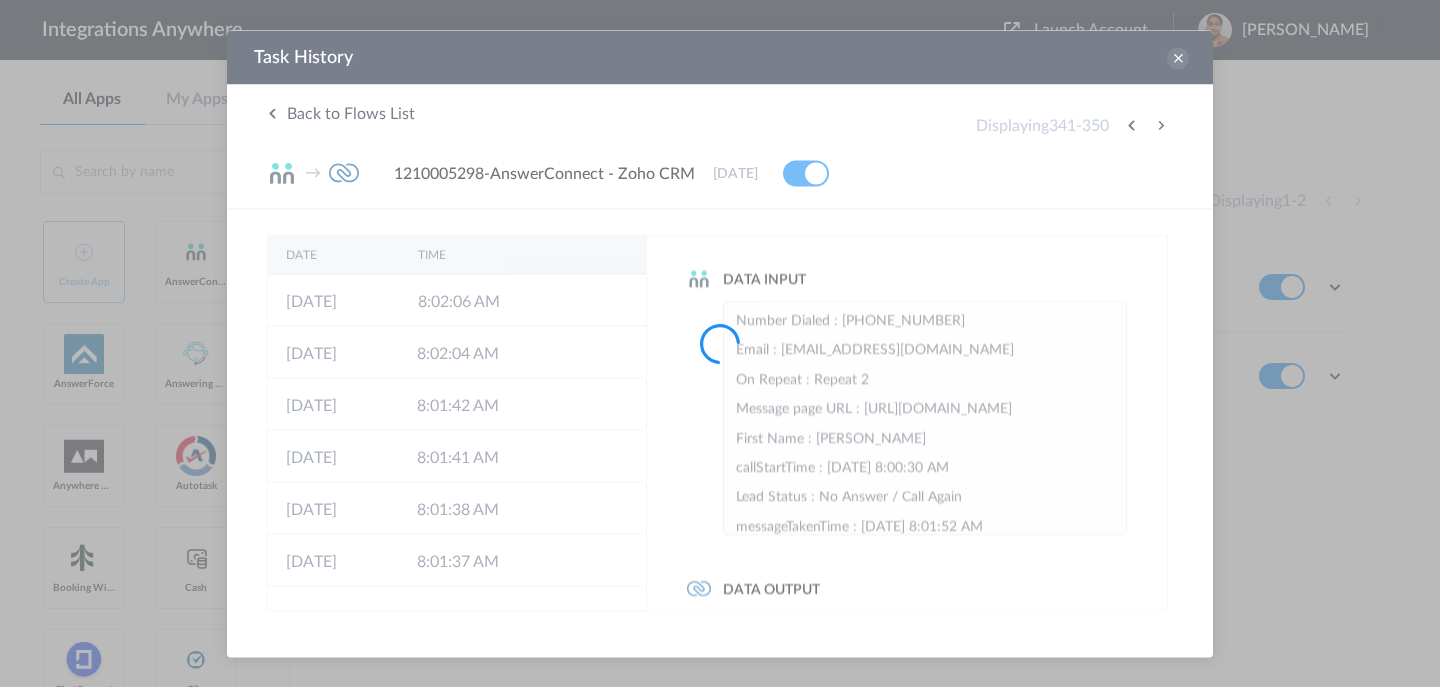 click at bounding box center [720, 343] 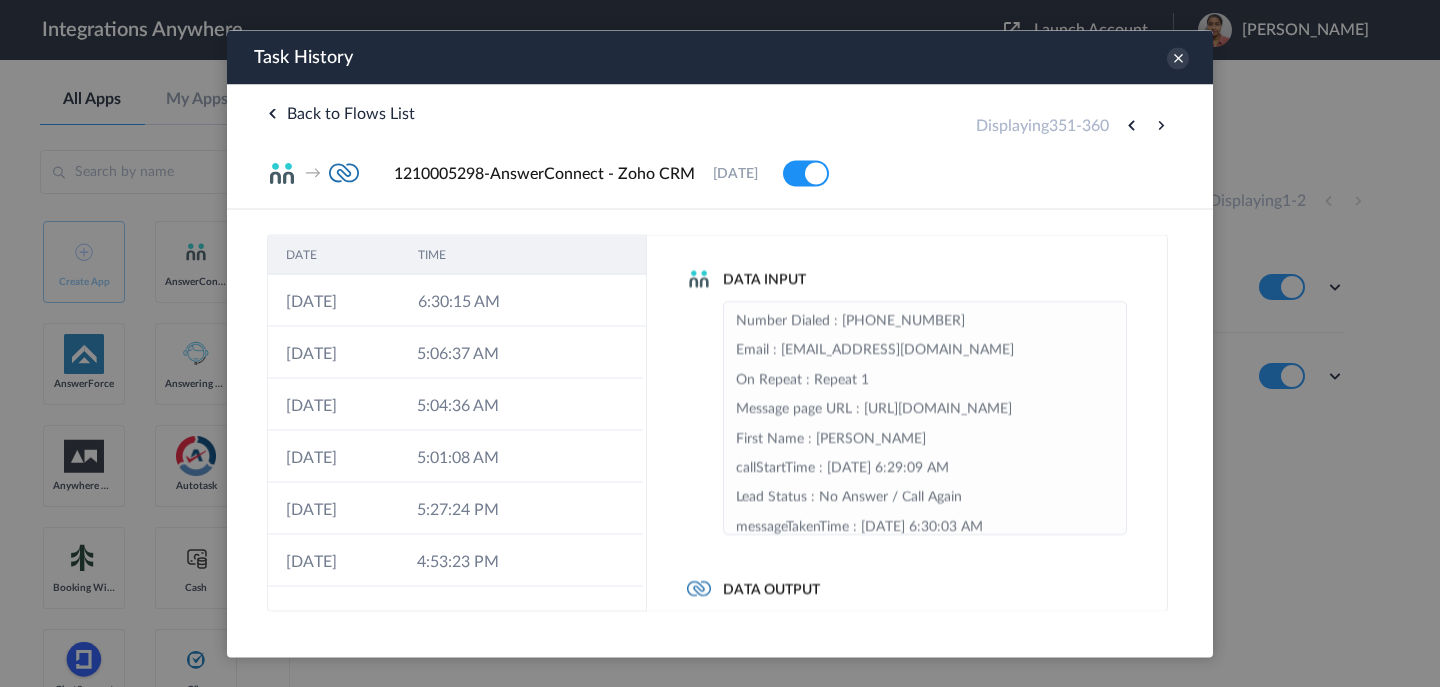 click at bounding box center (1161, 125) 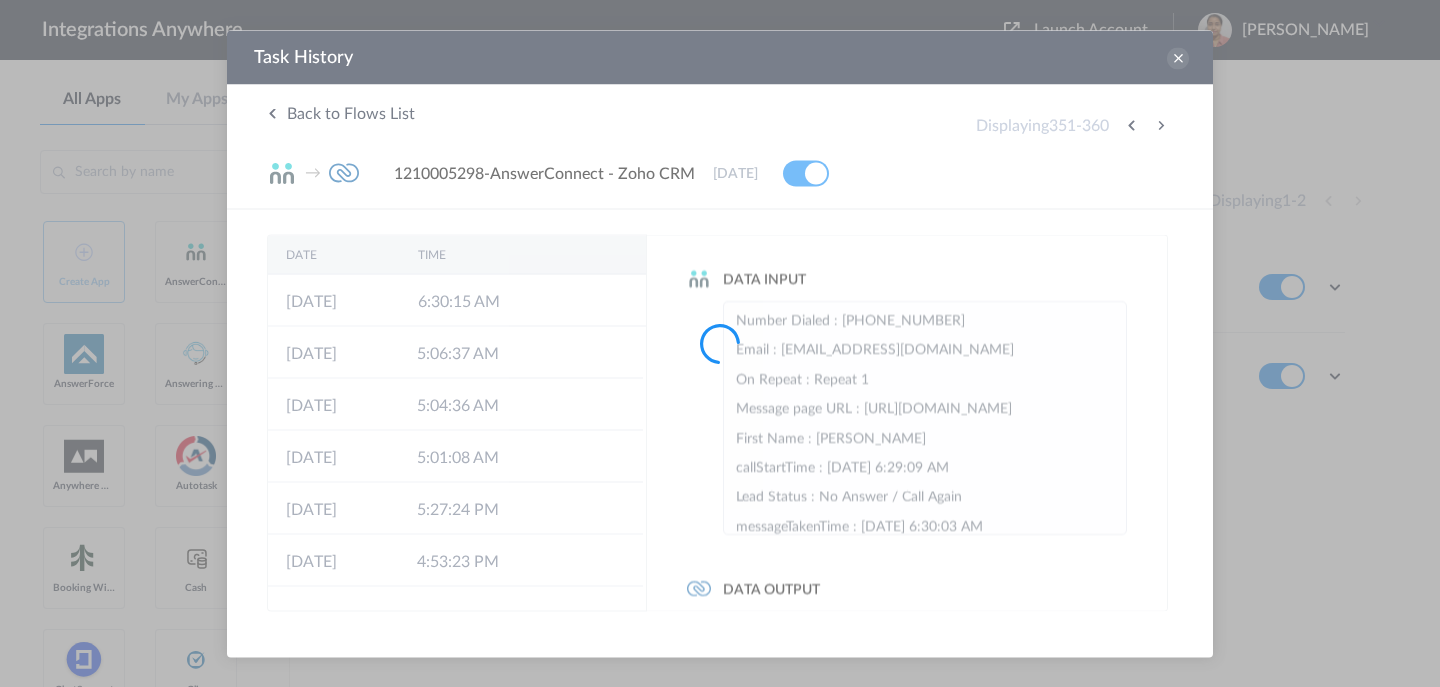click at bounding box center (720, 343) 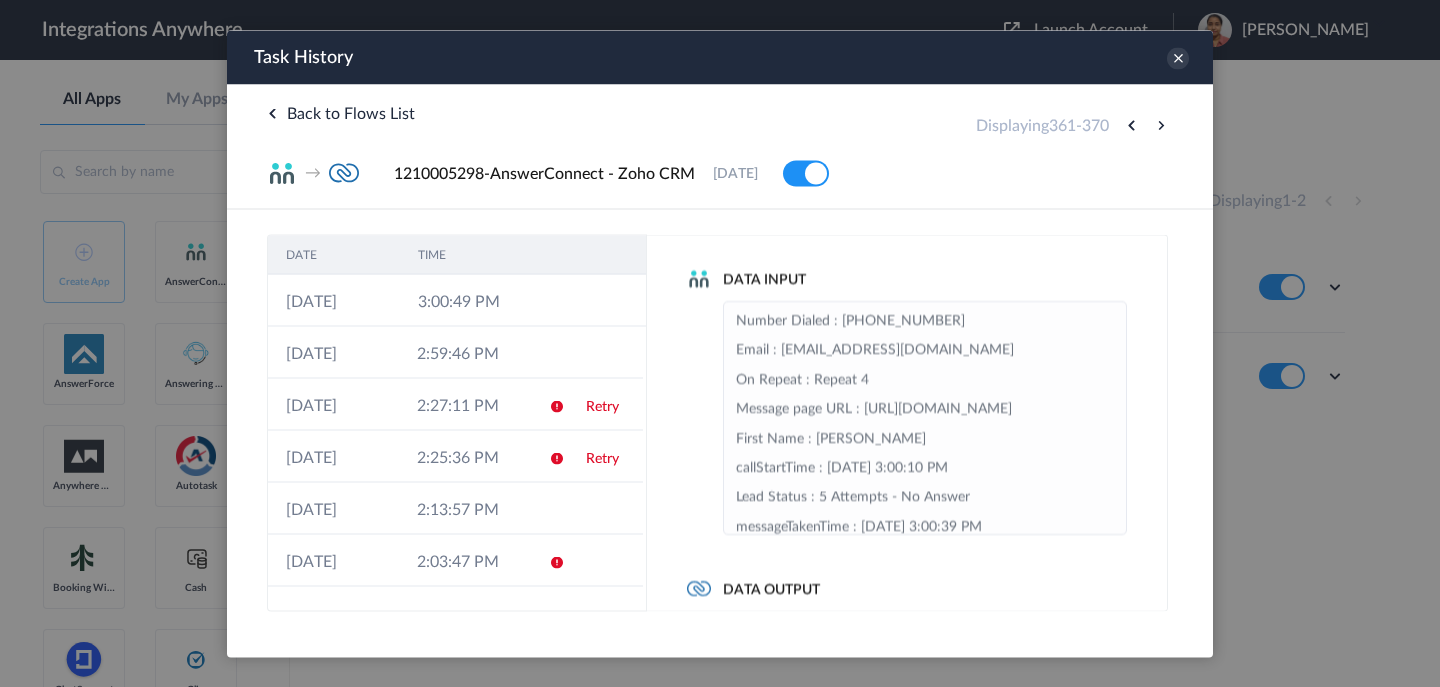 click at bounding box center (1161, 125) 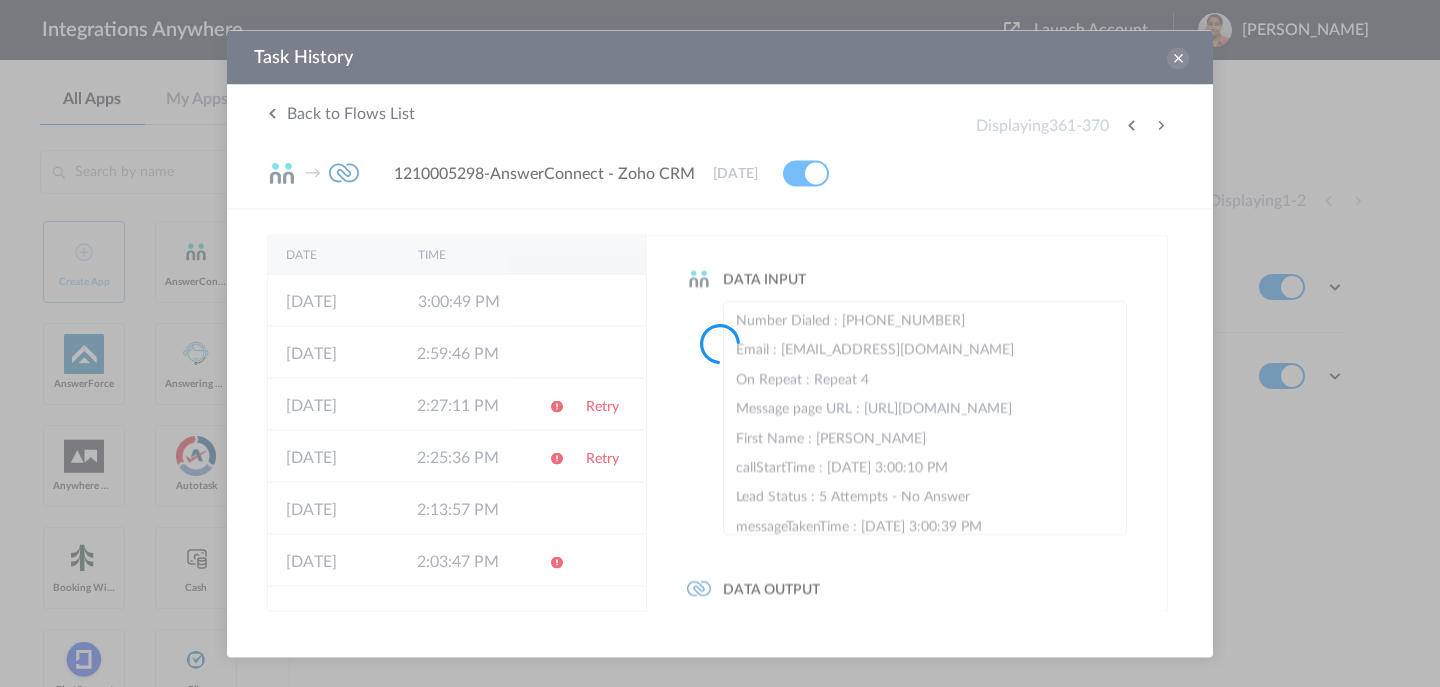 click at bounding box center [720, 343] 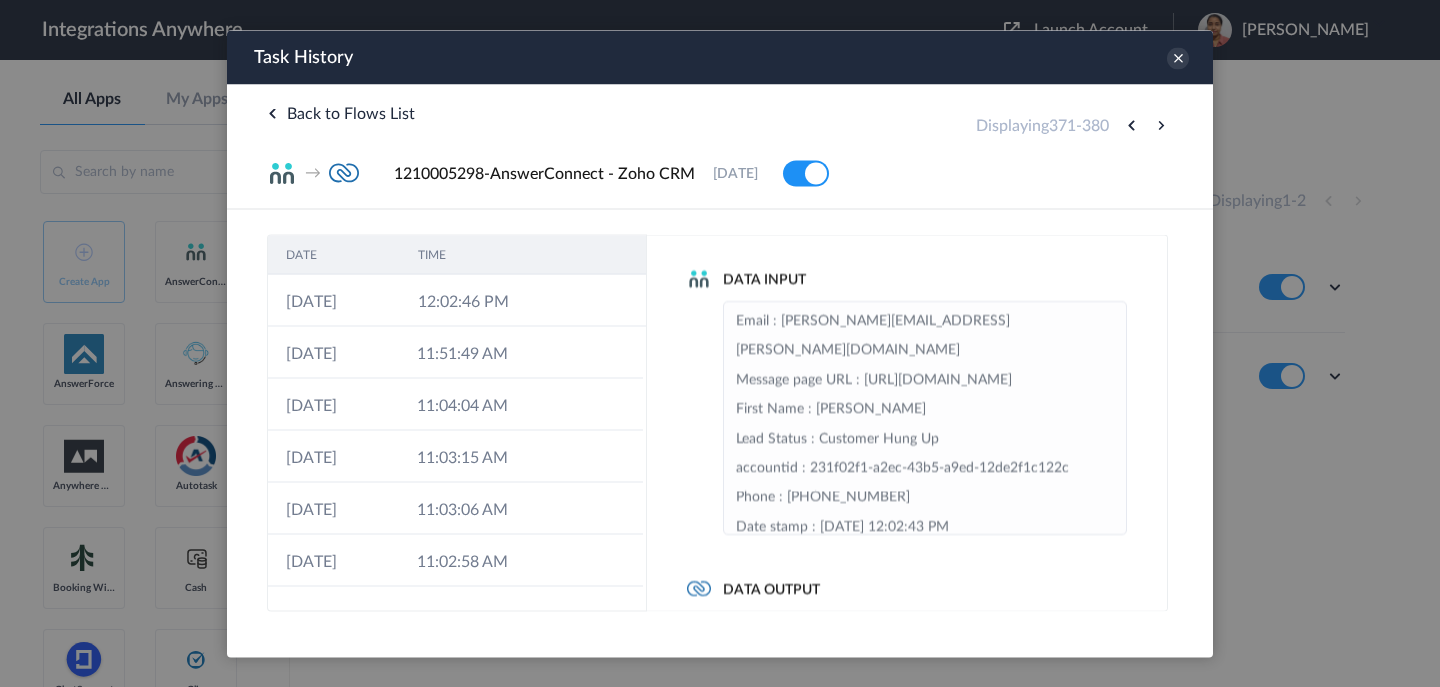 click at bounding box center (1161, 125) 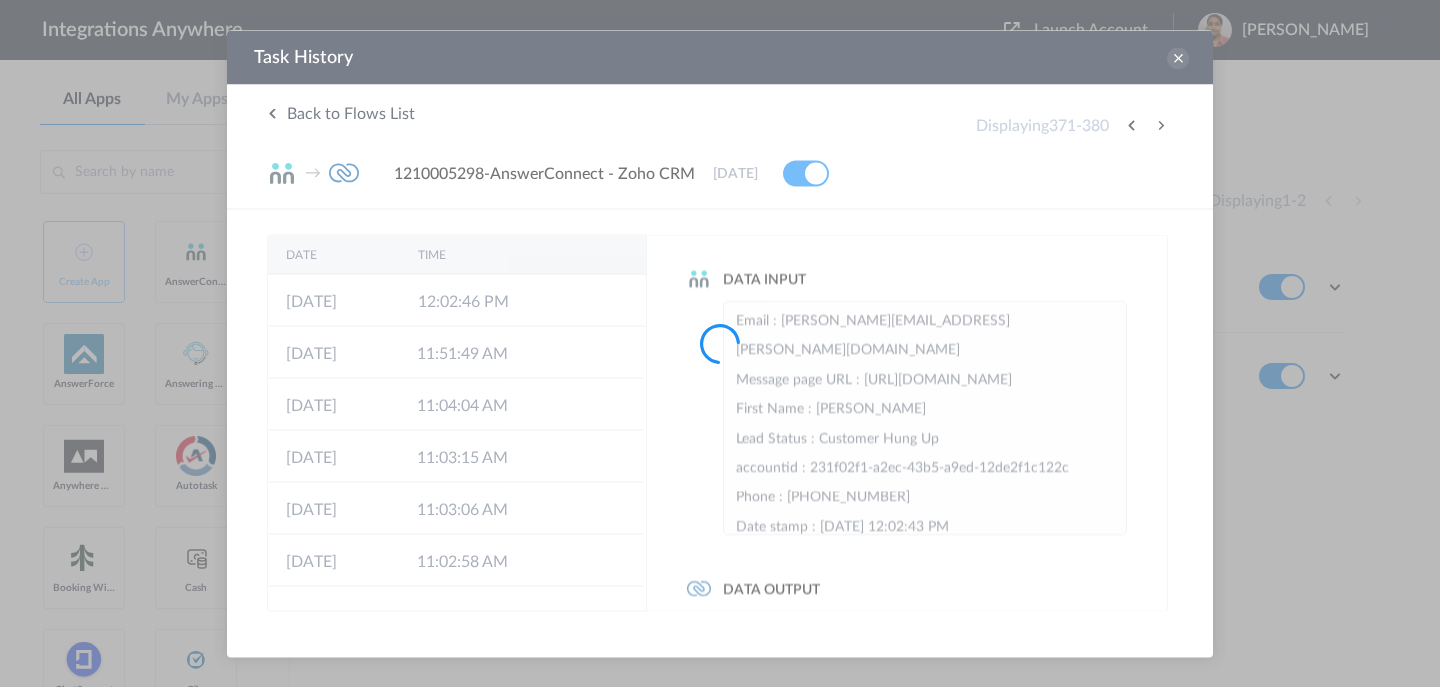 click at bounding box center [720, 343] 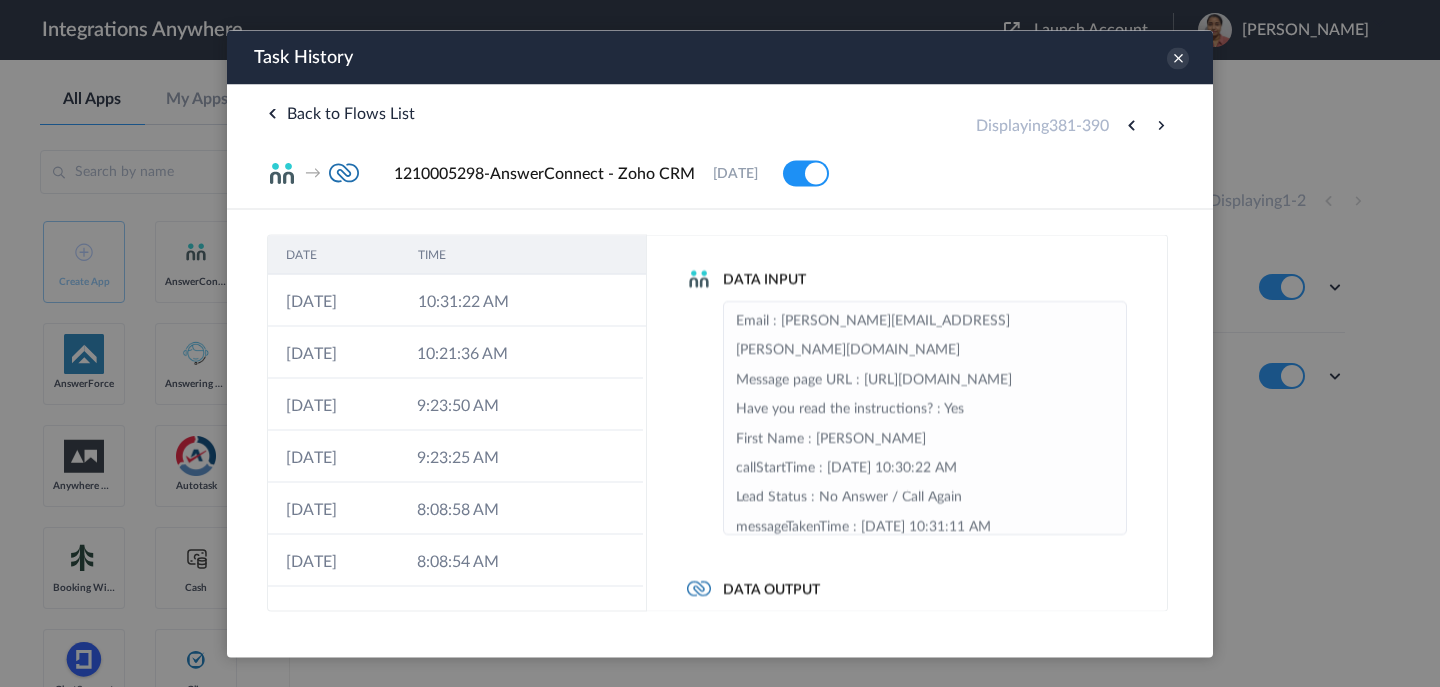 click at bounding box center [1161, 125] 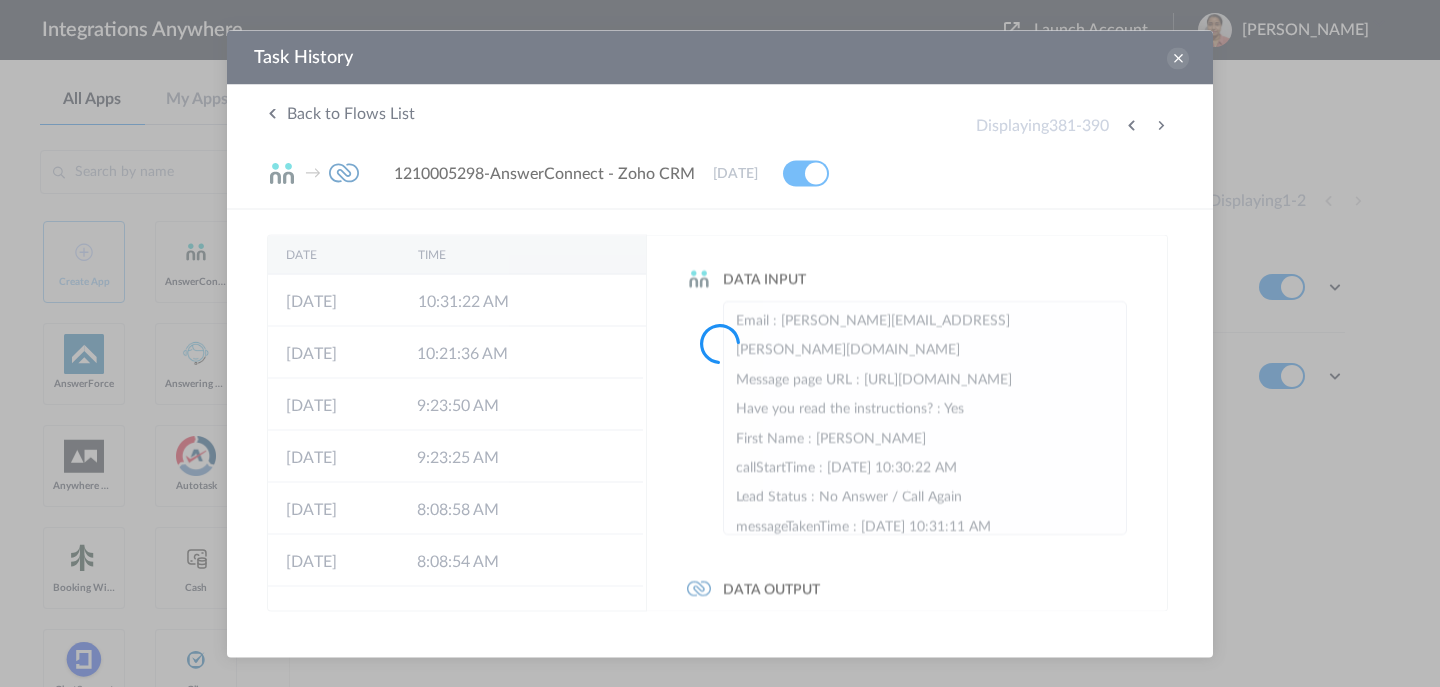 click at bounding box center (720, 343) 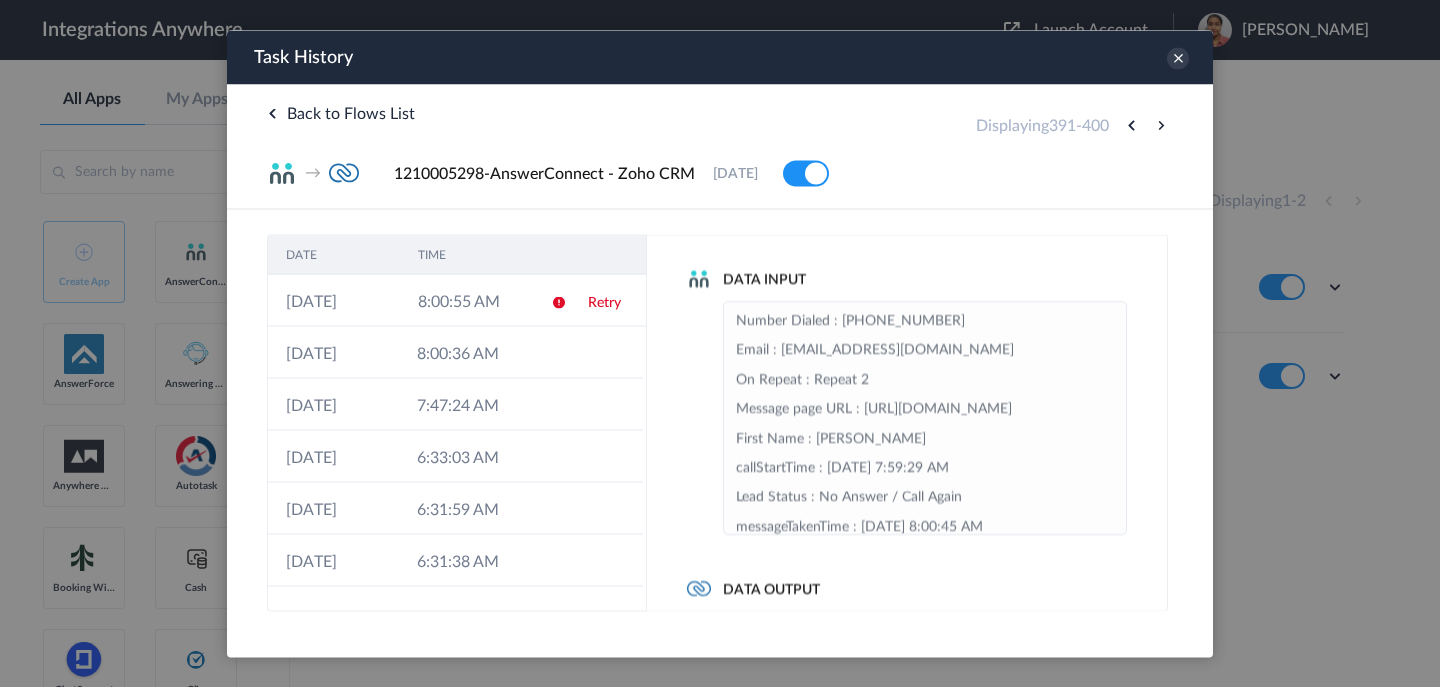 click at bounding box center [1161, 125] 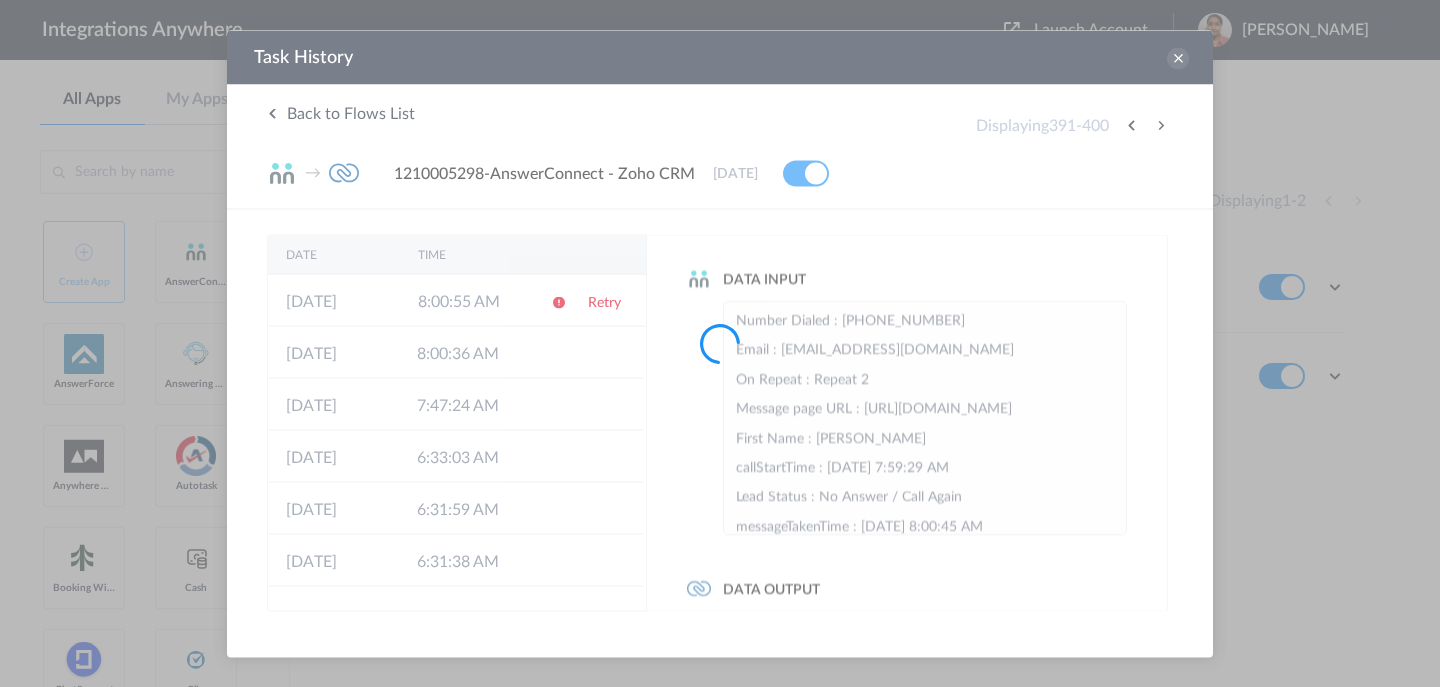 click at bounding box center (720, 343) 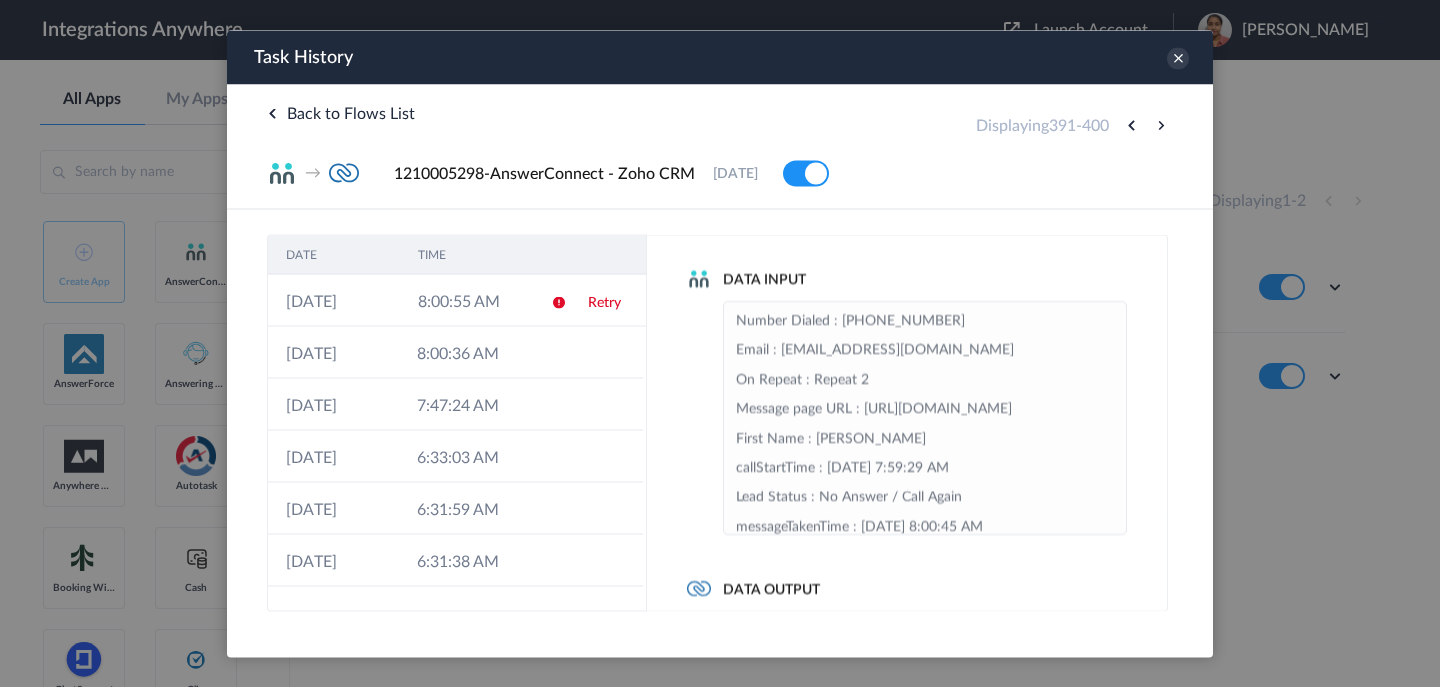 click at bounding box center [1161, 125] 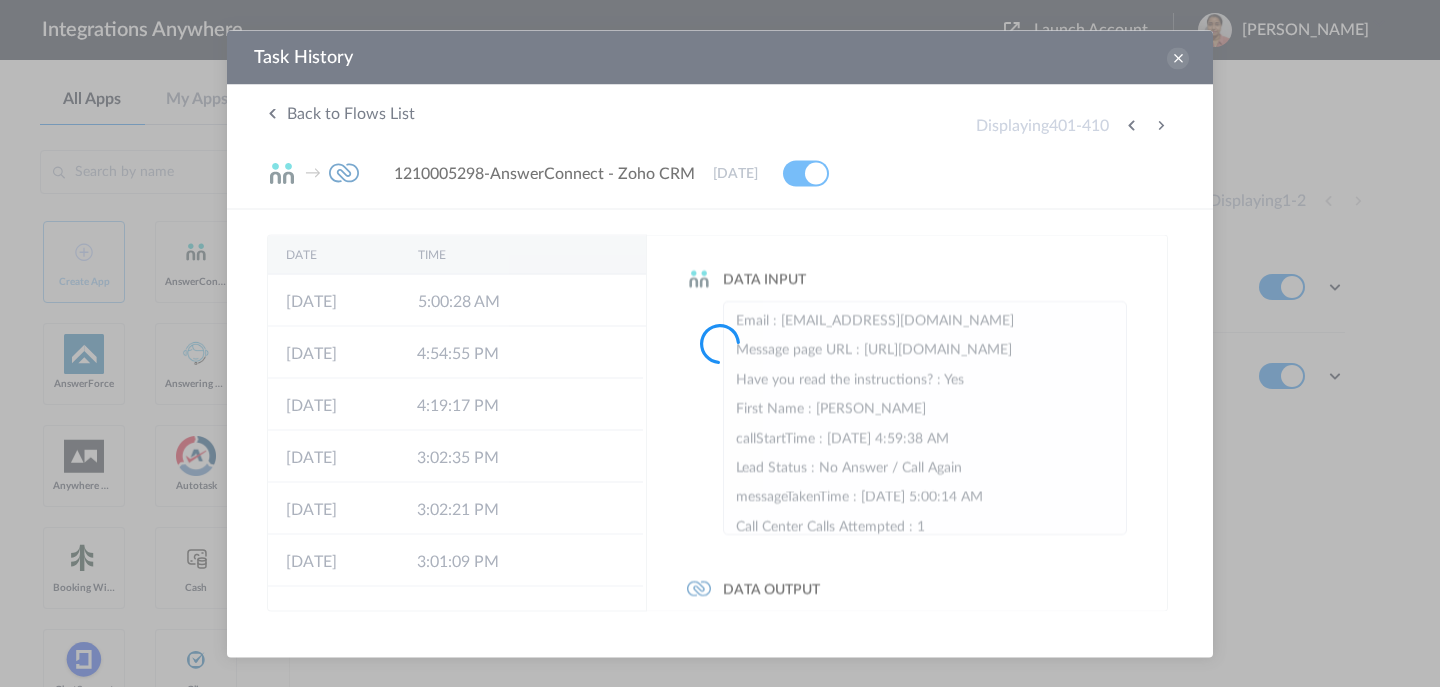 click at bounding box center (720, 343) 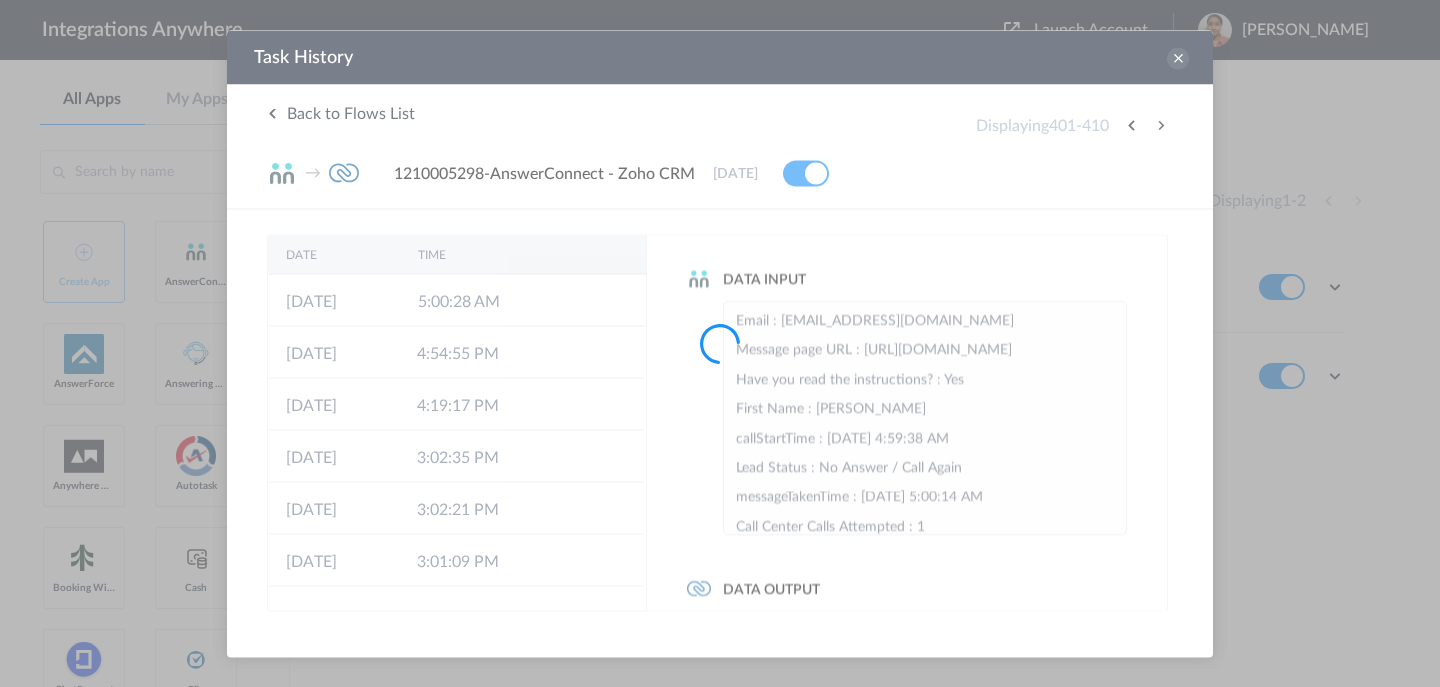 click at bounding box center [720, 343] 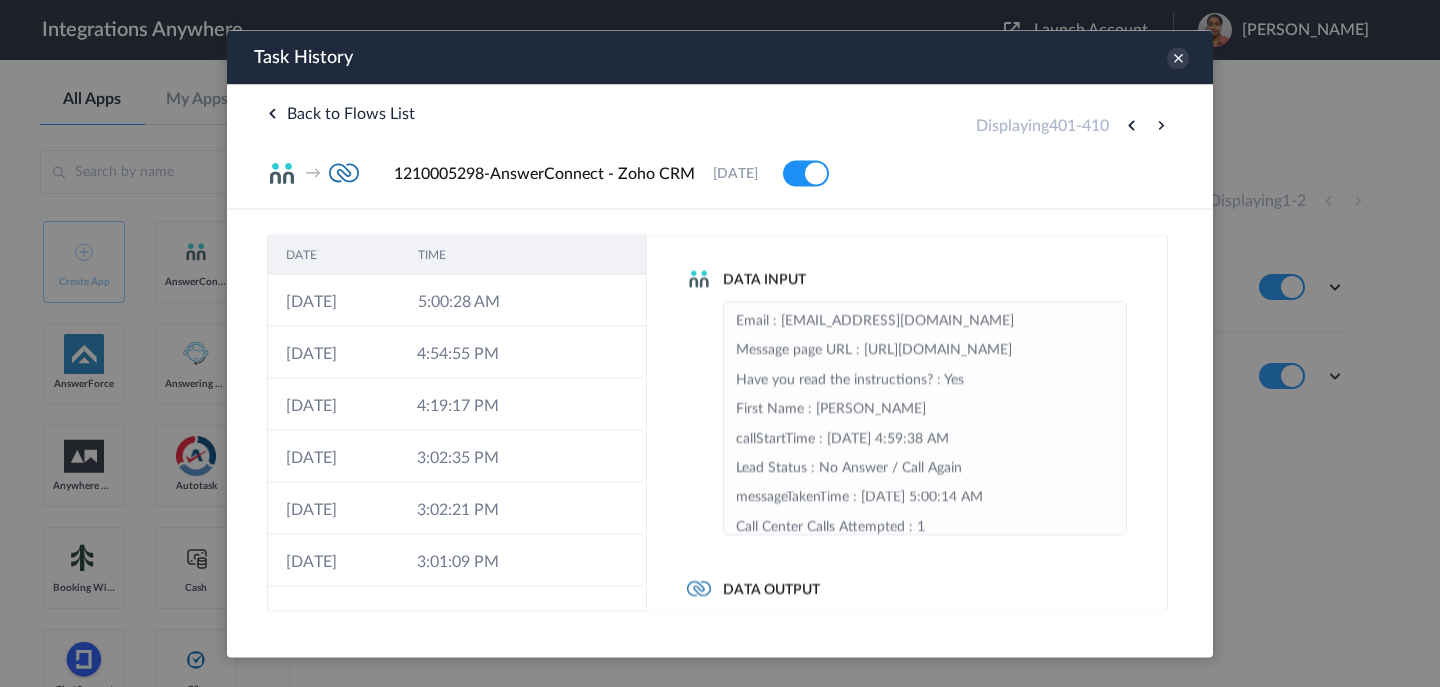 click at bounding box center [1161, 125] 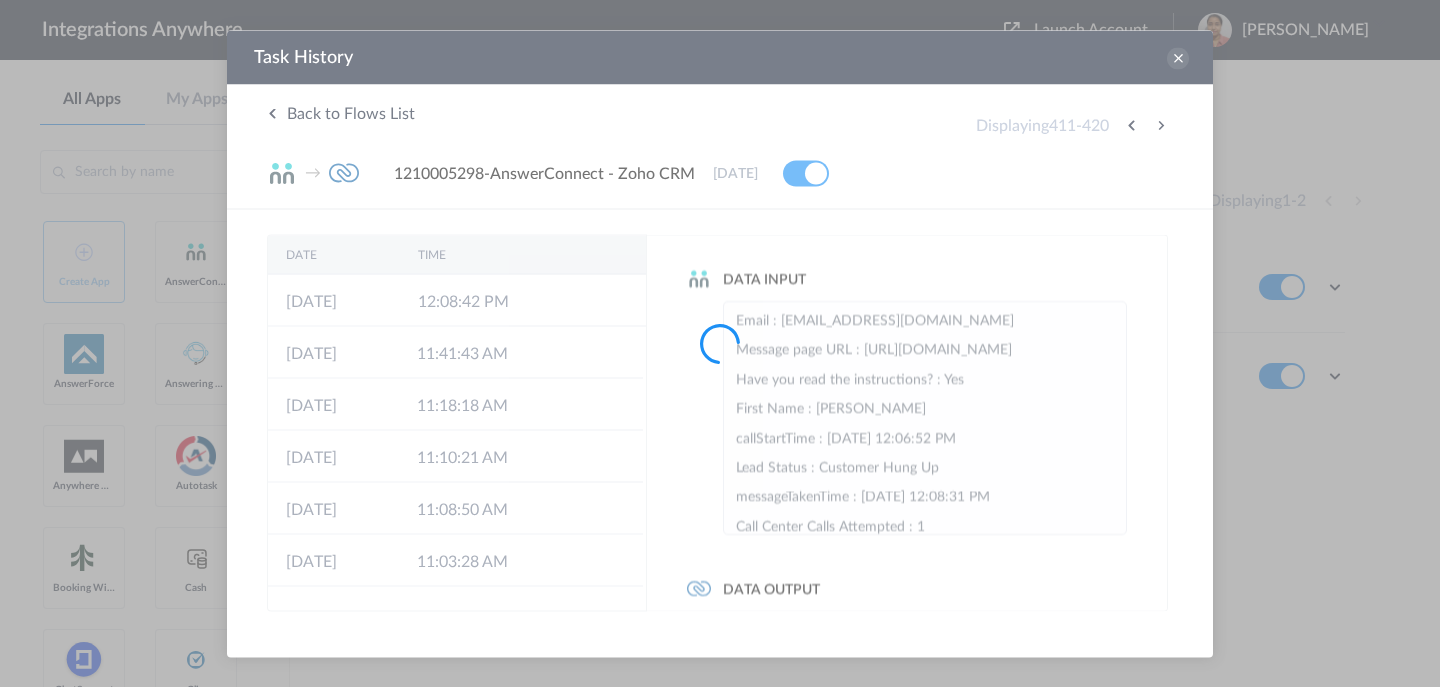click at bounding box center [720, 343] 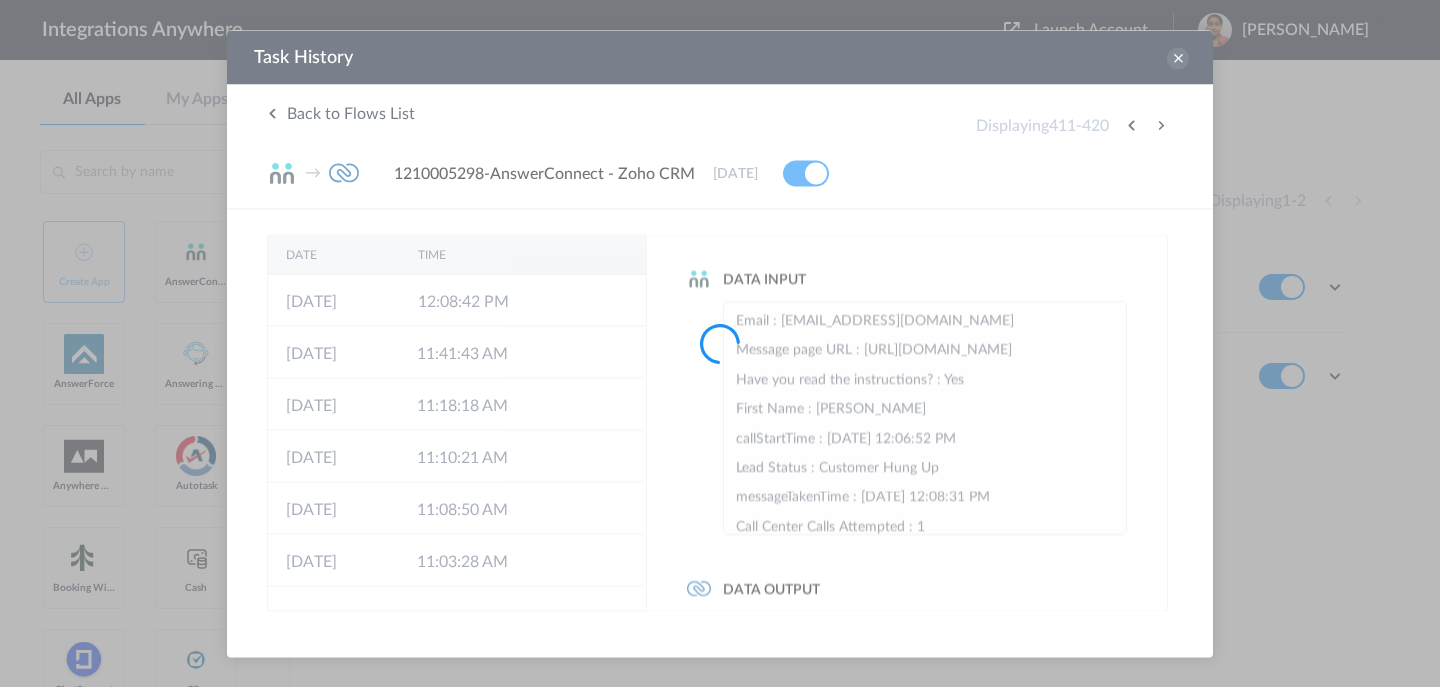 click at bounding box center [720, 343] 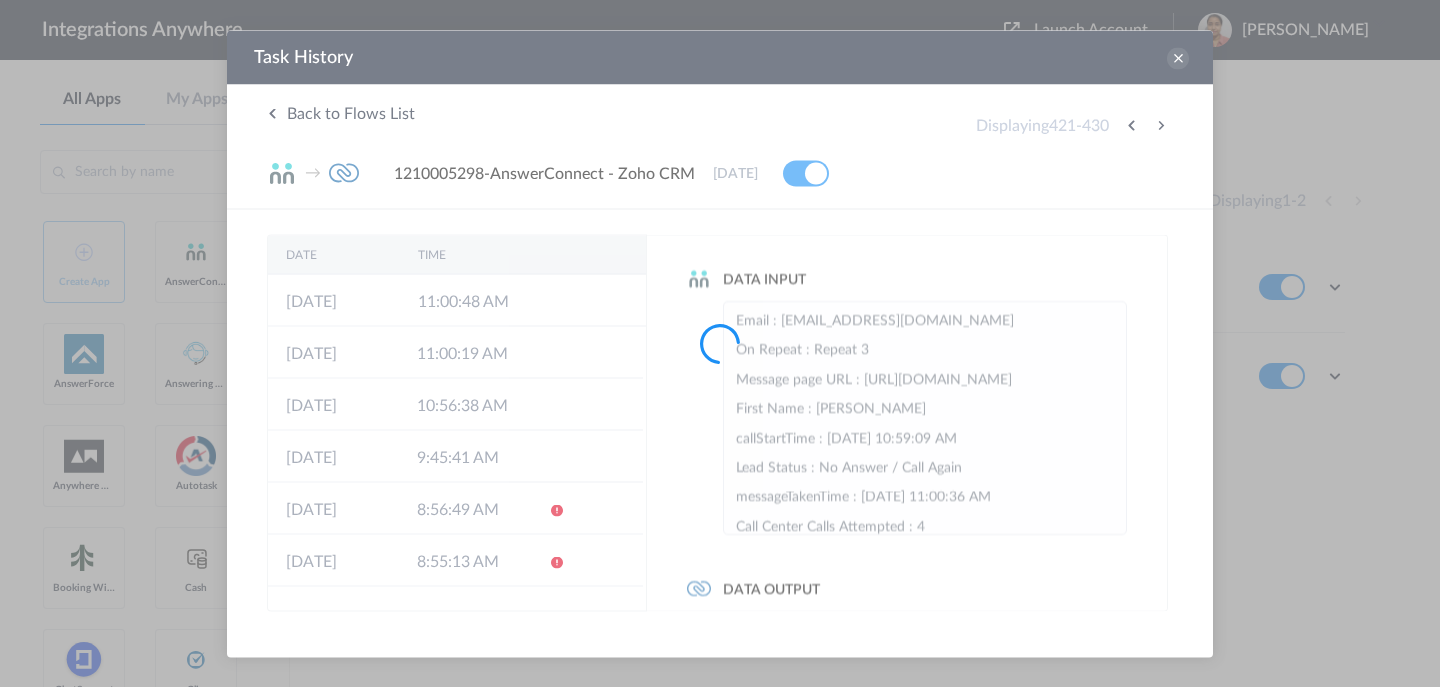 click at bounding box center [1161, 125] 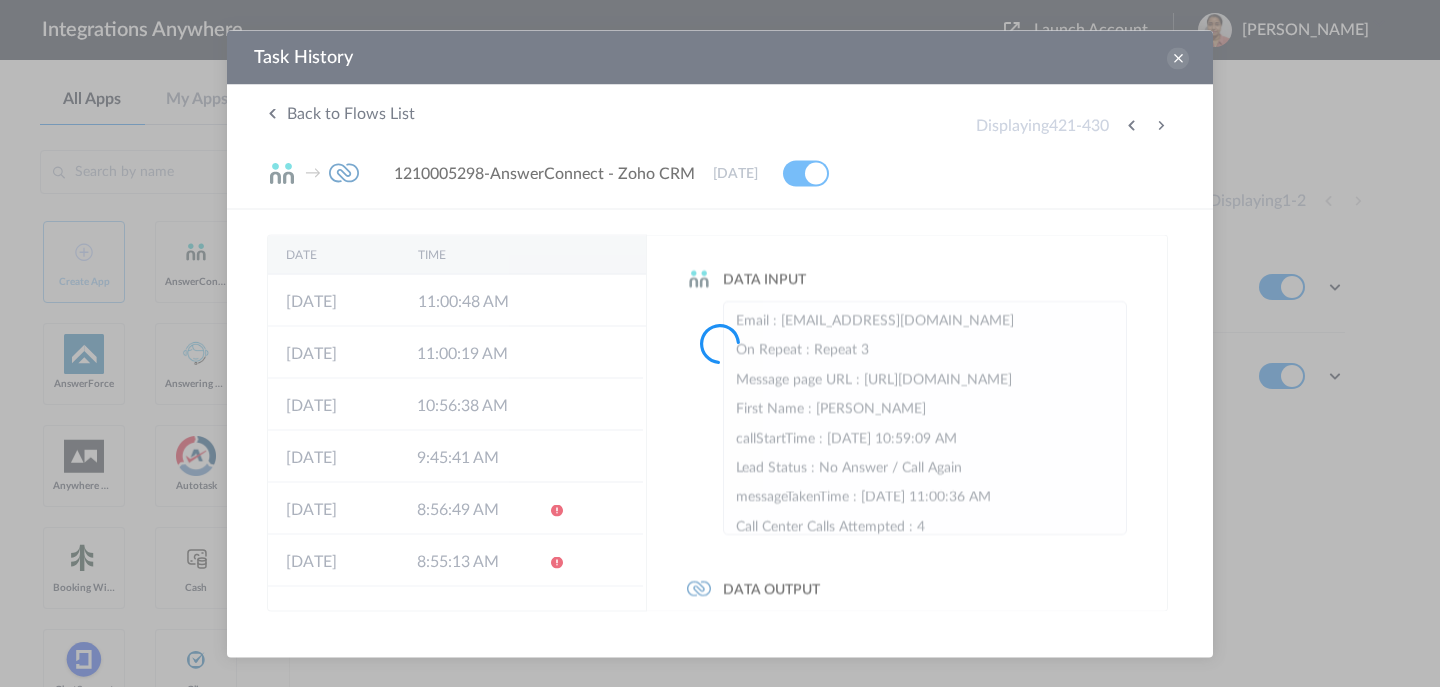 click at bounding box center [720, 343] 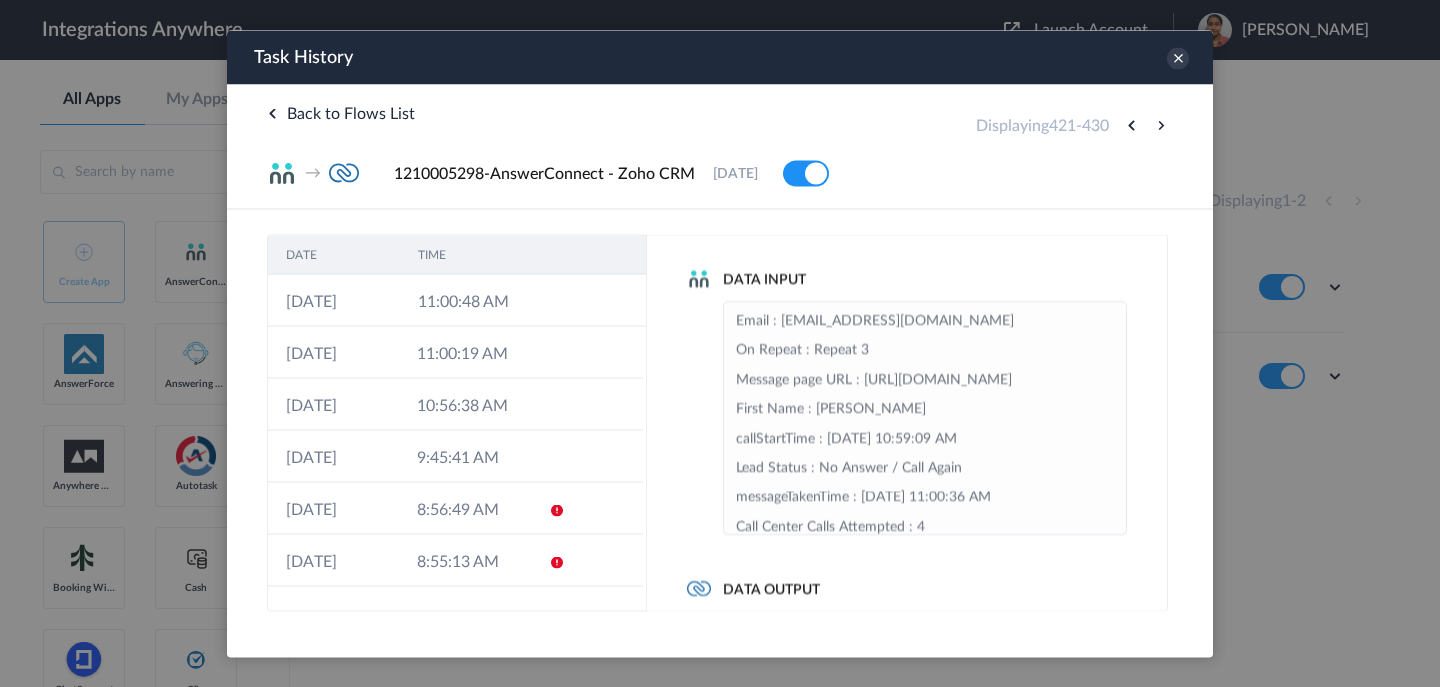 click at bounding box center [1161, 125] 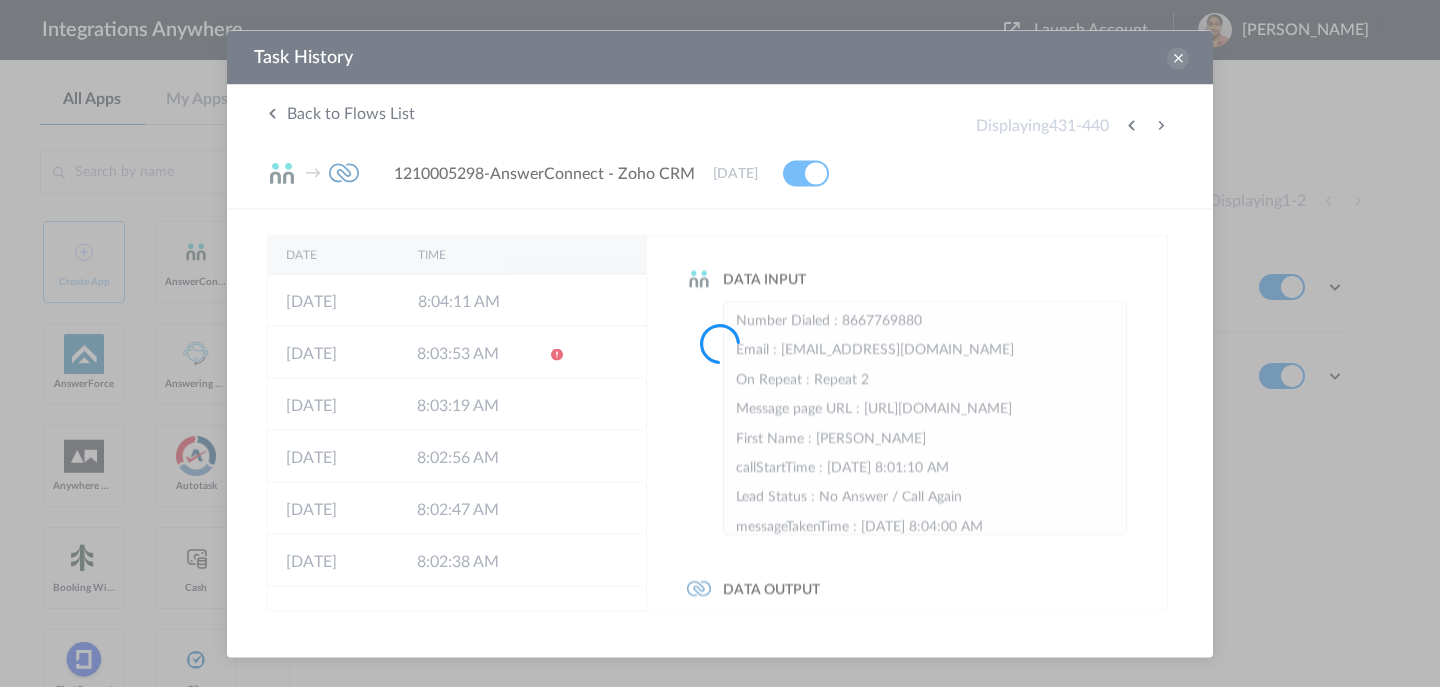click at bounding box center (720, 343) 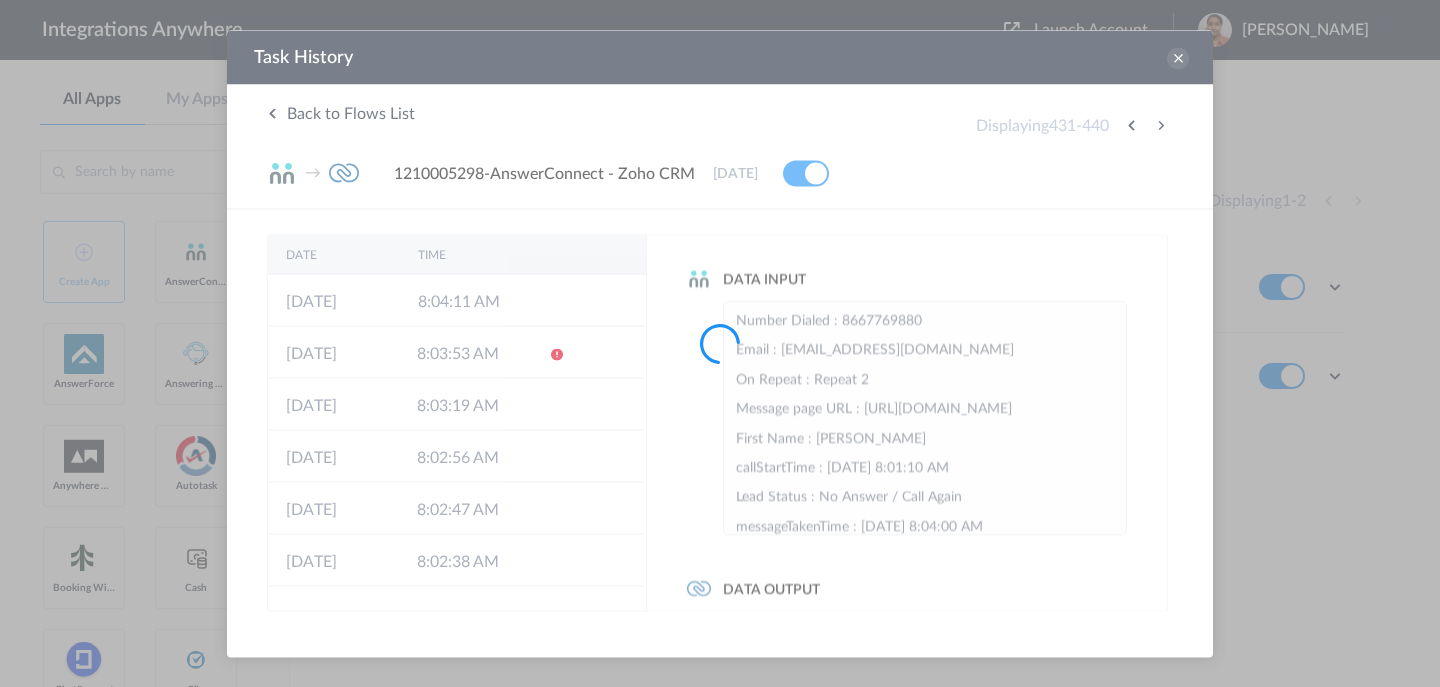 click at bounding box center (720, 343) 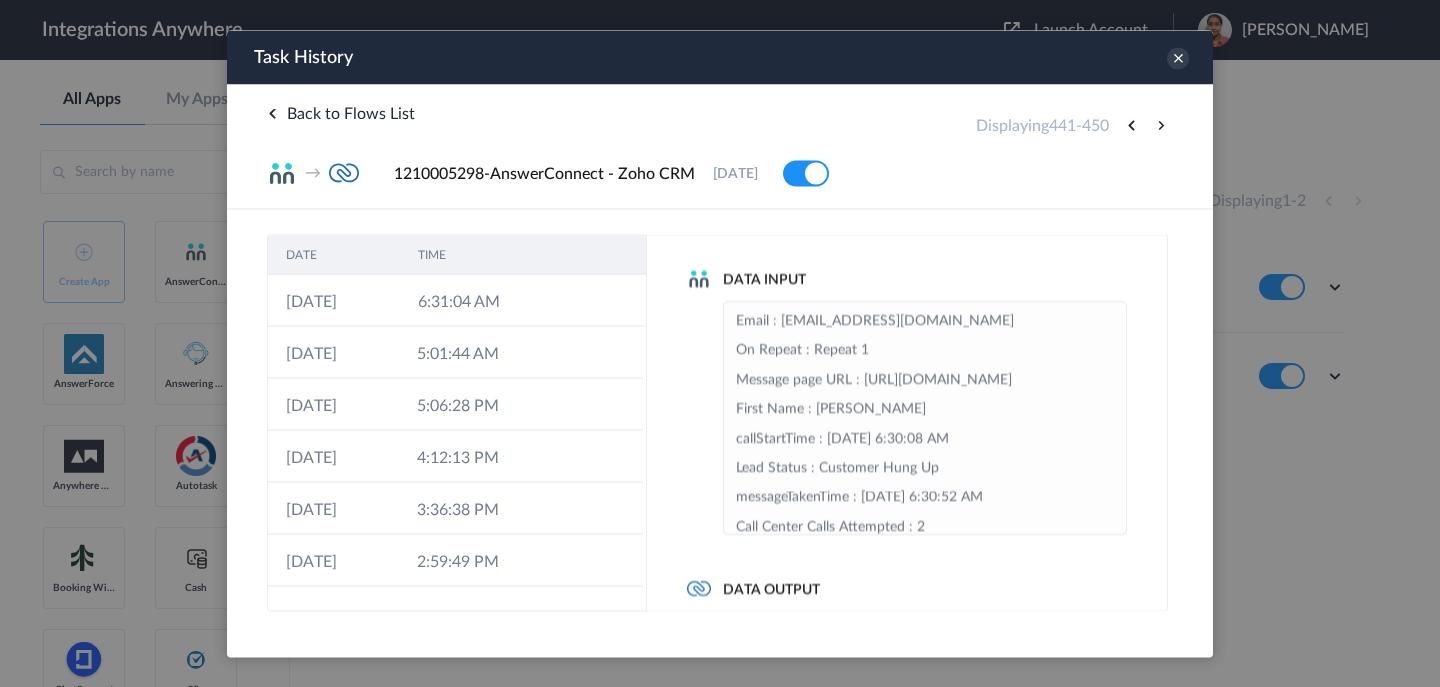 click at bounding box center (1161, 125) 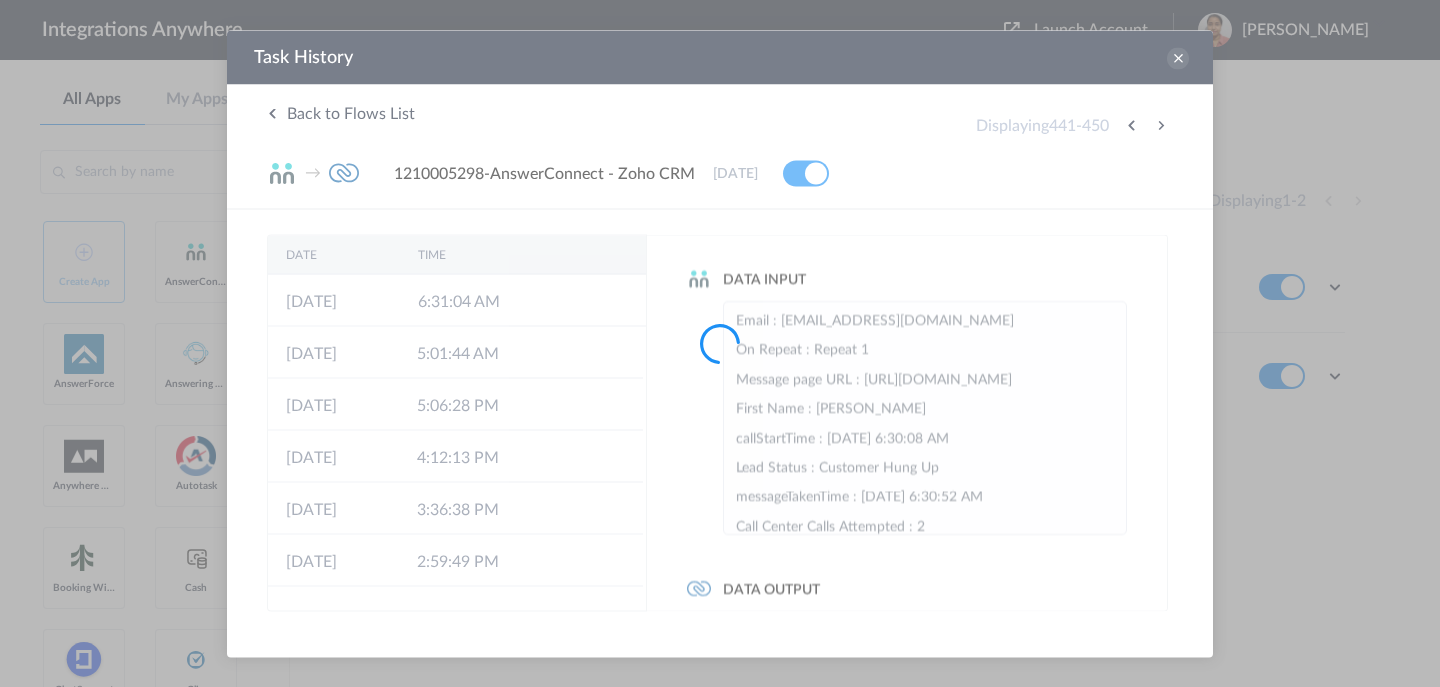click at bounding box center [720, 343] 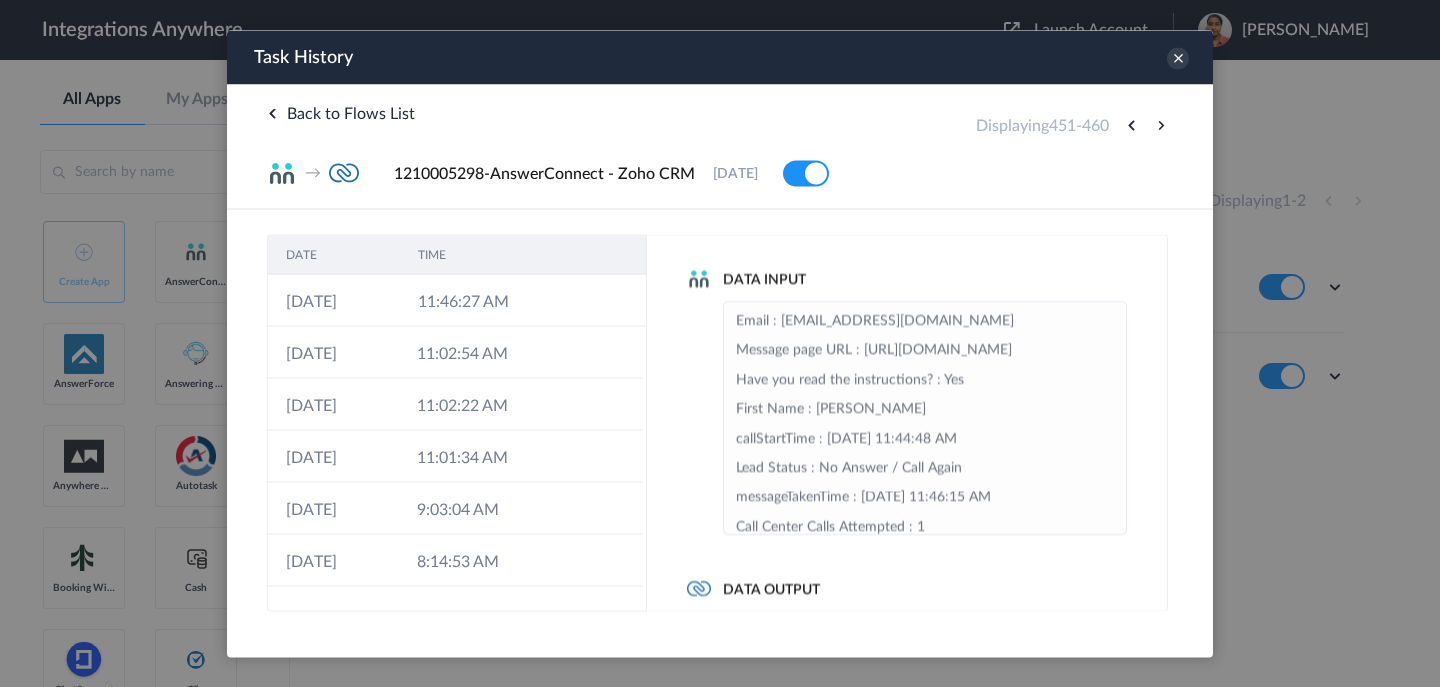 click at bounding box center [1161, 125] 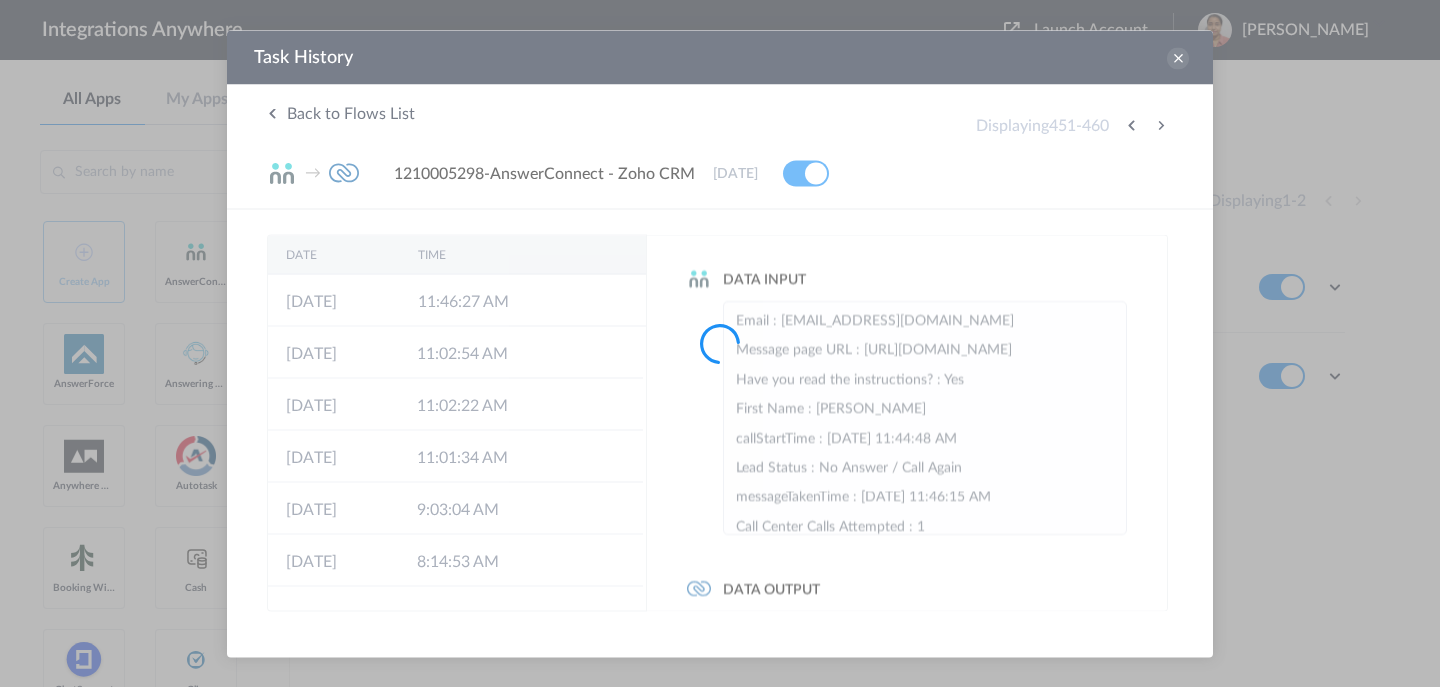 click at bounding box center [720, 343] 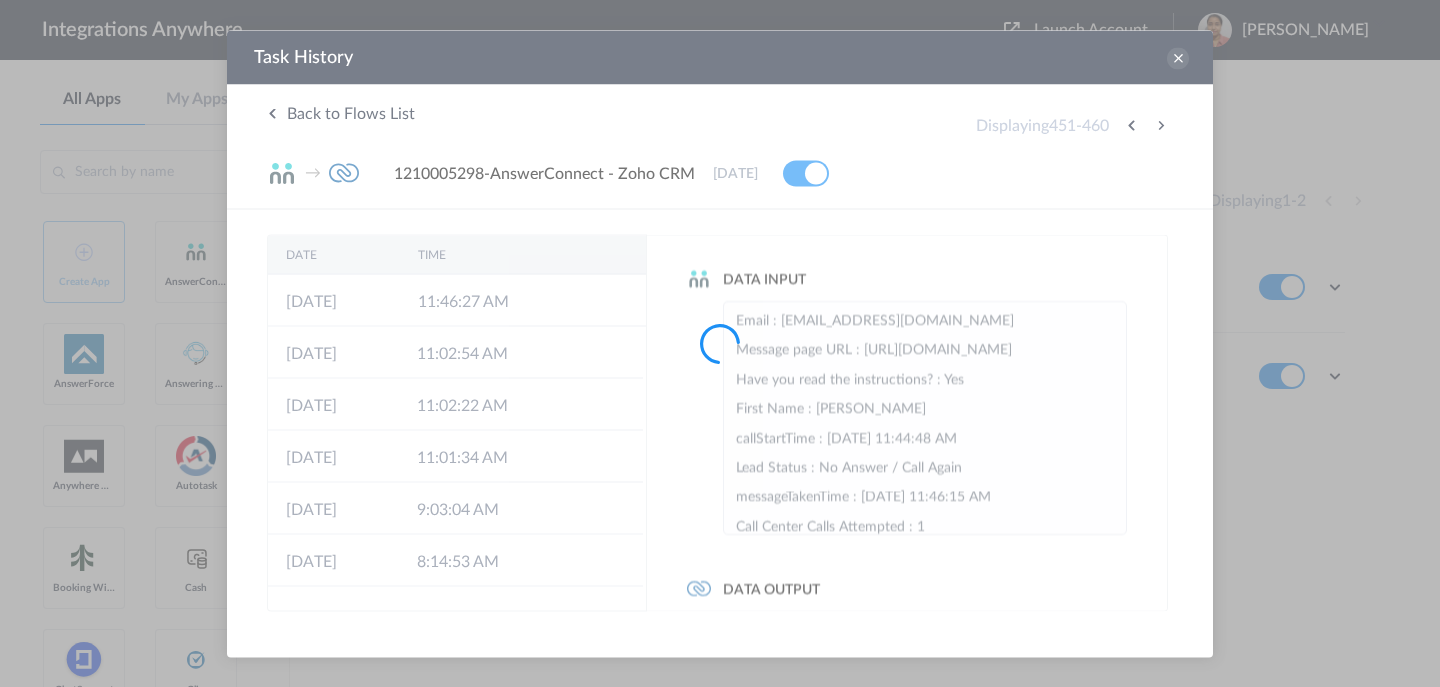 click at bounding box center [720, 343] 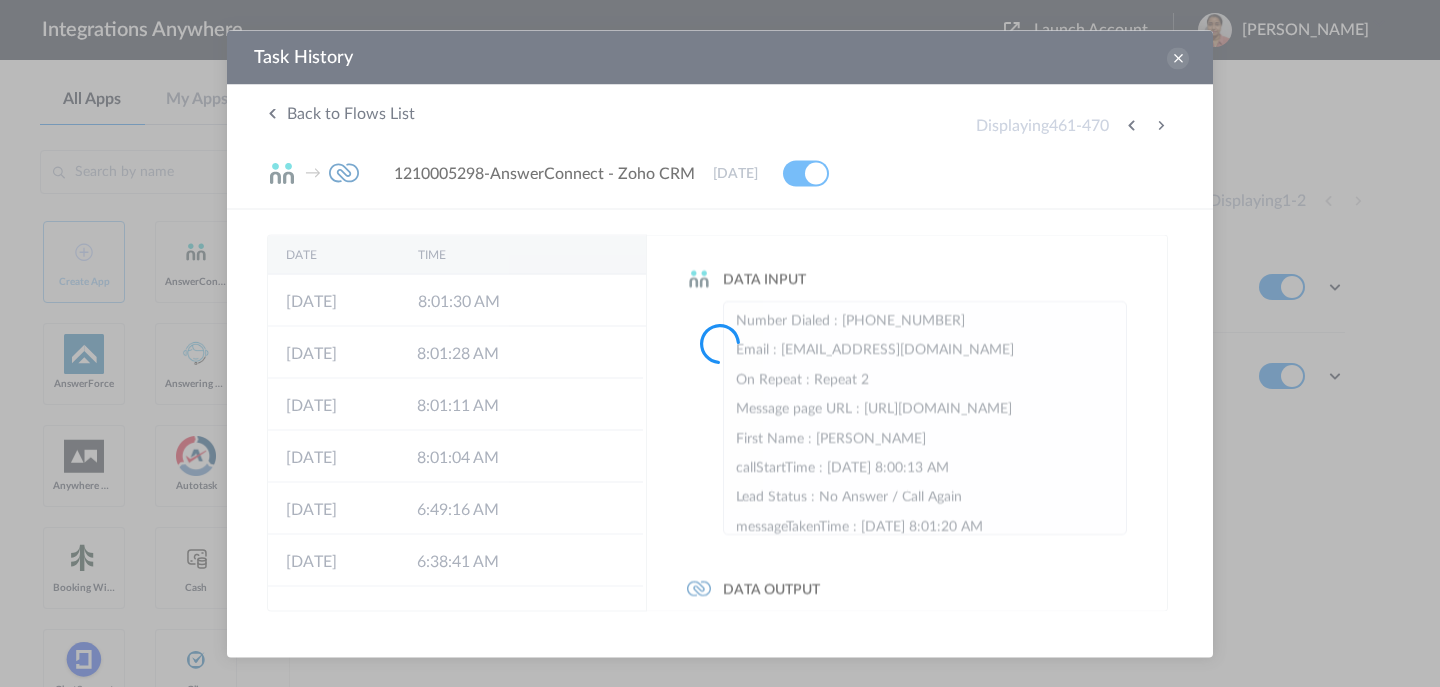 click at bounding box center [1131, 125] 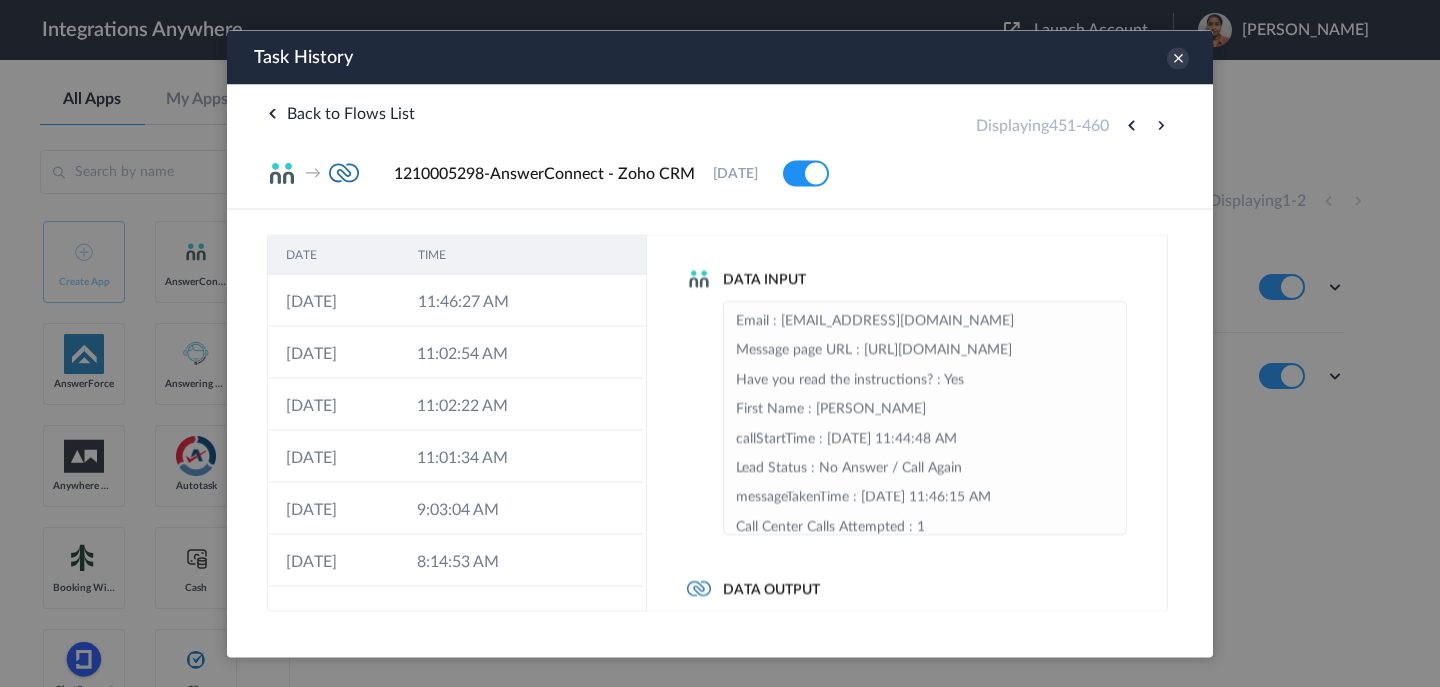 click at bounding box center [1131, 125] 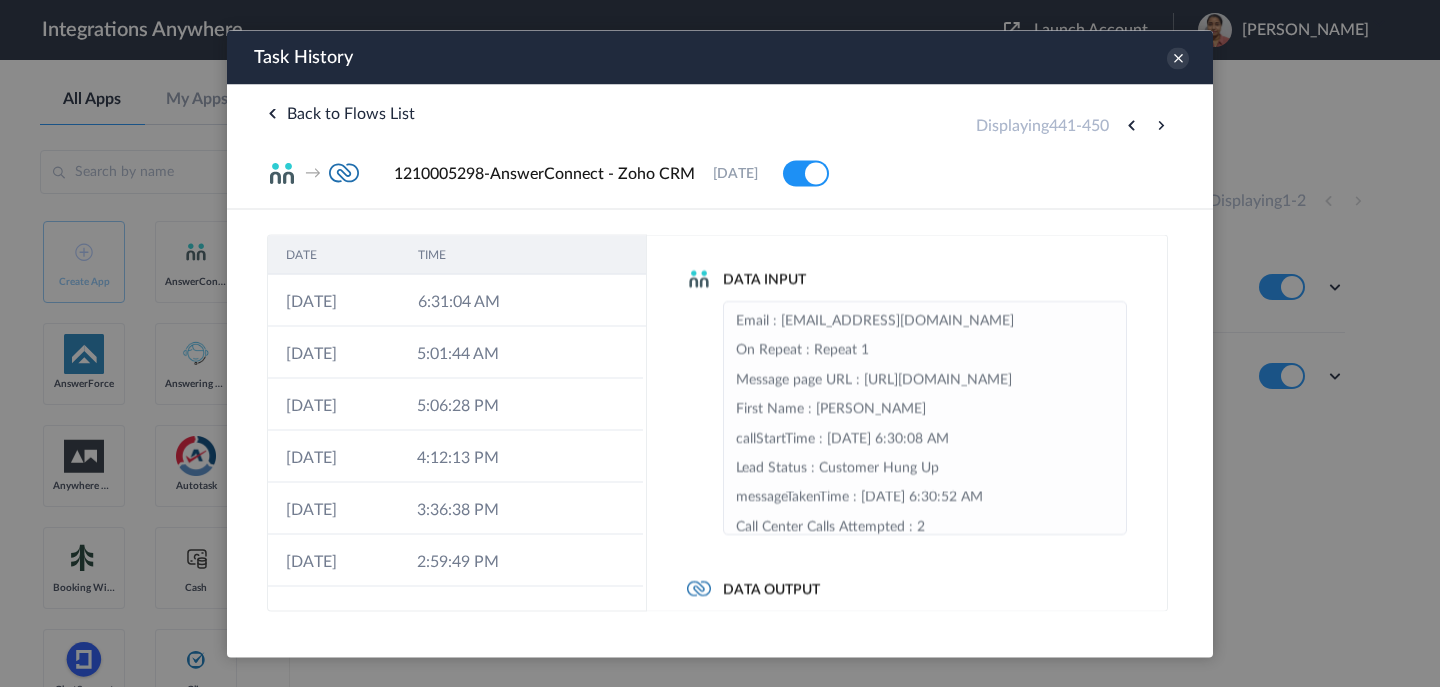 click at bounding box center (1131, 125) 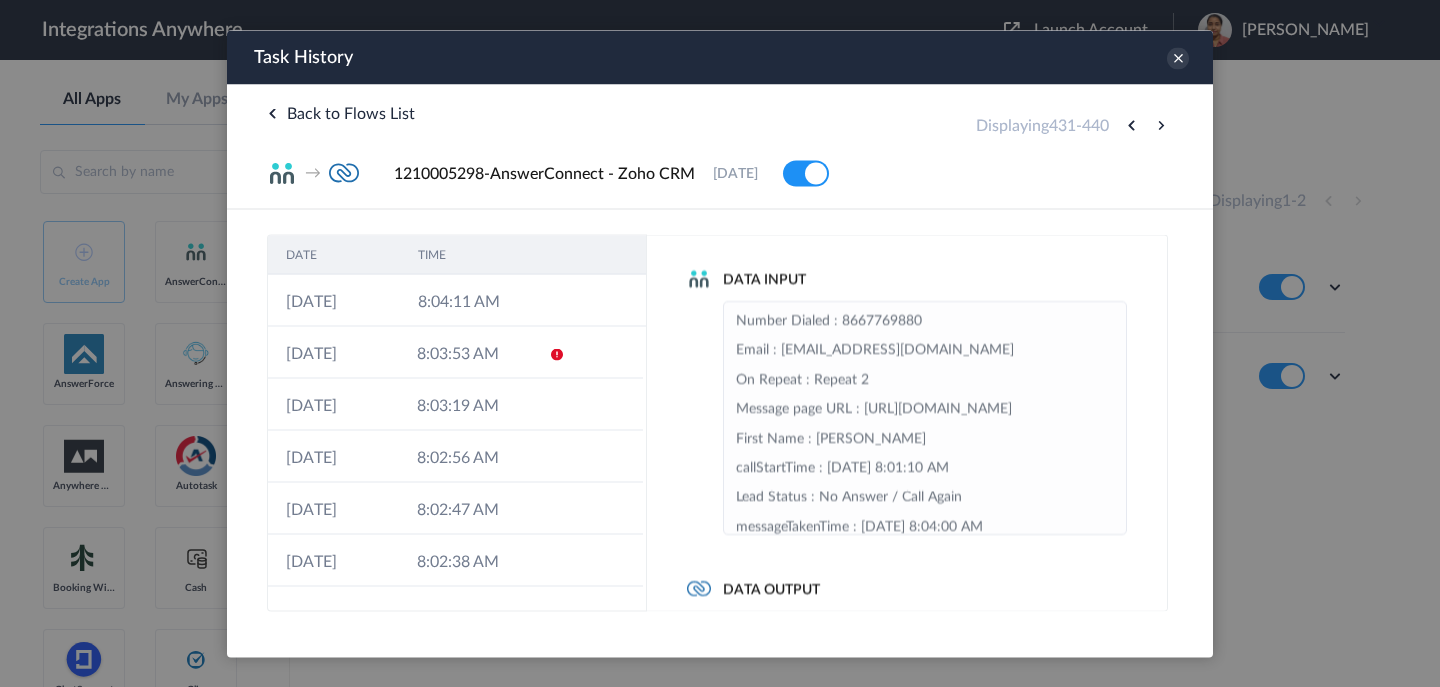 click at bounding box center [1131, 125] 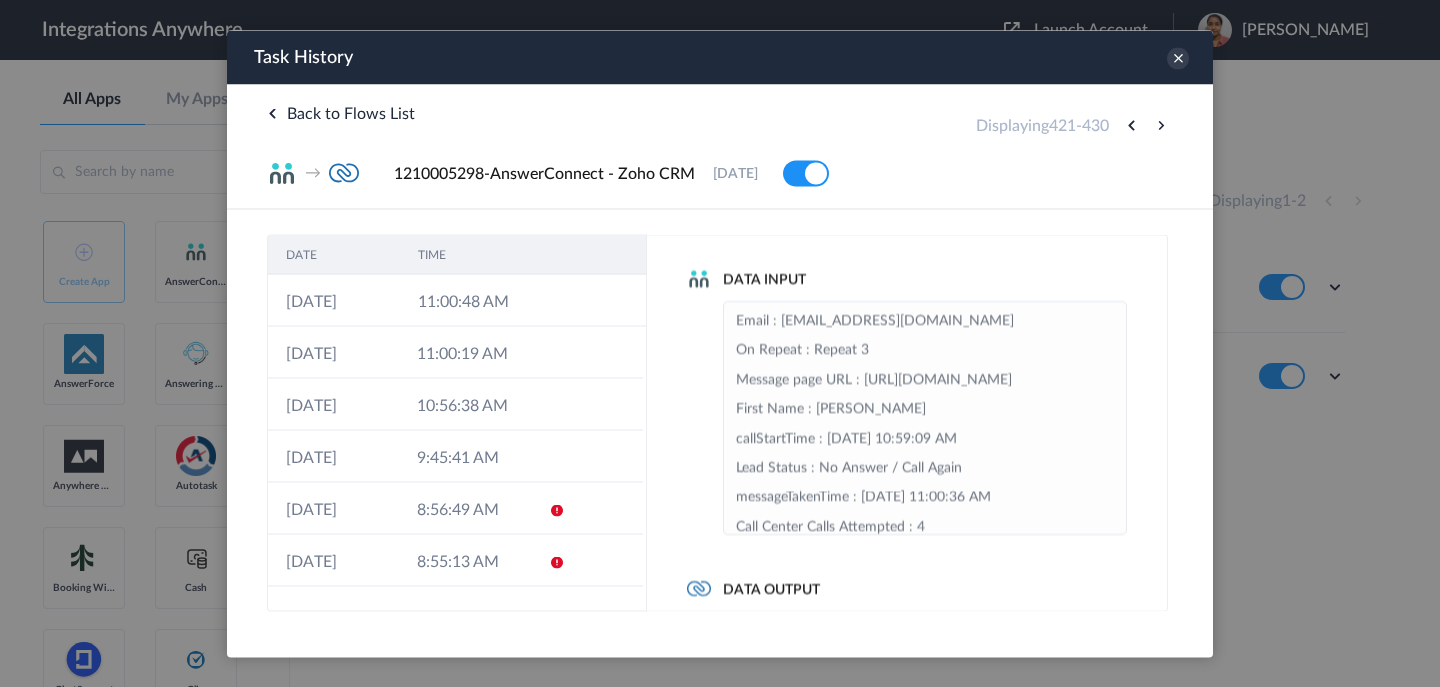click at bounding box center (1131, 125) 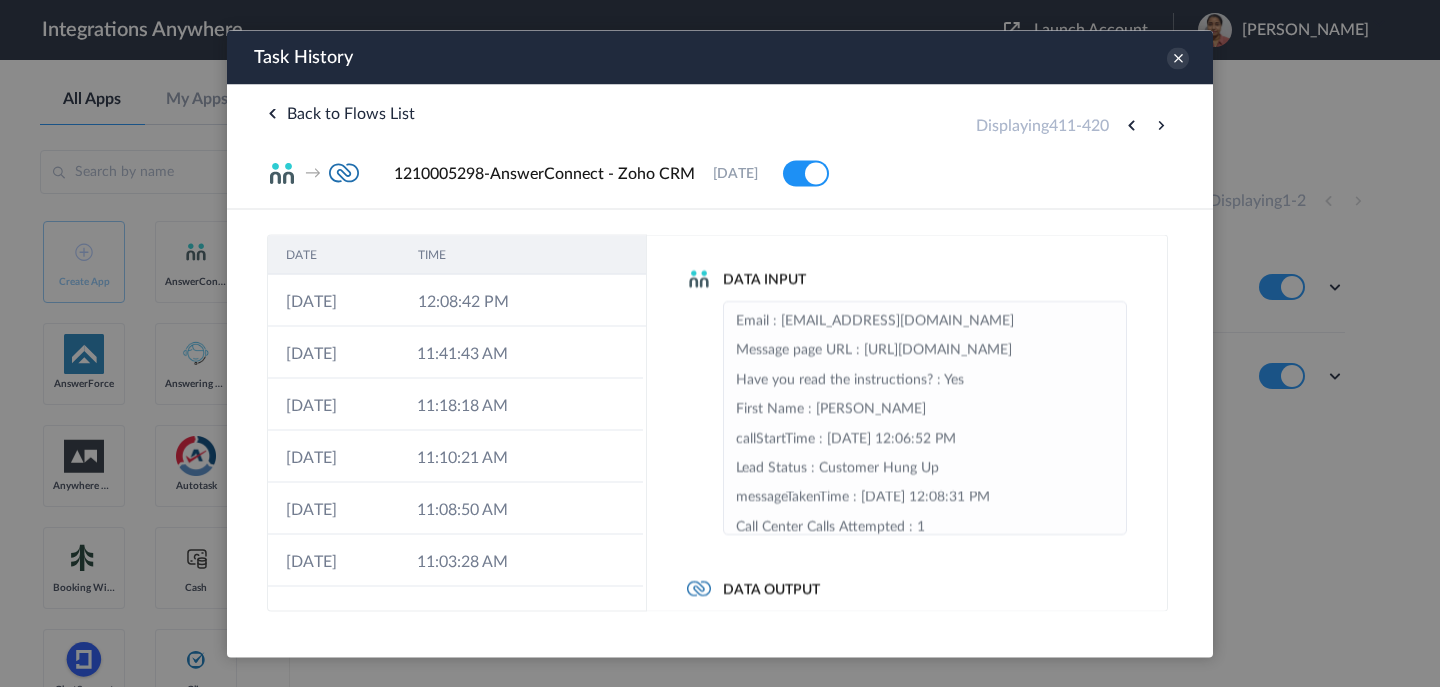 click at bounding box center (1131, 125) 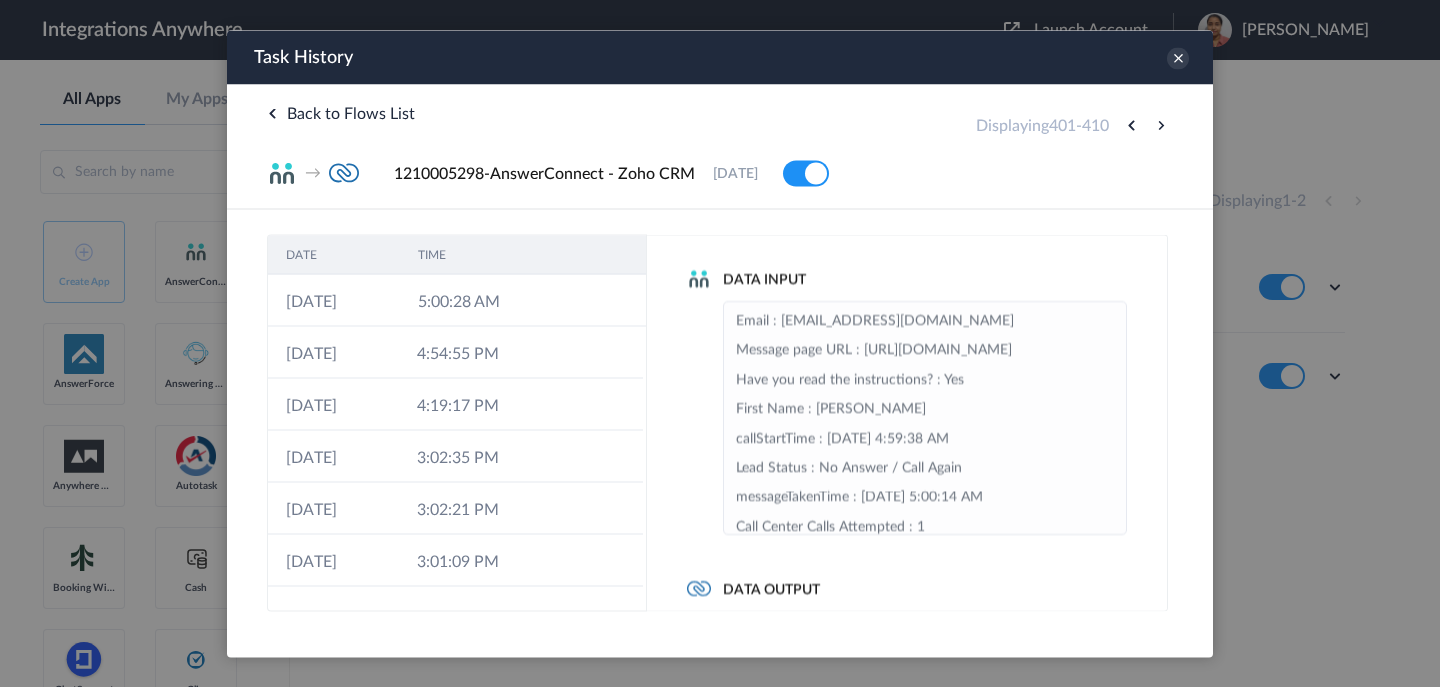 click at bounding box center [1131, 125] 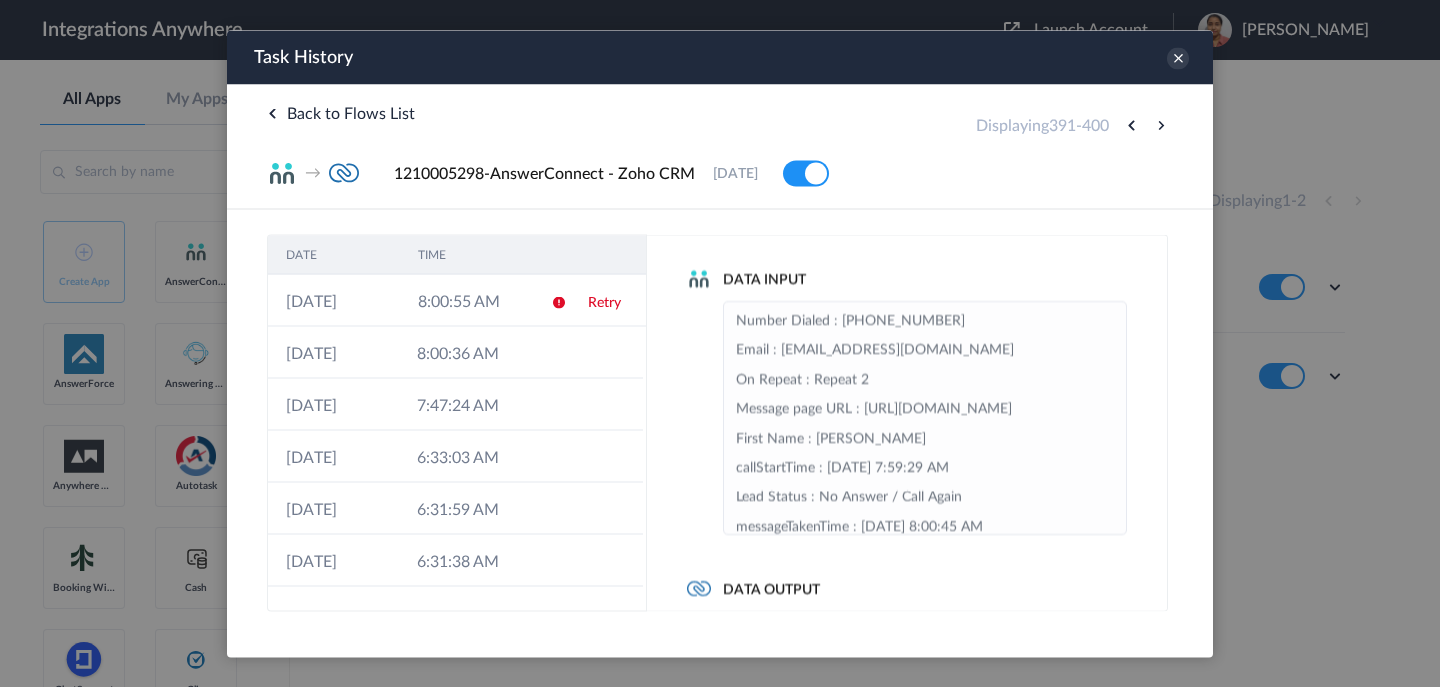 click at bounding box center (1131, 125) 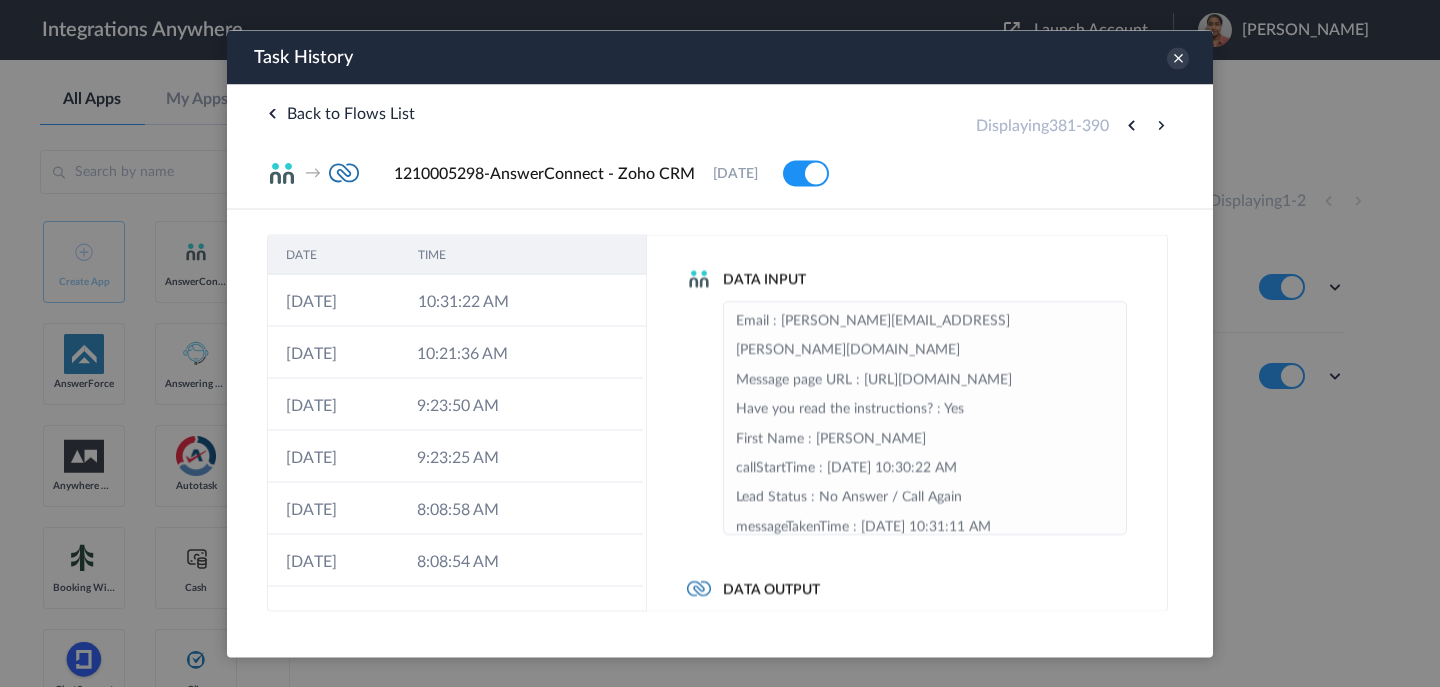 click at bounding box center (1131, 125) 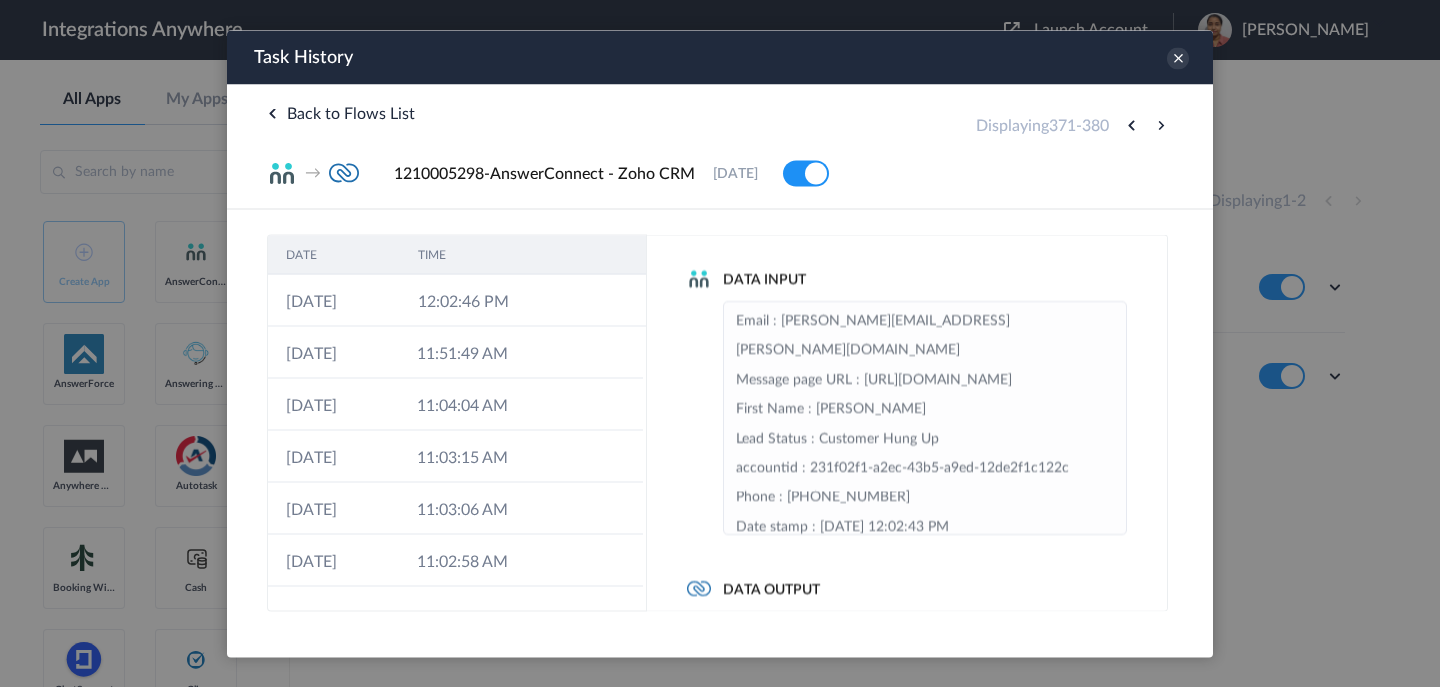 click at bounding box center (1131, 125) 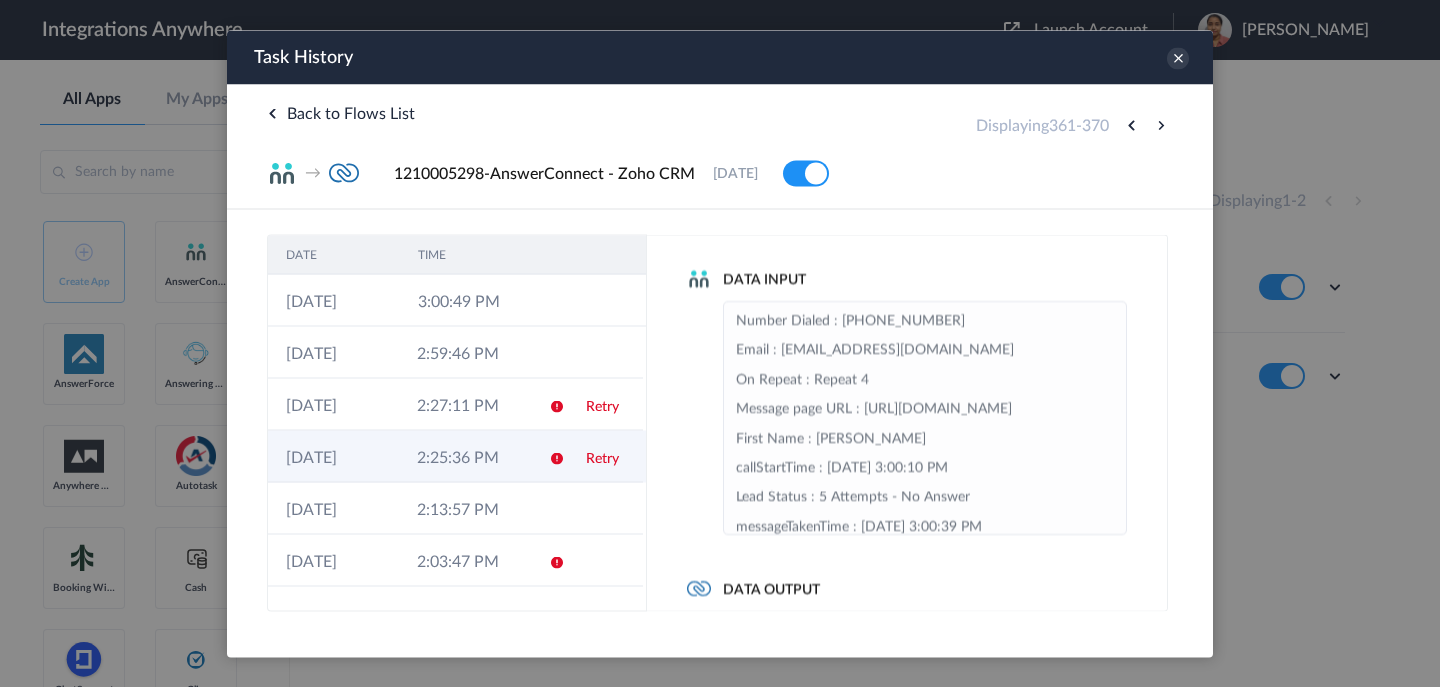 click on "2:25:36 PM" at bounding box center (464, 456) 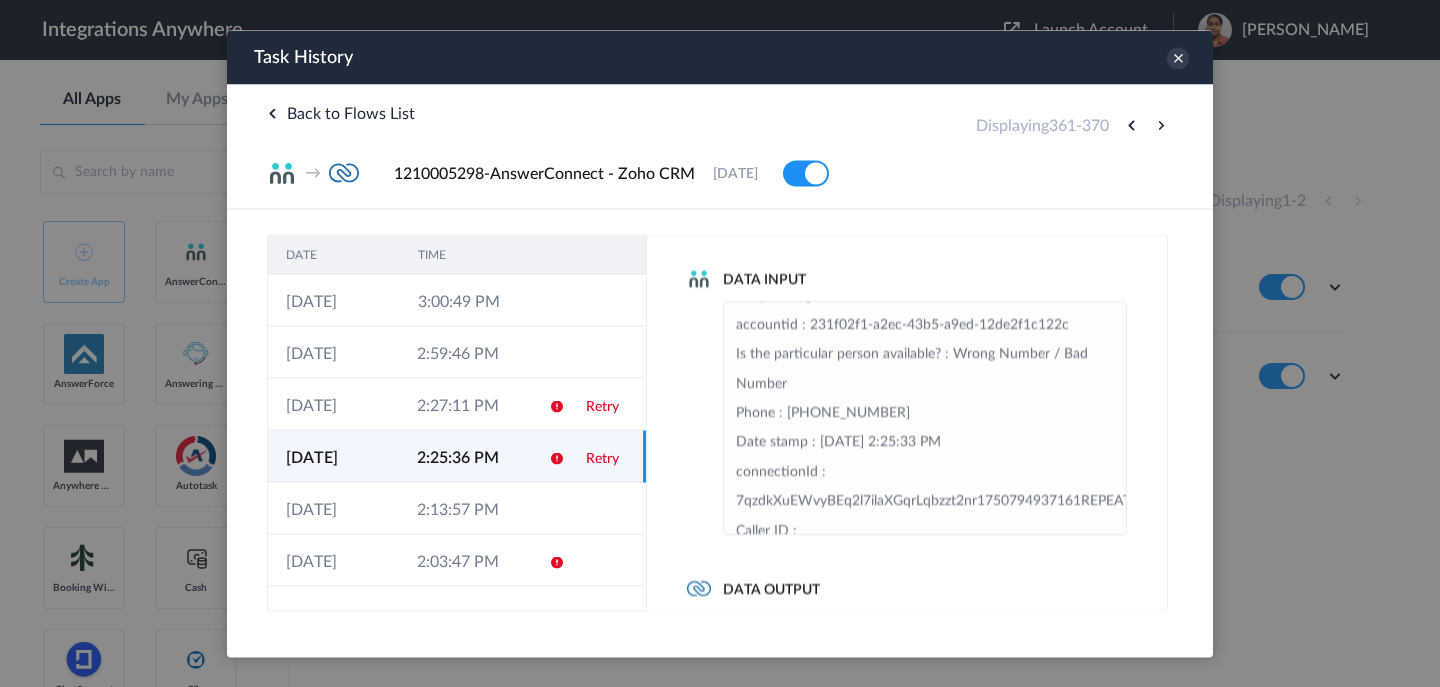 scroll, scrollTop: 340, scrollLeft: 0, axis: vertical 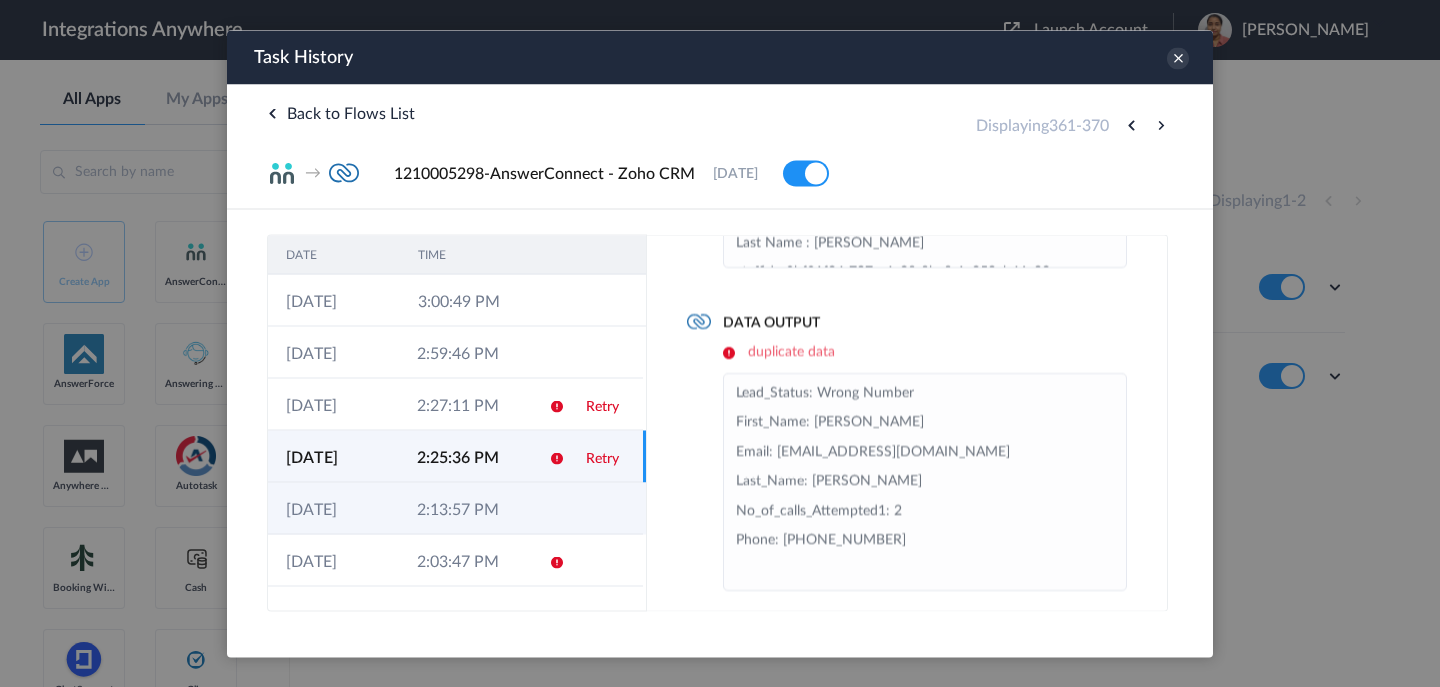 click on "2:13:57 PM" at bounding box center [464, 508] 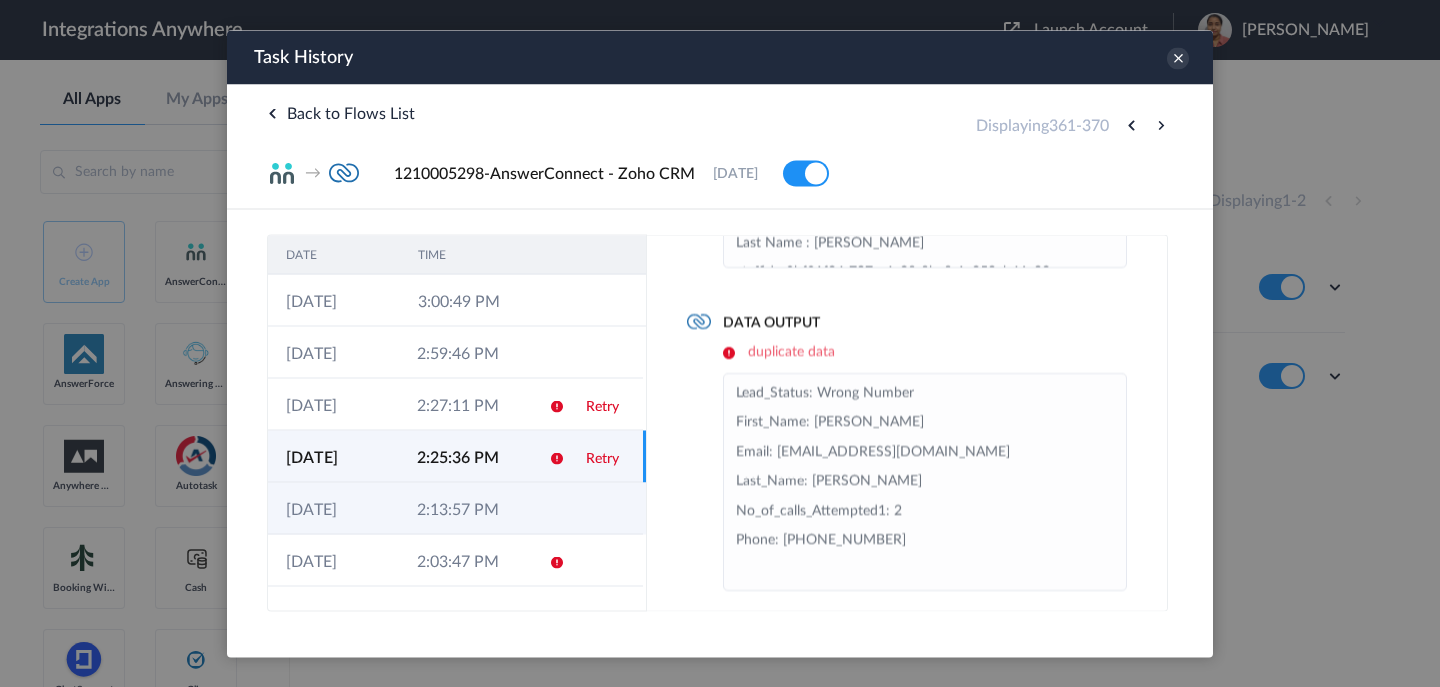 scroll, scrollTop: 254, scrollLeft: 0, axis: vertical 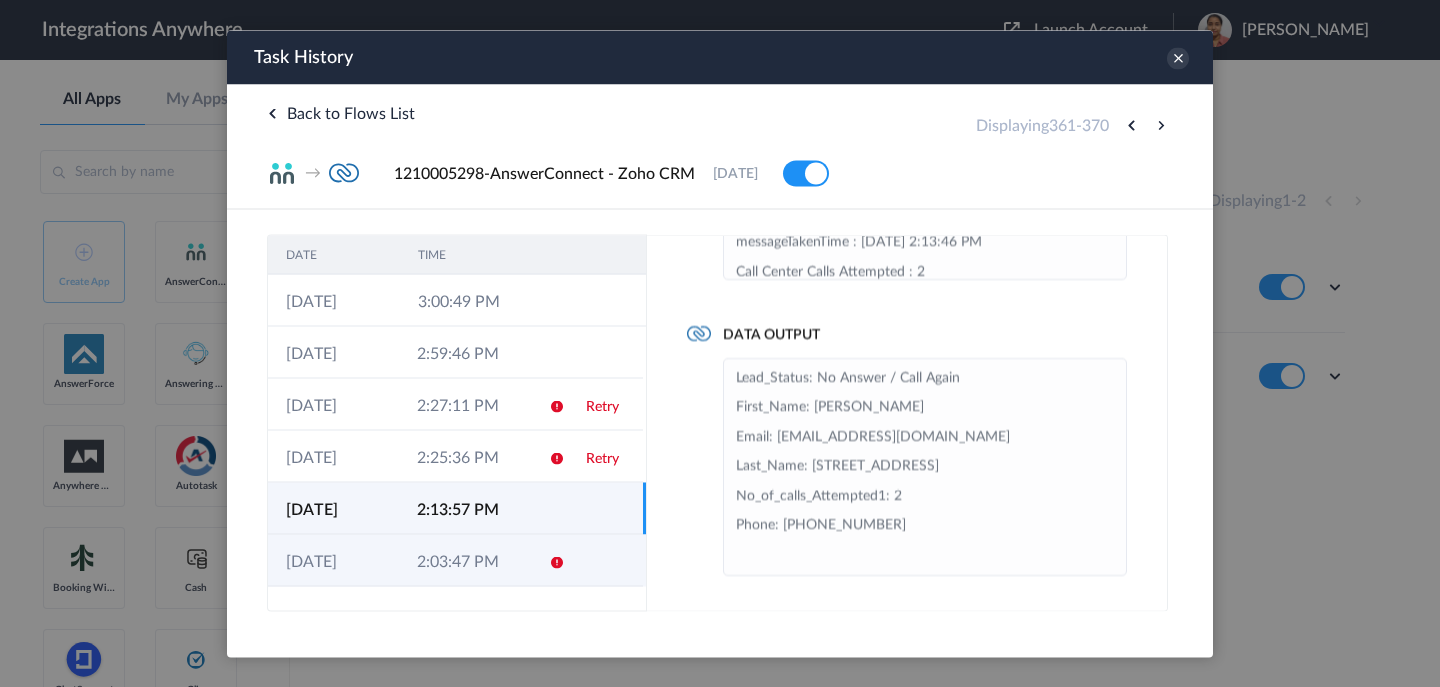 click on "2:03:47 PM" at bounding box center (464, 560) 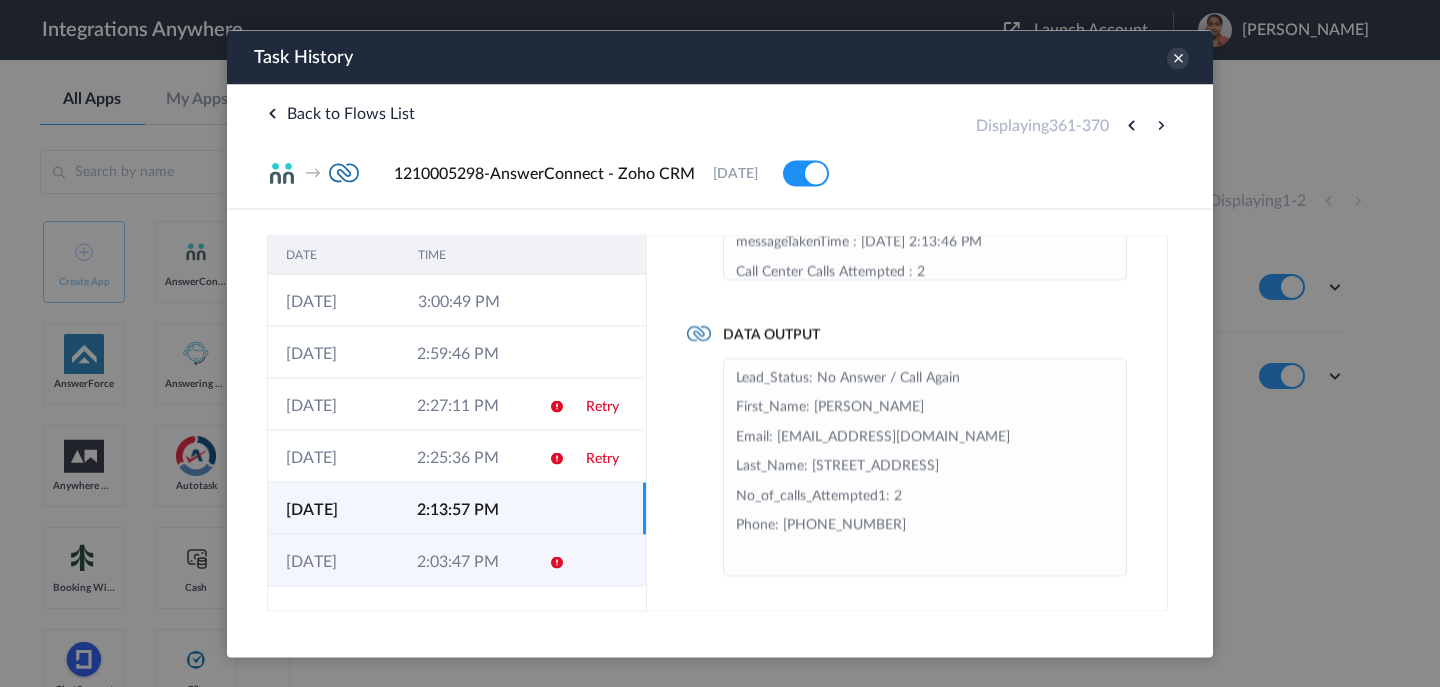 scroll, scrollTop: 104, scrollLeft: 0, axis: vertical 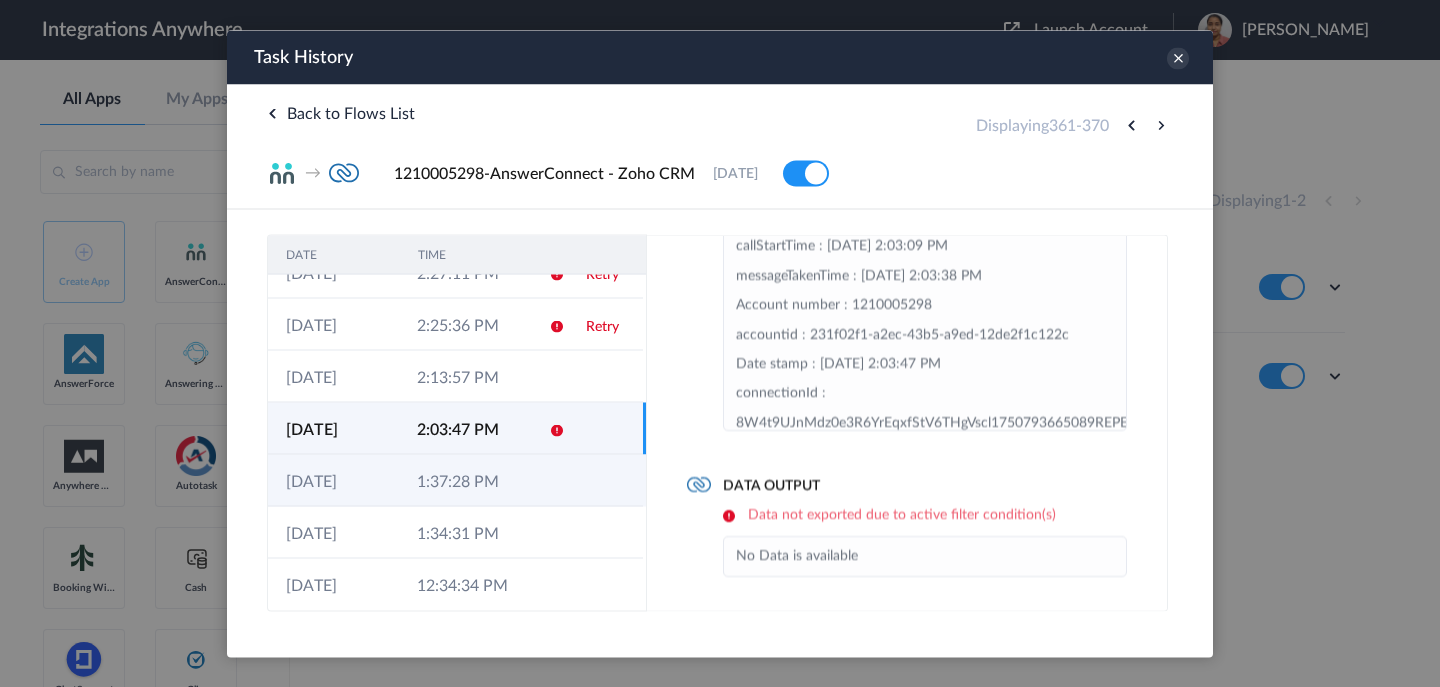 click on "1:37:28 PM" at bounding box center [464, 480] 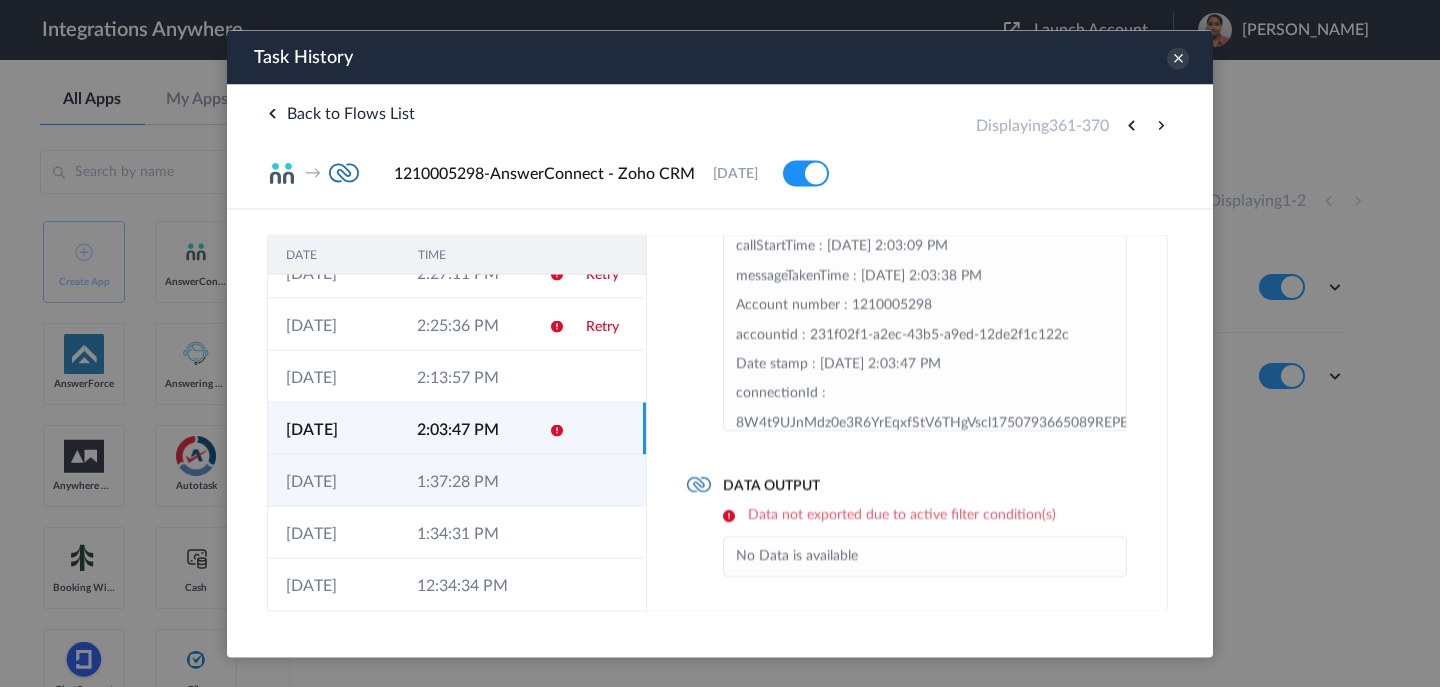 scroll, scrollTop: 254, scrollLeft: 0, axis: vertical 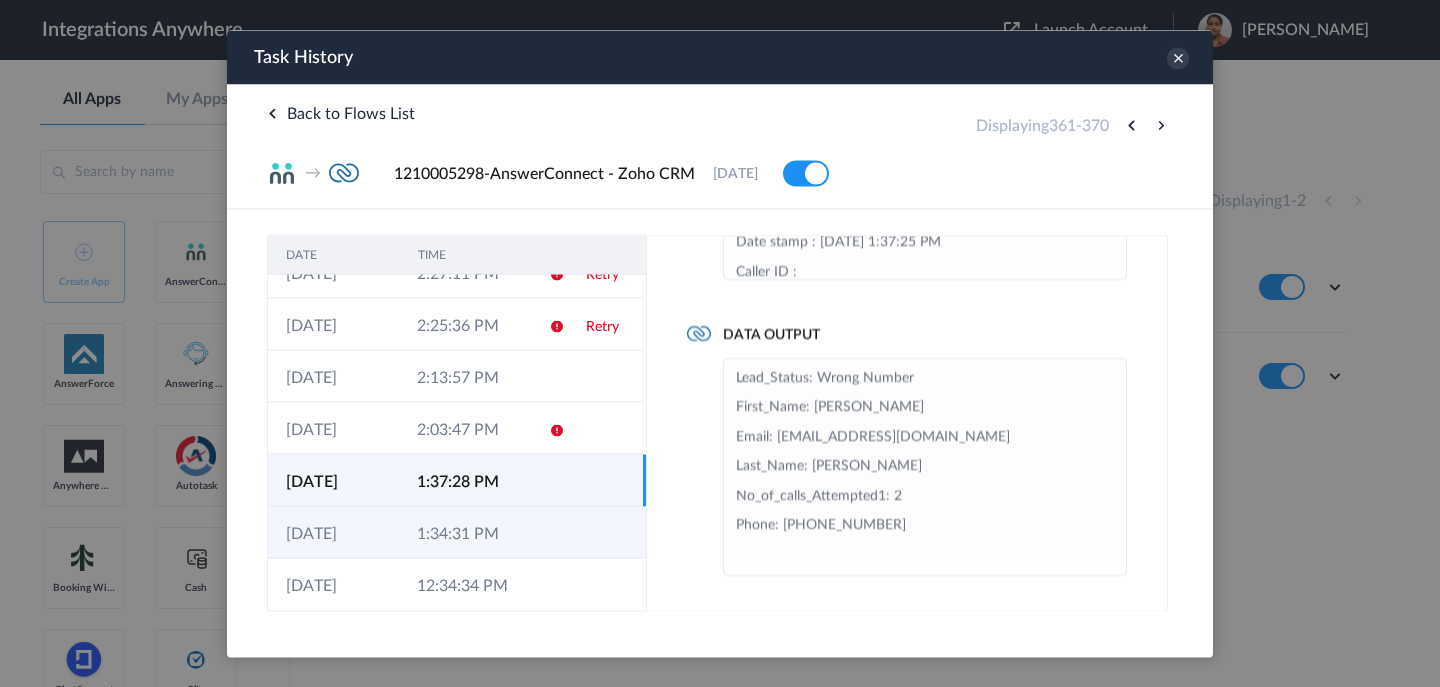 click on "1:34:31 PM" at bounding box center (464, 532) 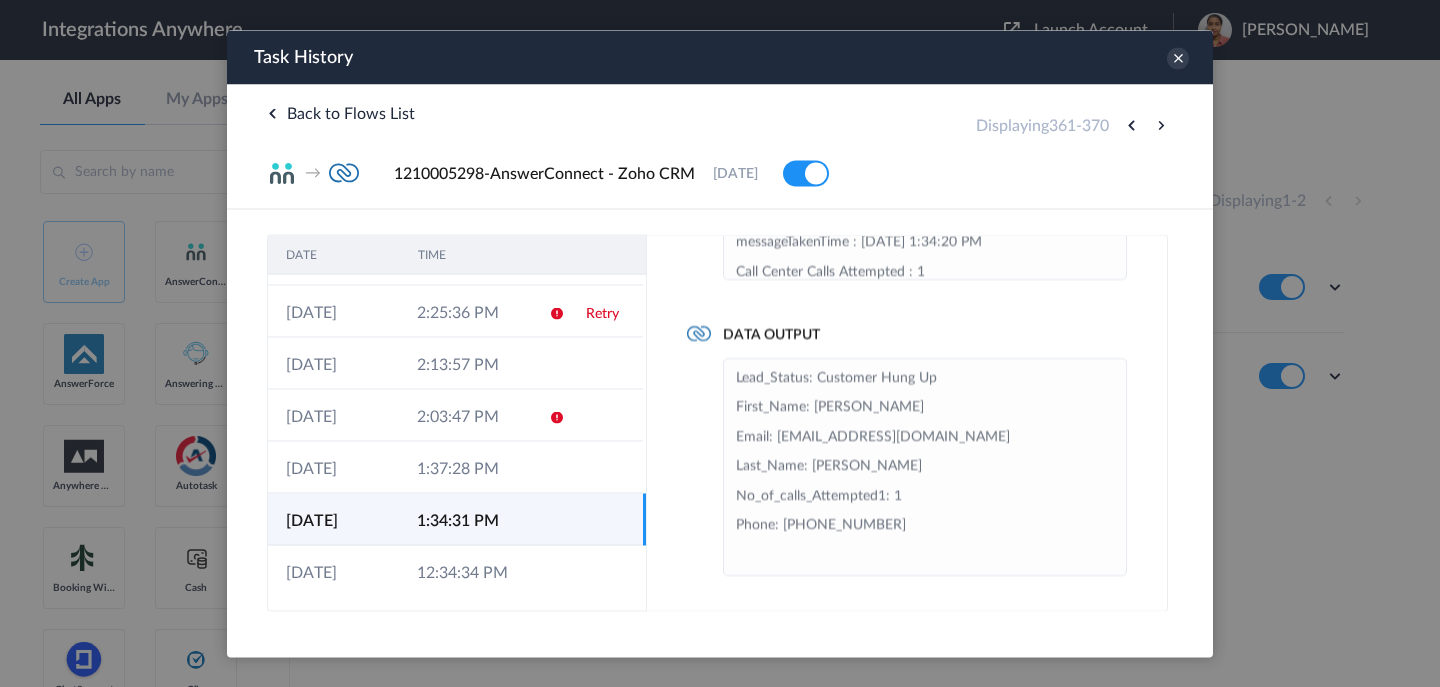 scroll, scrollTop: 161, scrollLeft: 0, axis: vertical 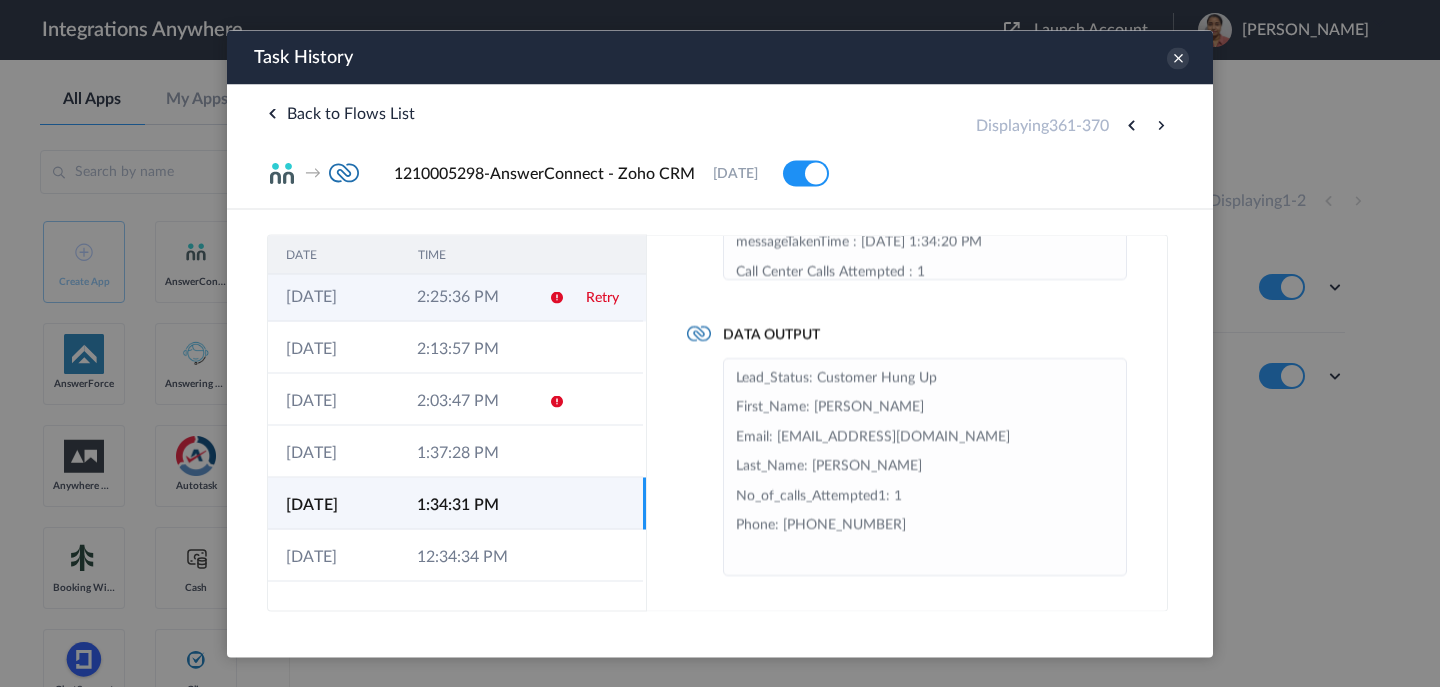 click on "2:25:36 PM" at bounding box center (464, 295) 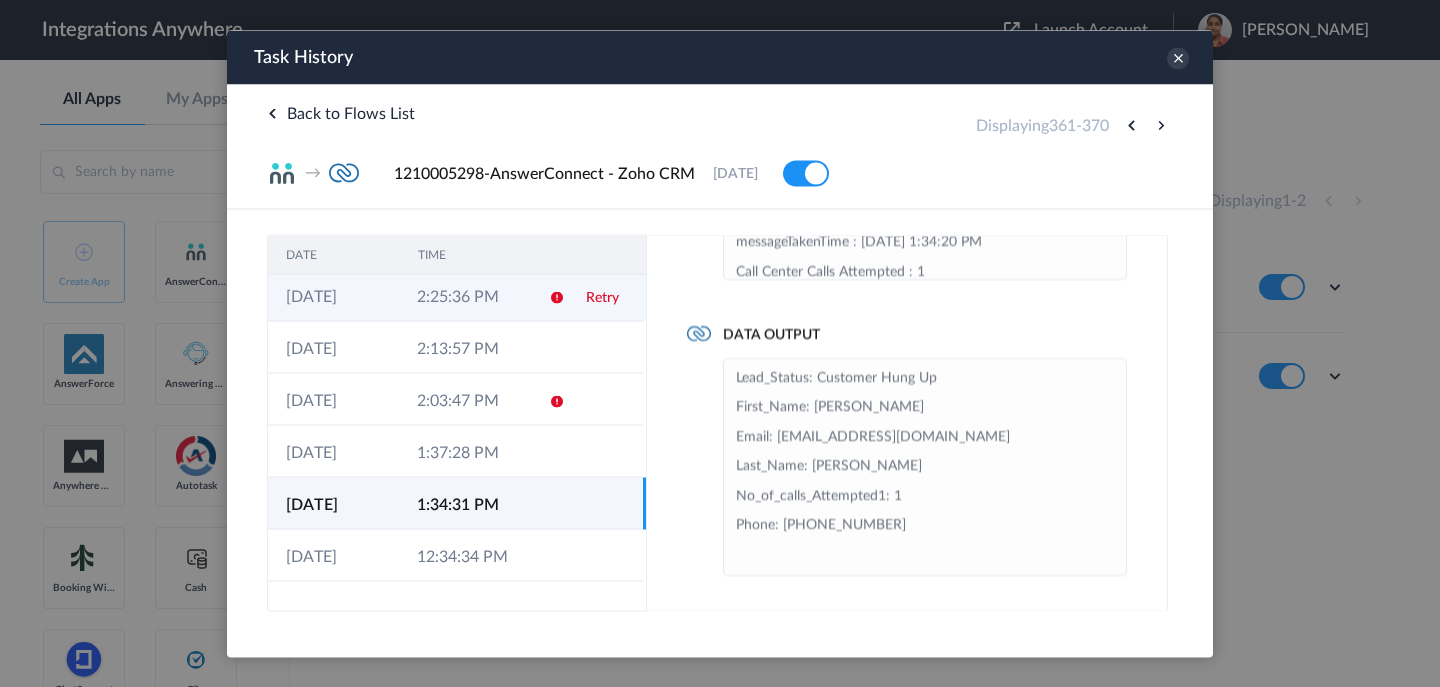 scroll, scrollTop: 266, scrollLeft: 0, axis: vertical 